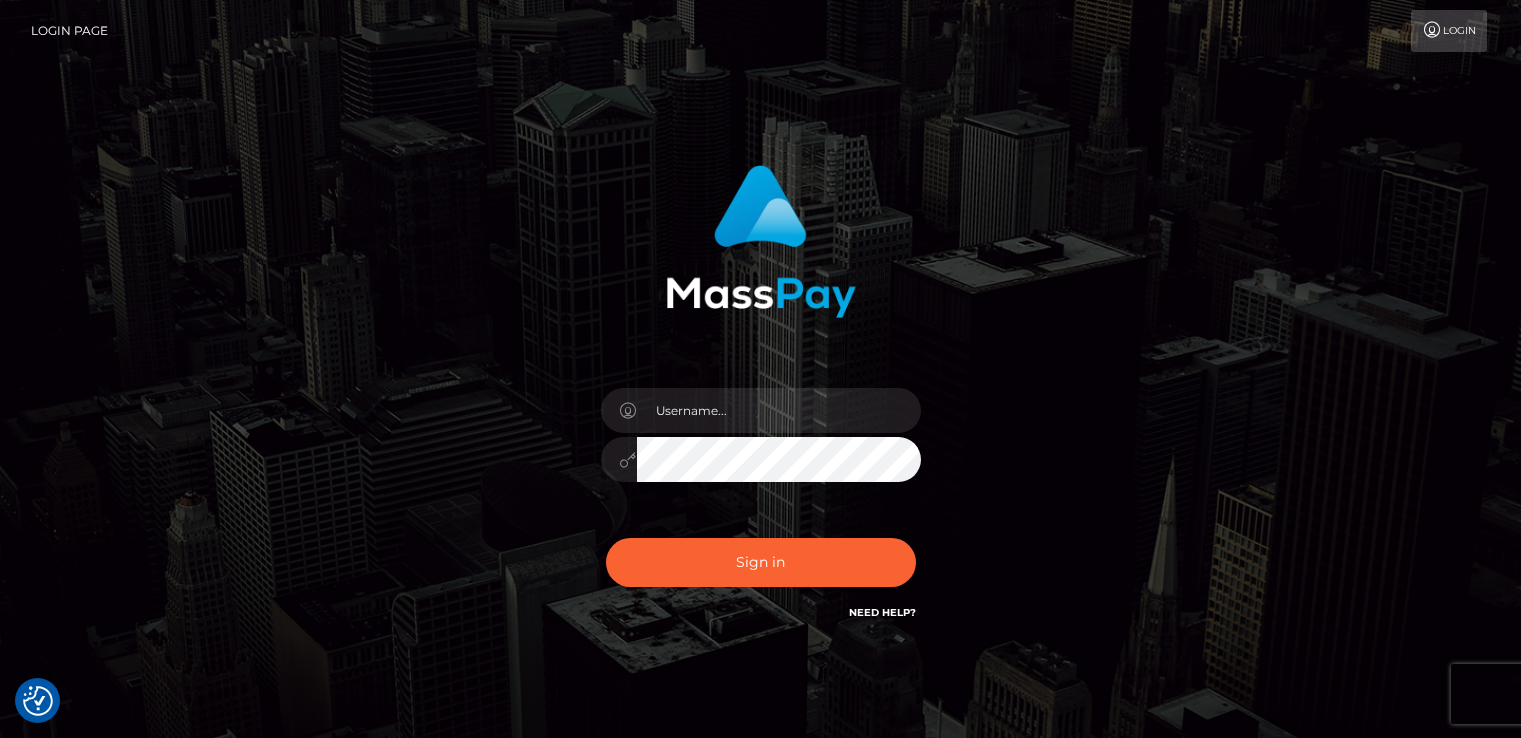 scroll, scrollTop: 0, scrollLeft: 0, axis: both 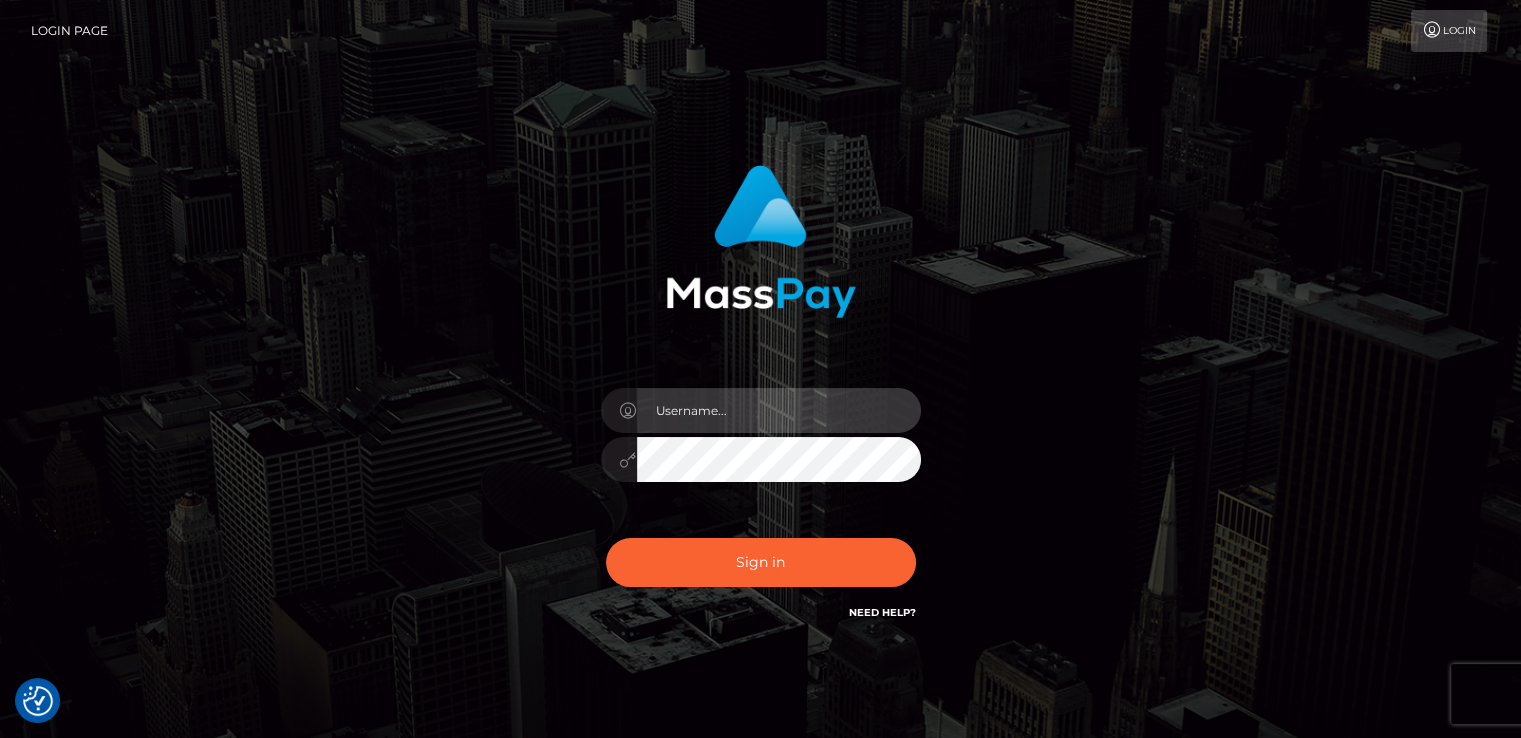 type on "catalinad" 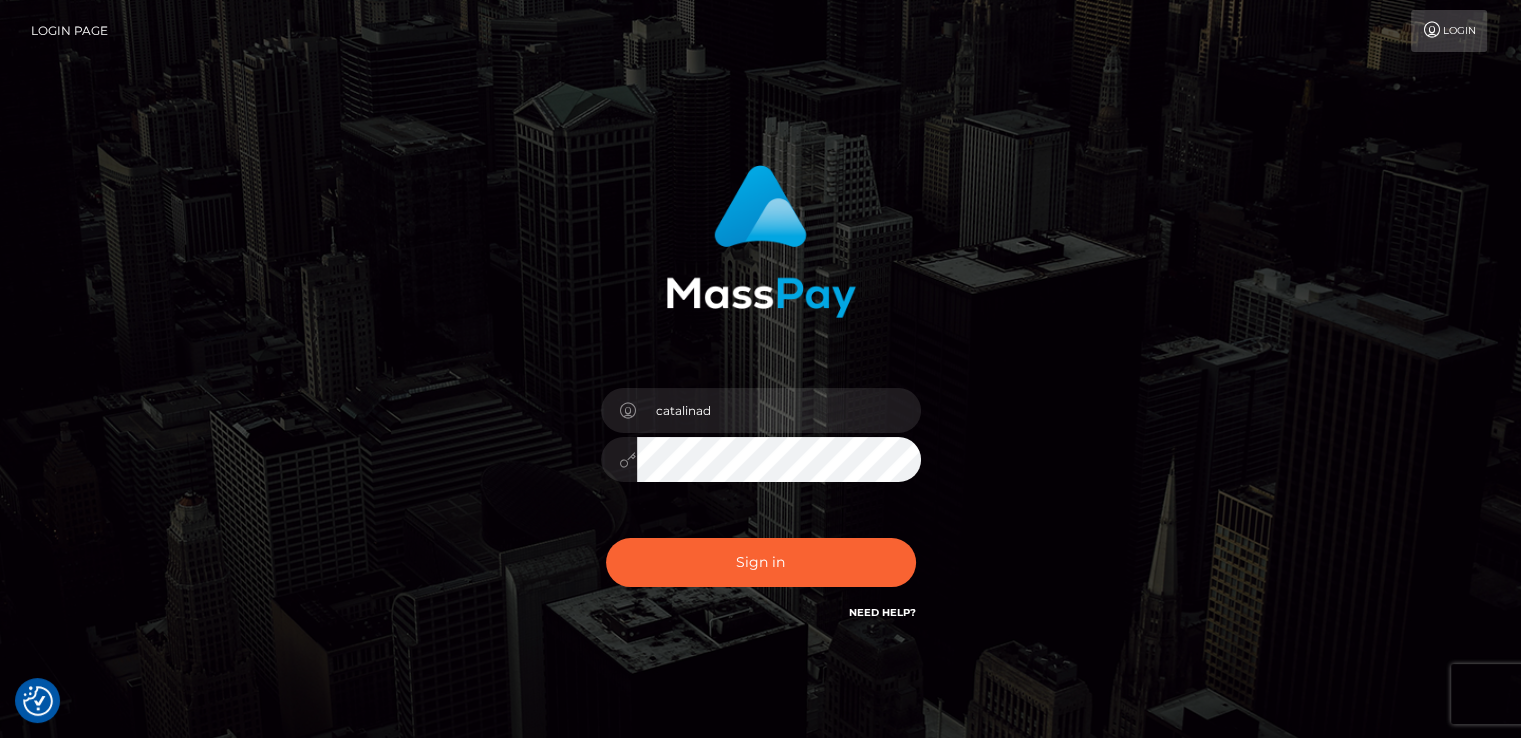 click on "Sign in
Need
Help?" at bounding box center [761, 570] 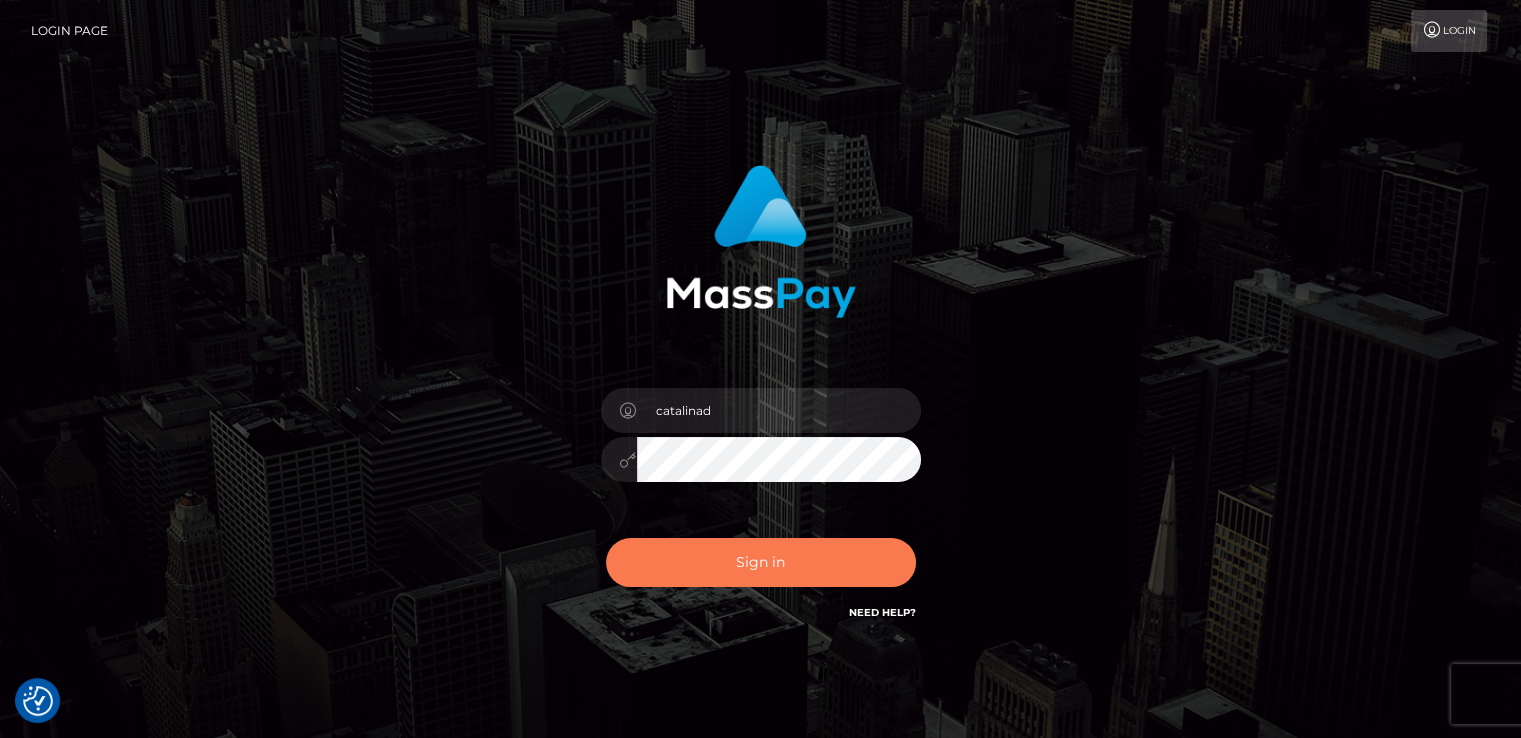 click on "Sign in" at bounding box center [761, 562] 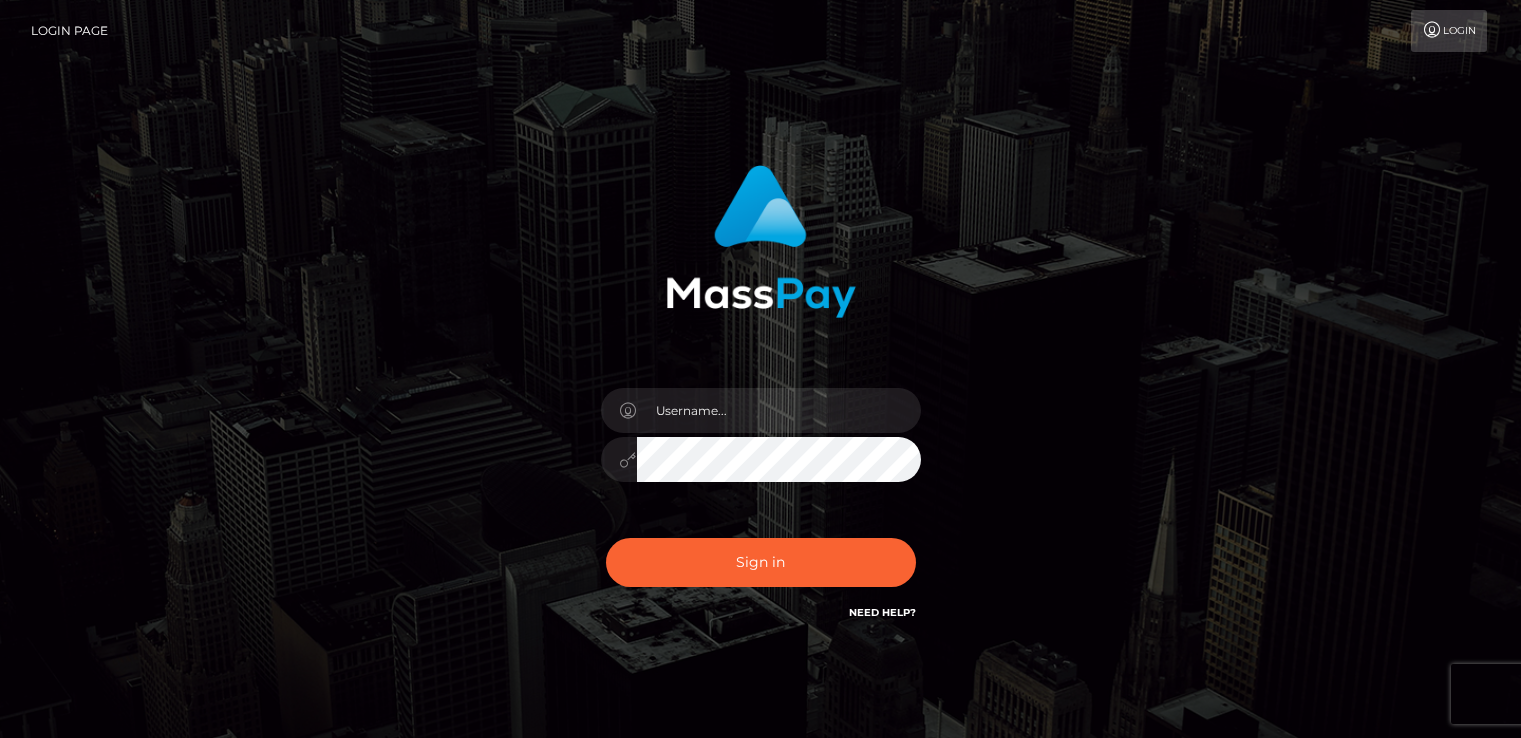 scroll, scrollTop: 0, scrollLeft: 0, axis: both 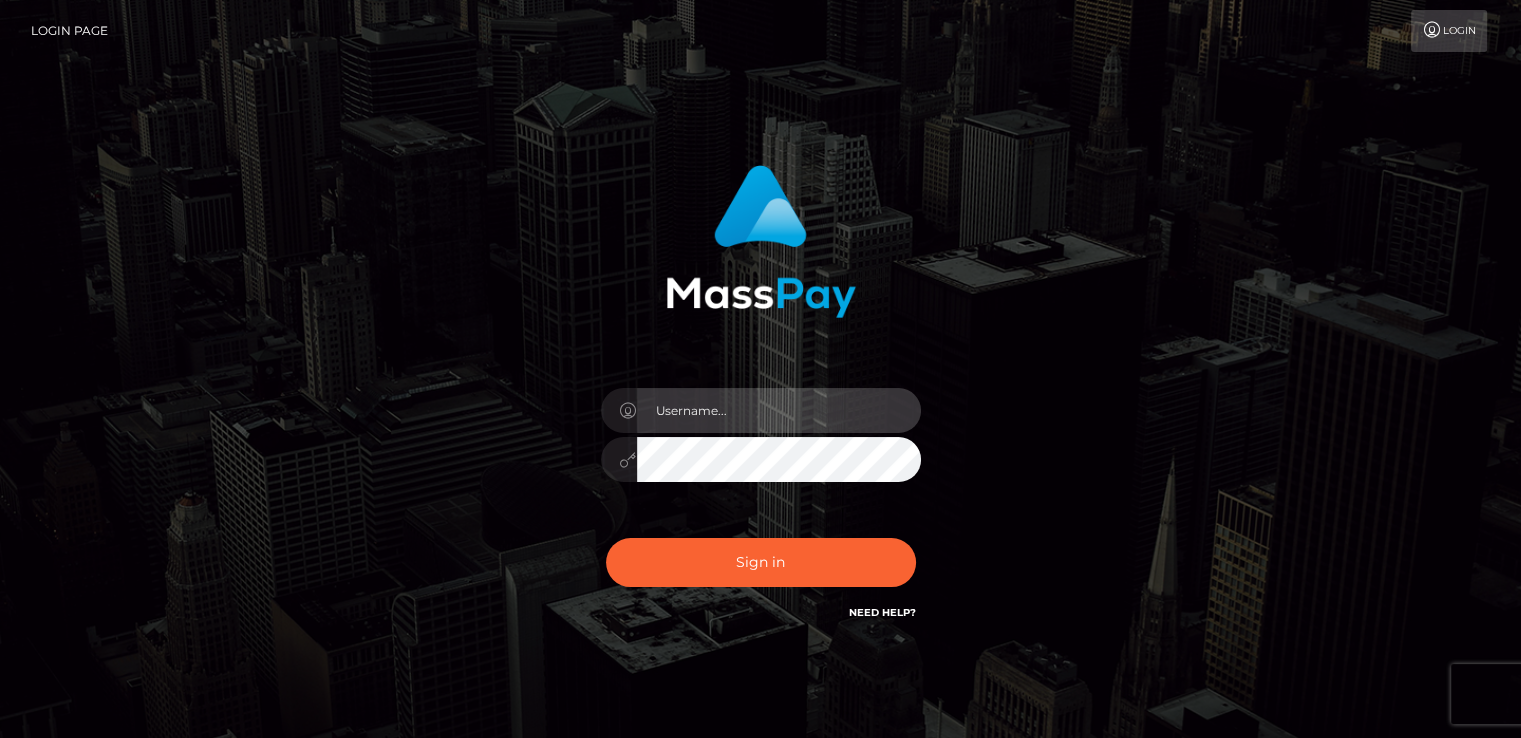 type on "catalinad" 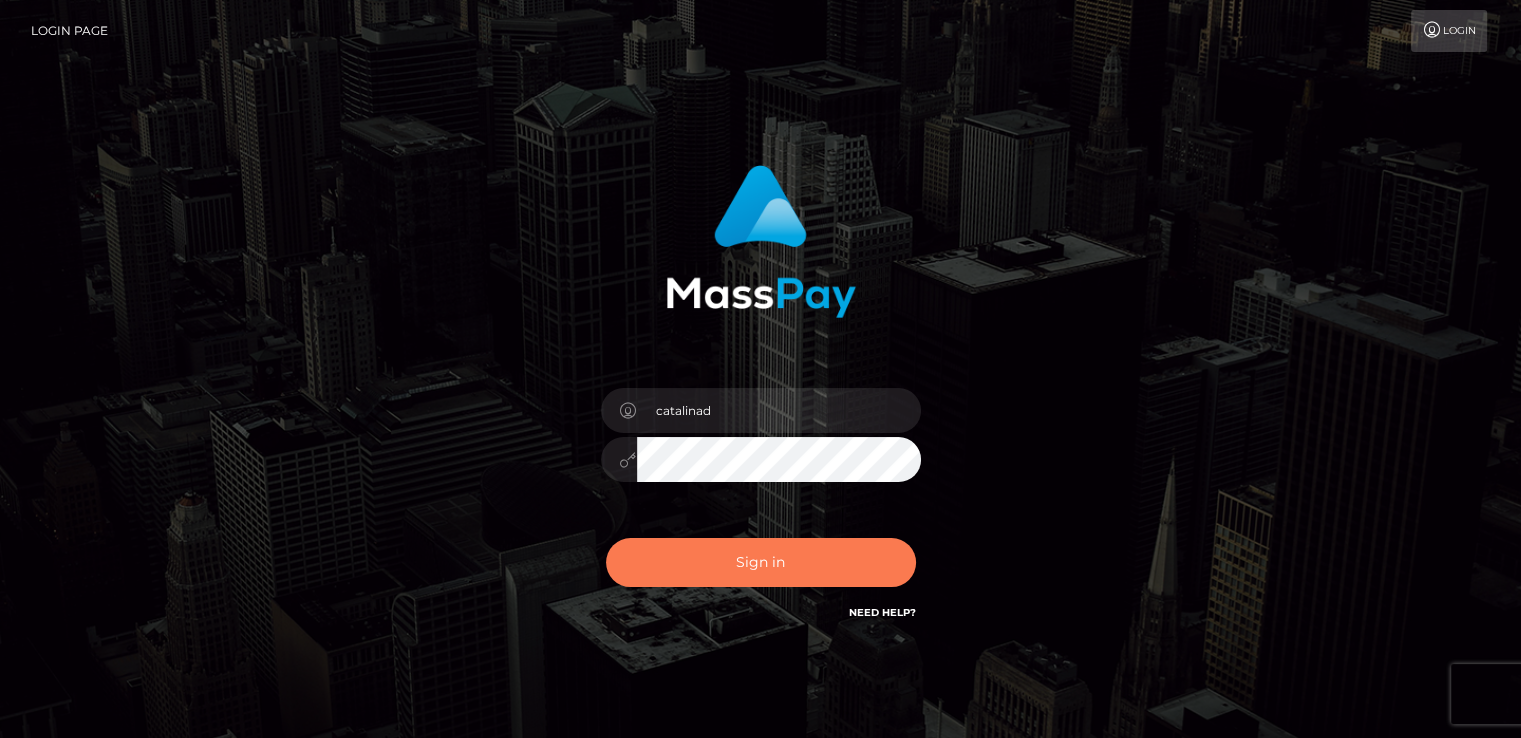 click on "Sign in" at bounding box center [761, 562] 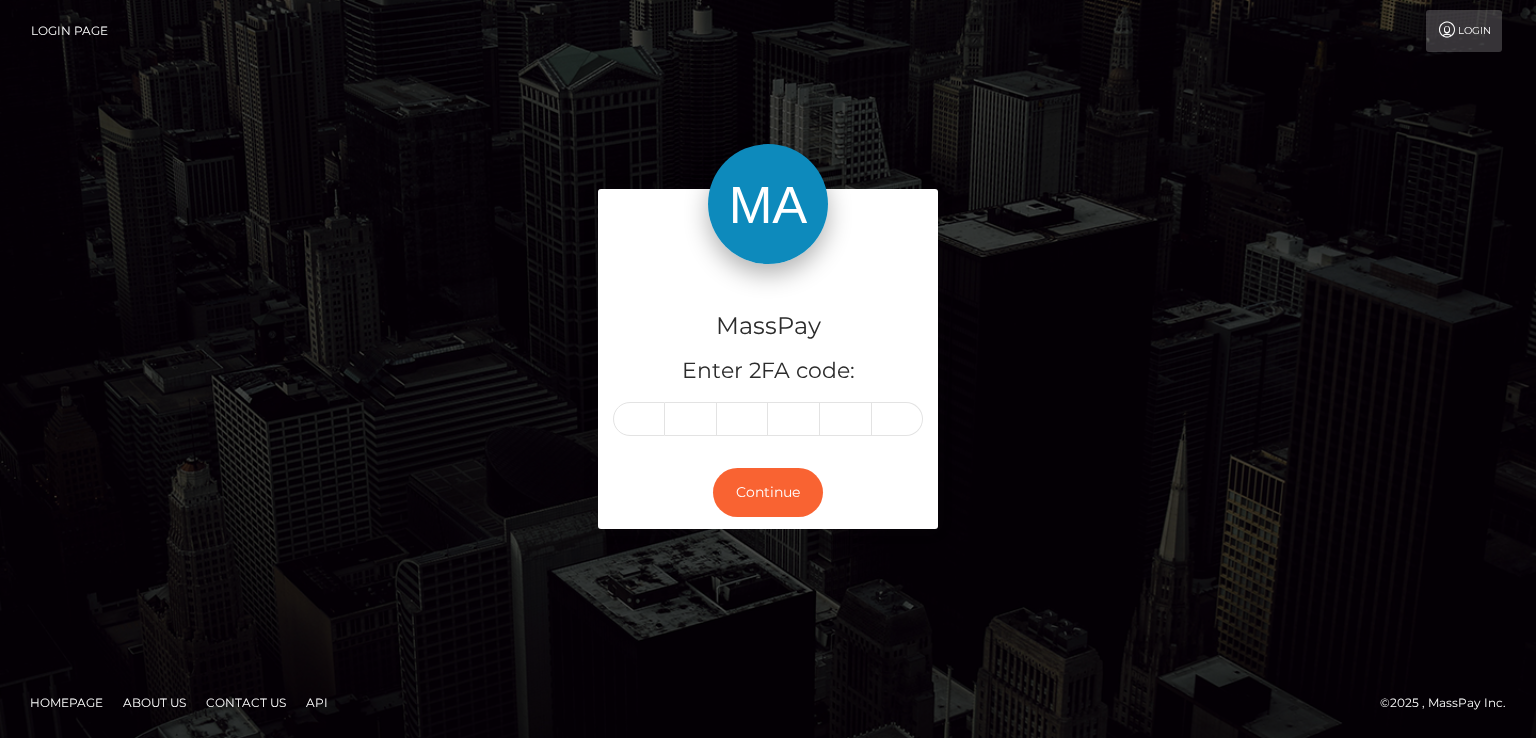 scroll, scrollTop: 0, scrollLeft: 0, axis: both 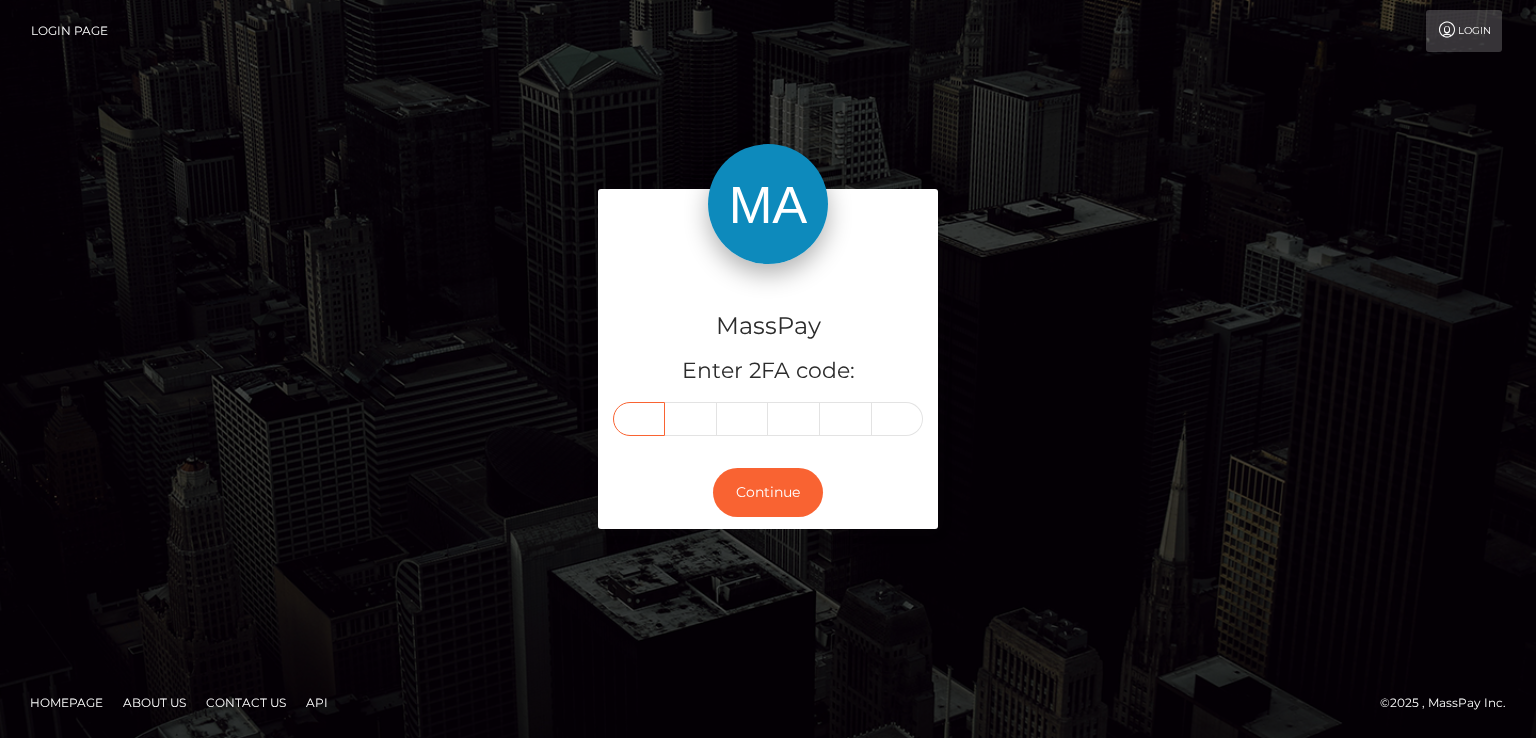 click at bounding box center [639, 419] 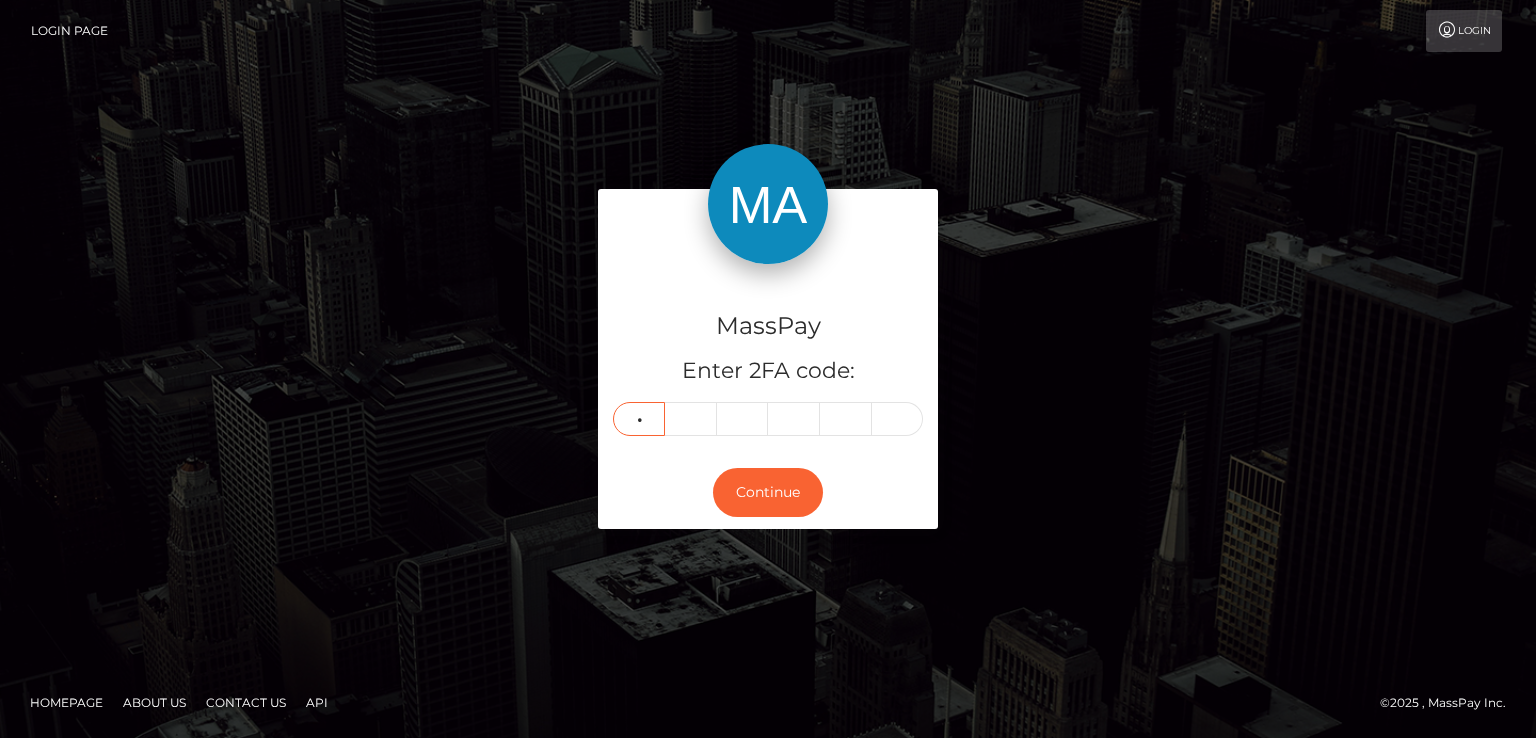 type on "2" 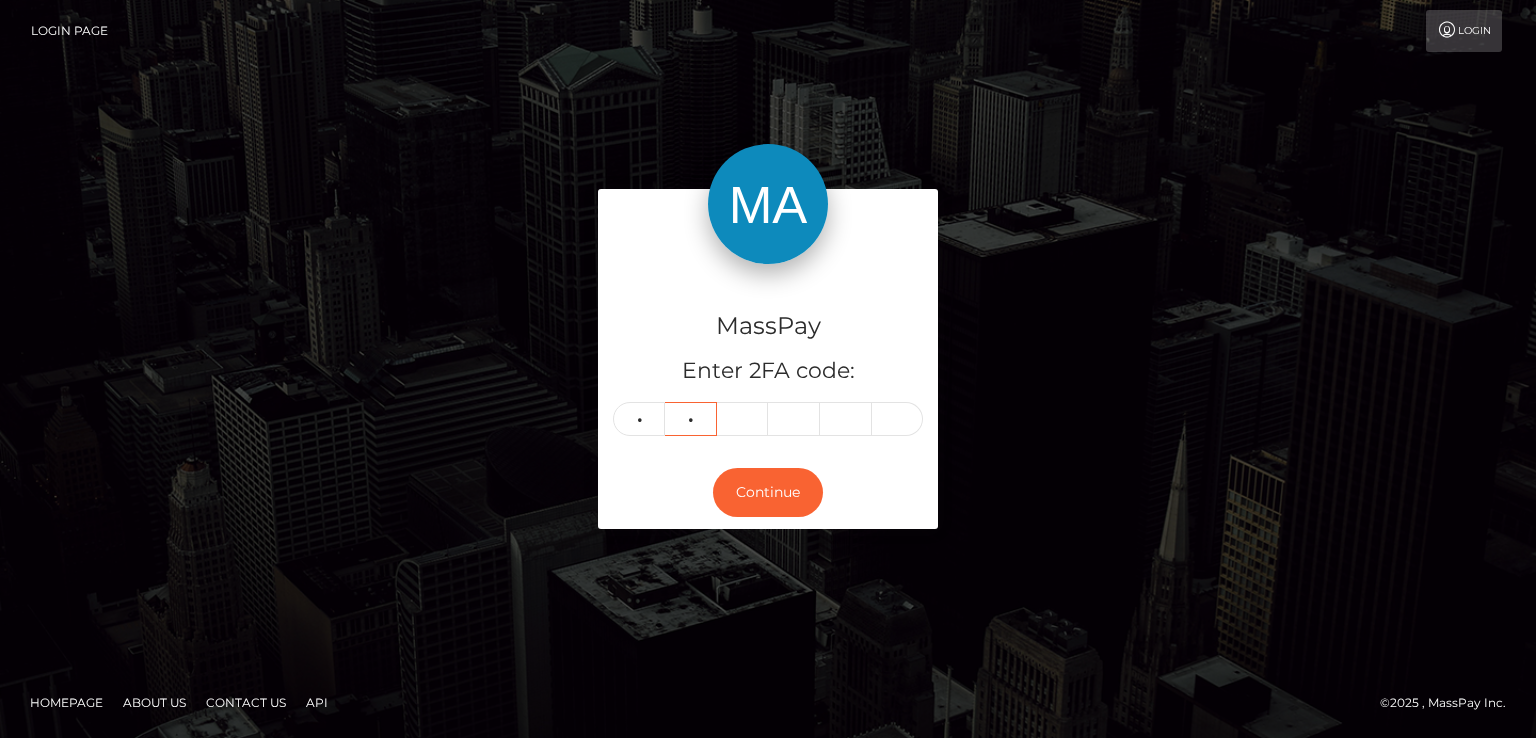 type on "1" 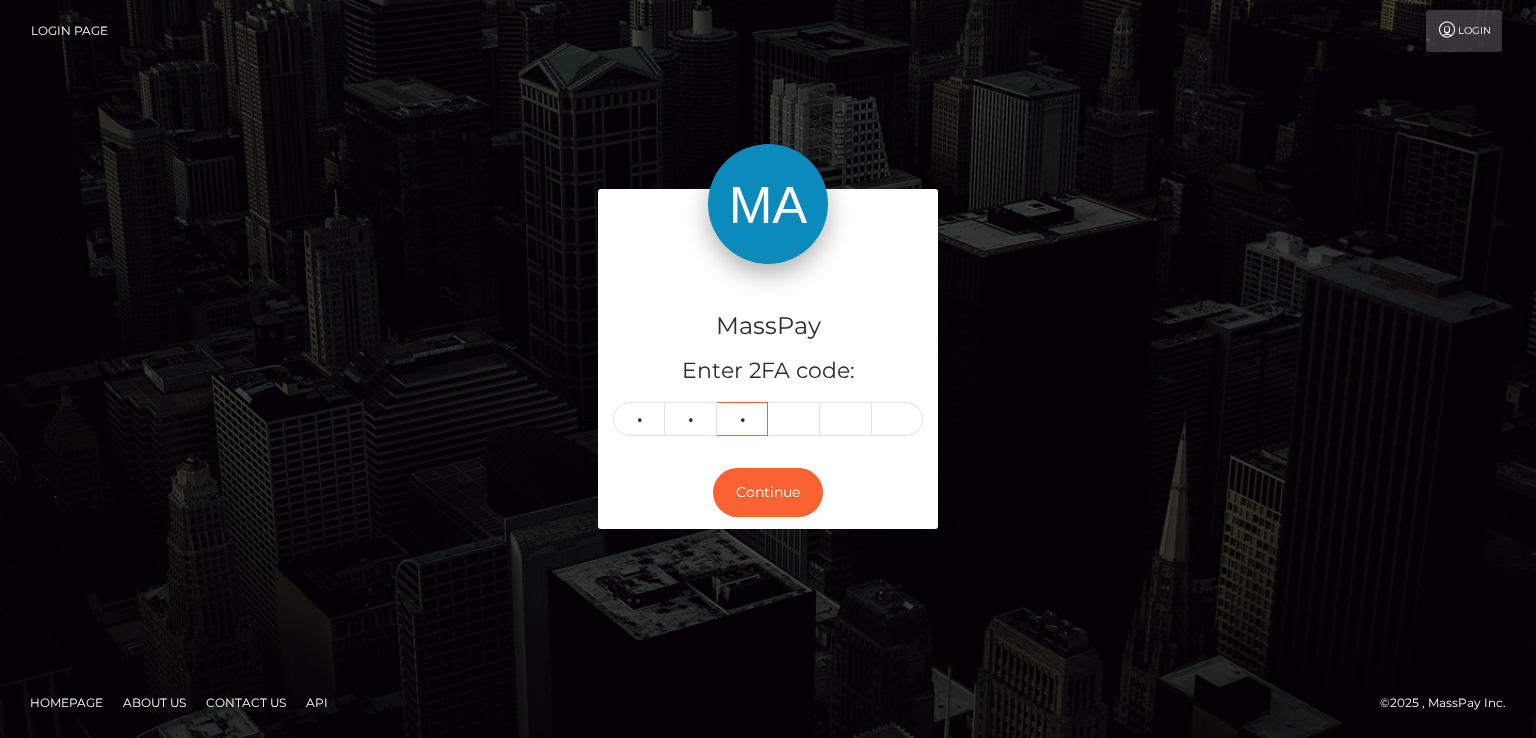 type on "1" 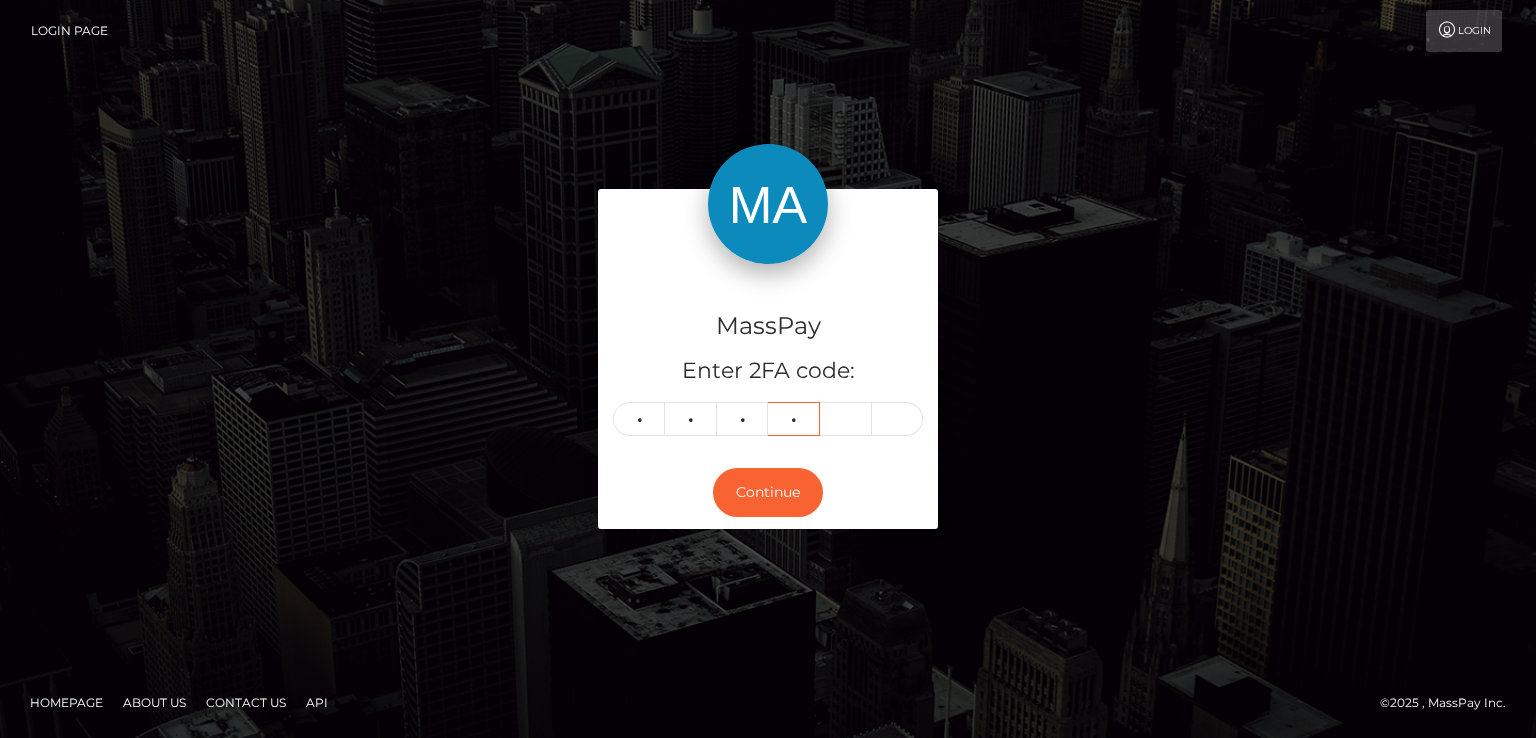 type on "6" 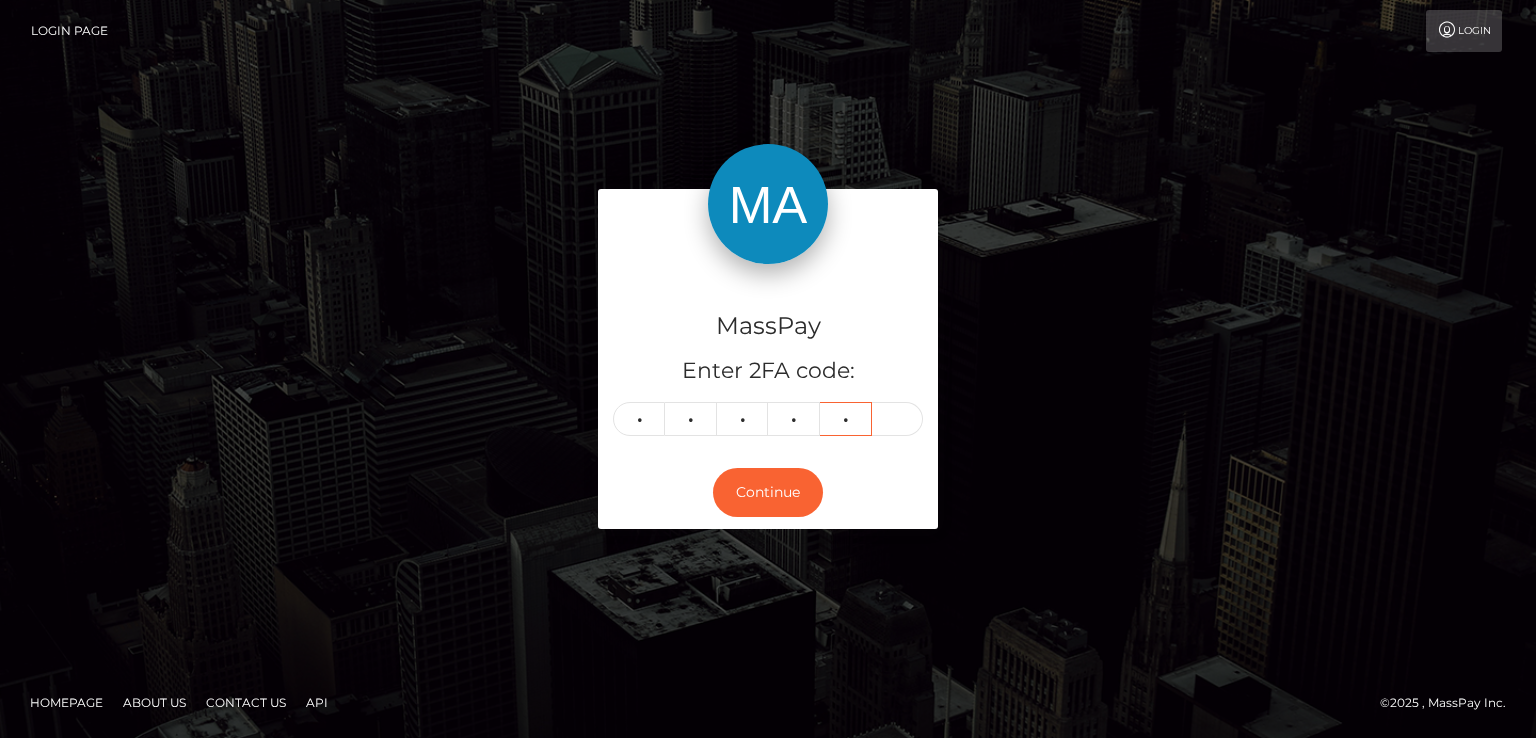 type on "2" 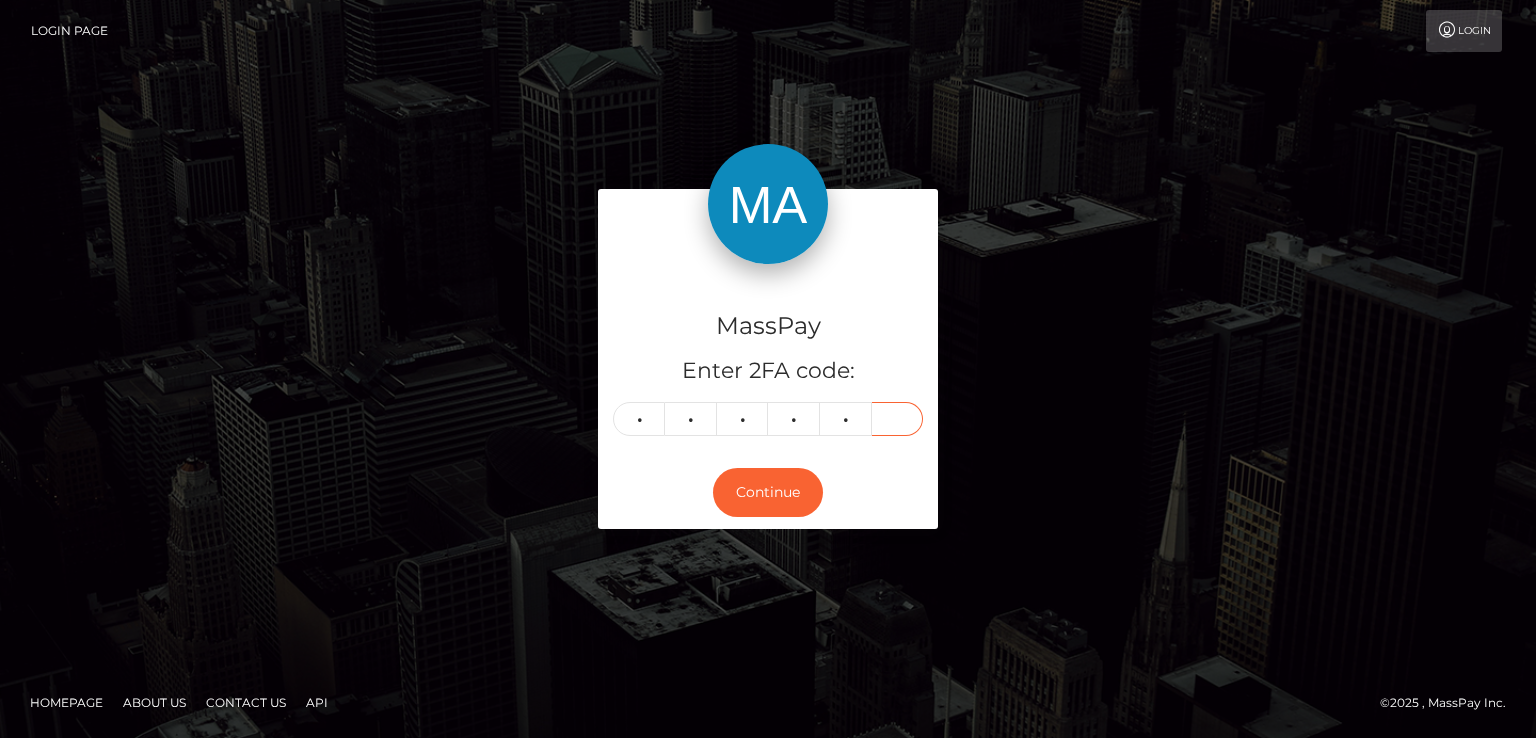 type on "4" 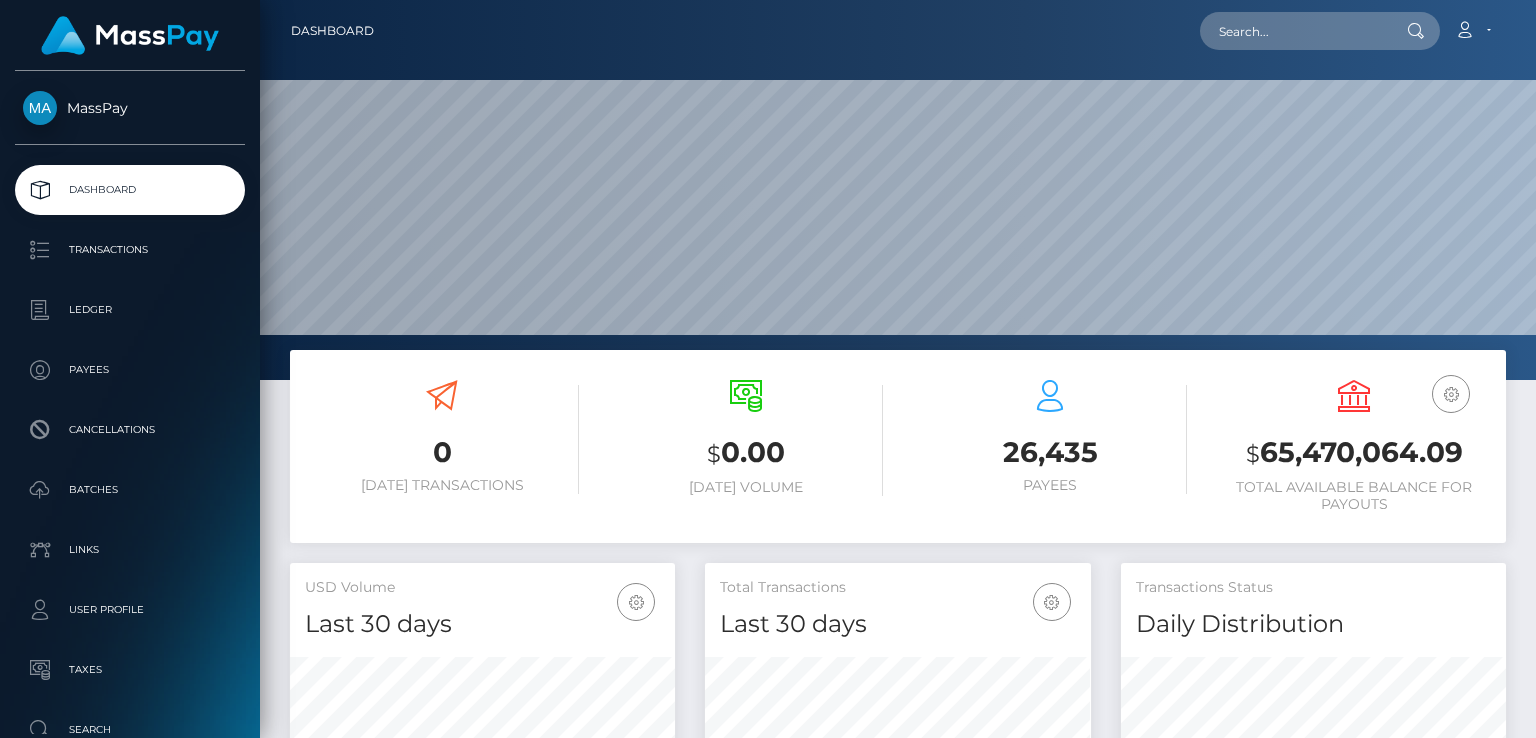 scroll, scrollTop: 0, scrollLeft: 0, axis: both 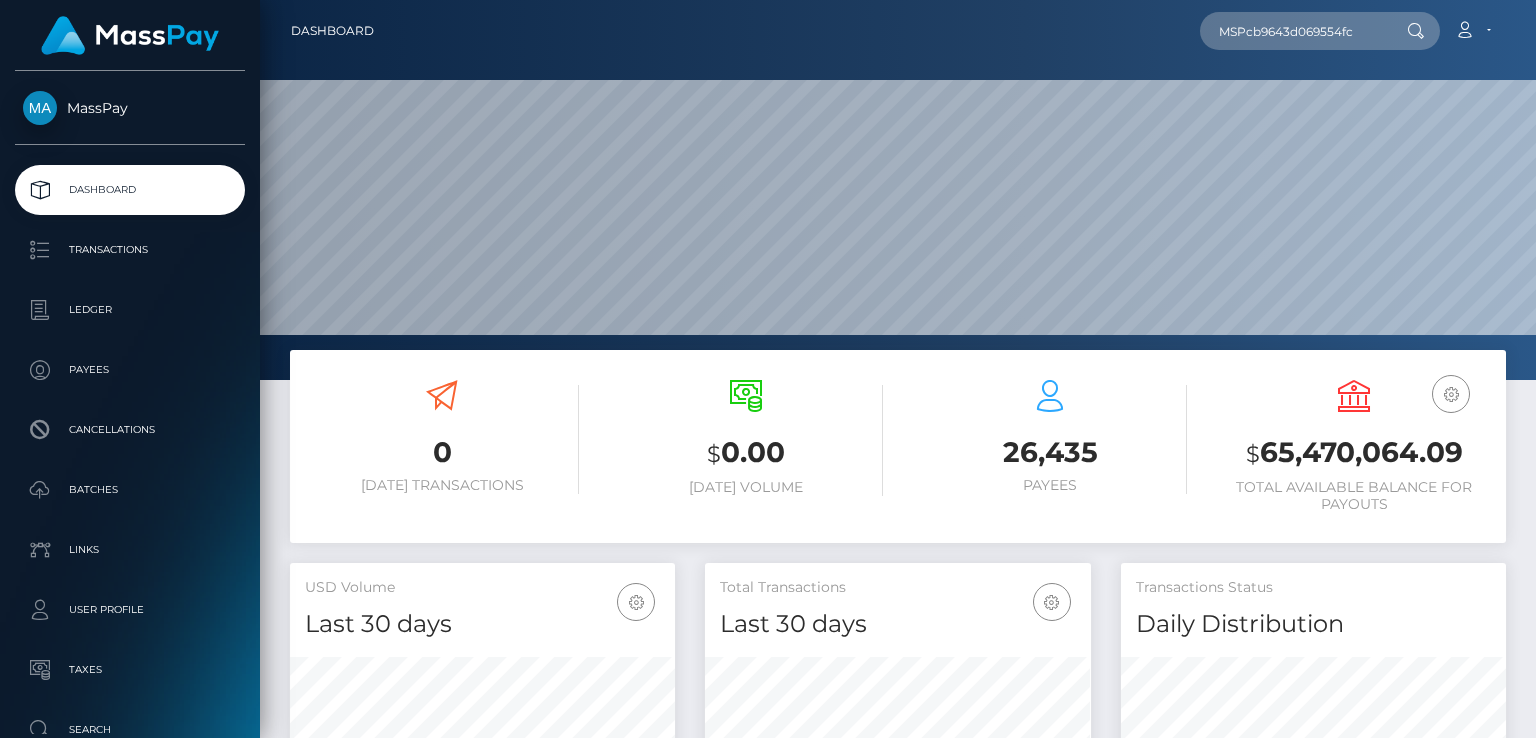 type on "MSPcb9643d069554fc" 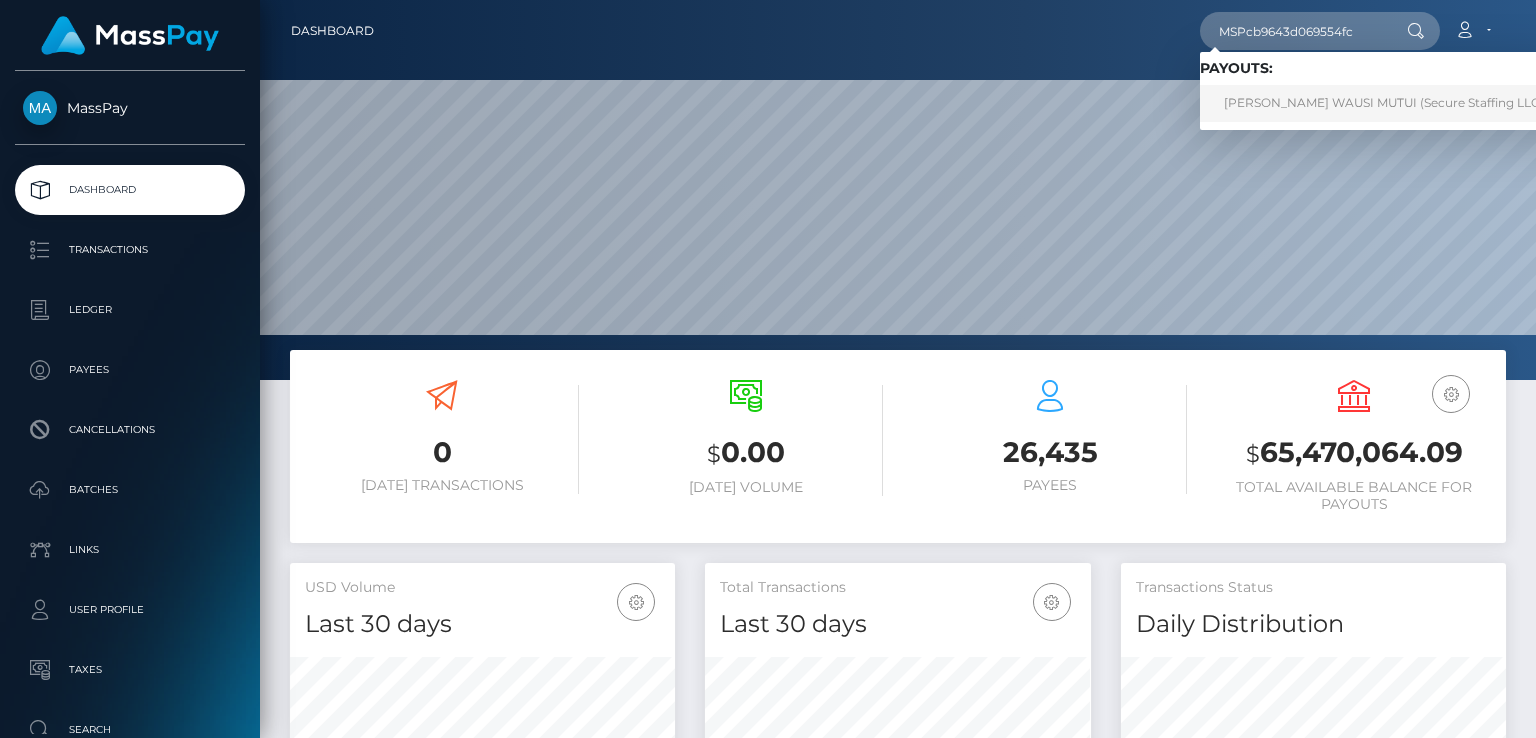 click on "JENIFER WAUSI MUTUI (Secure Staffing LLC - )" at bounding box center (1389, 103) 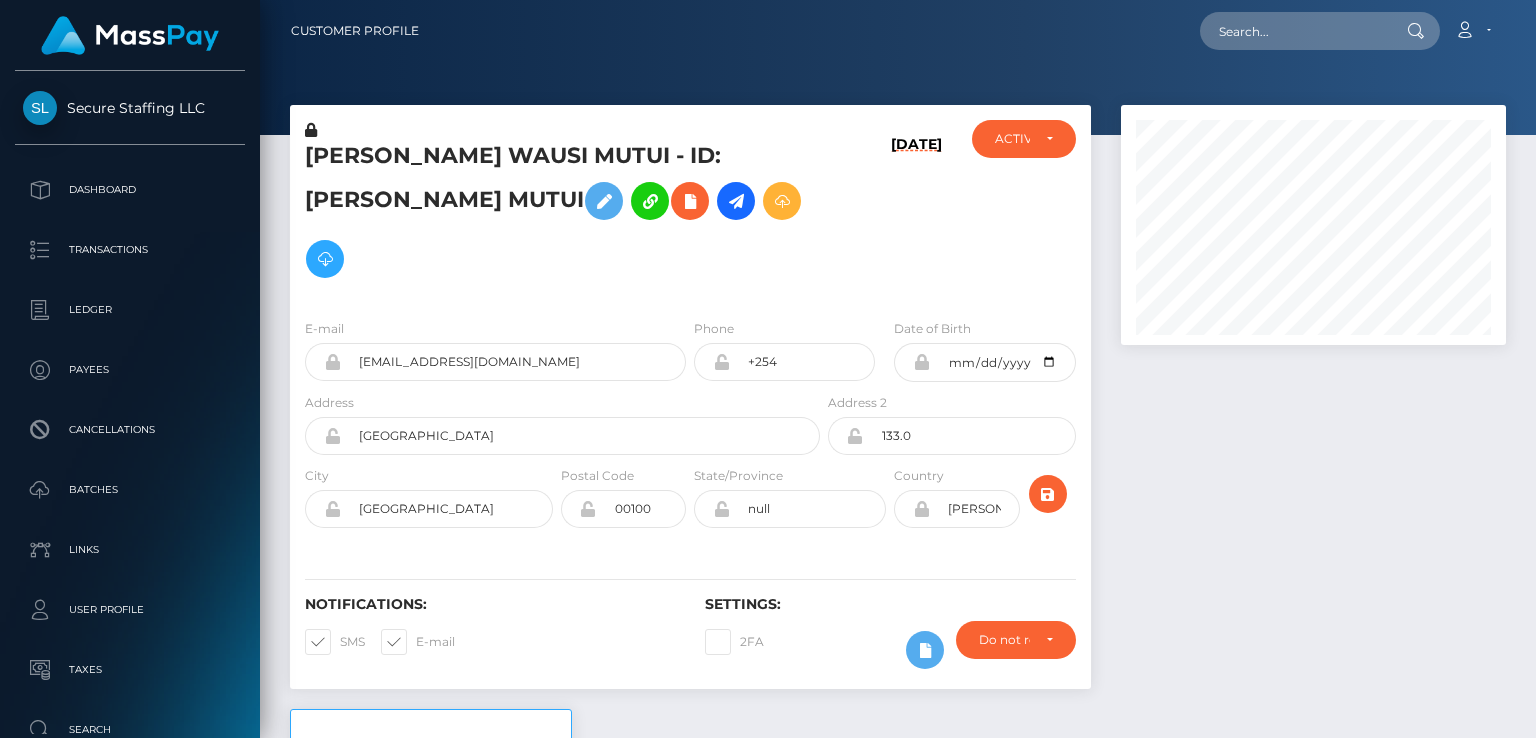 scroll, scrollTop: 0, scrollLeft: 0, axis: both 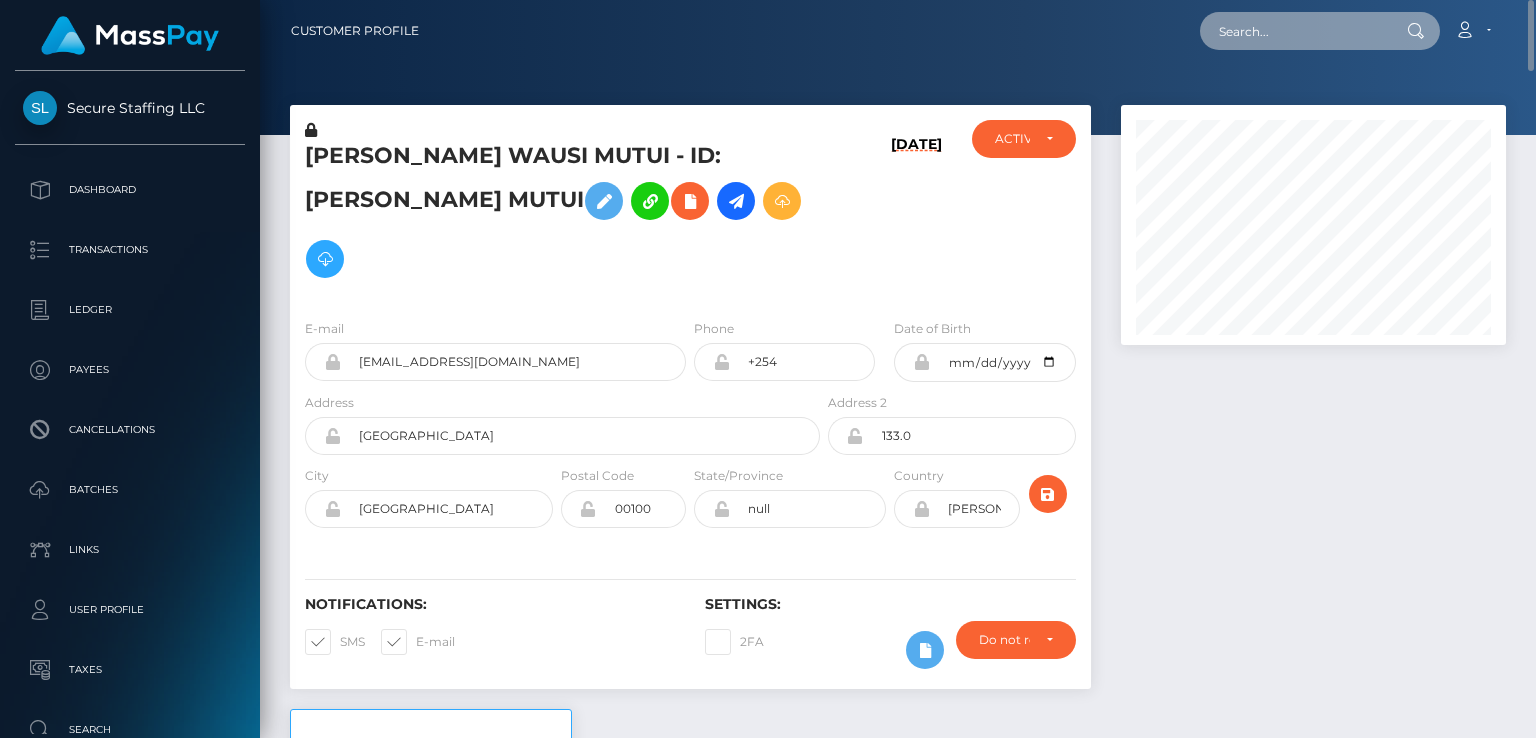 paste on "MSPff92f3a2432fae6" 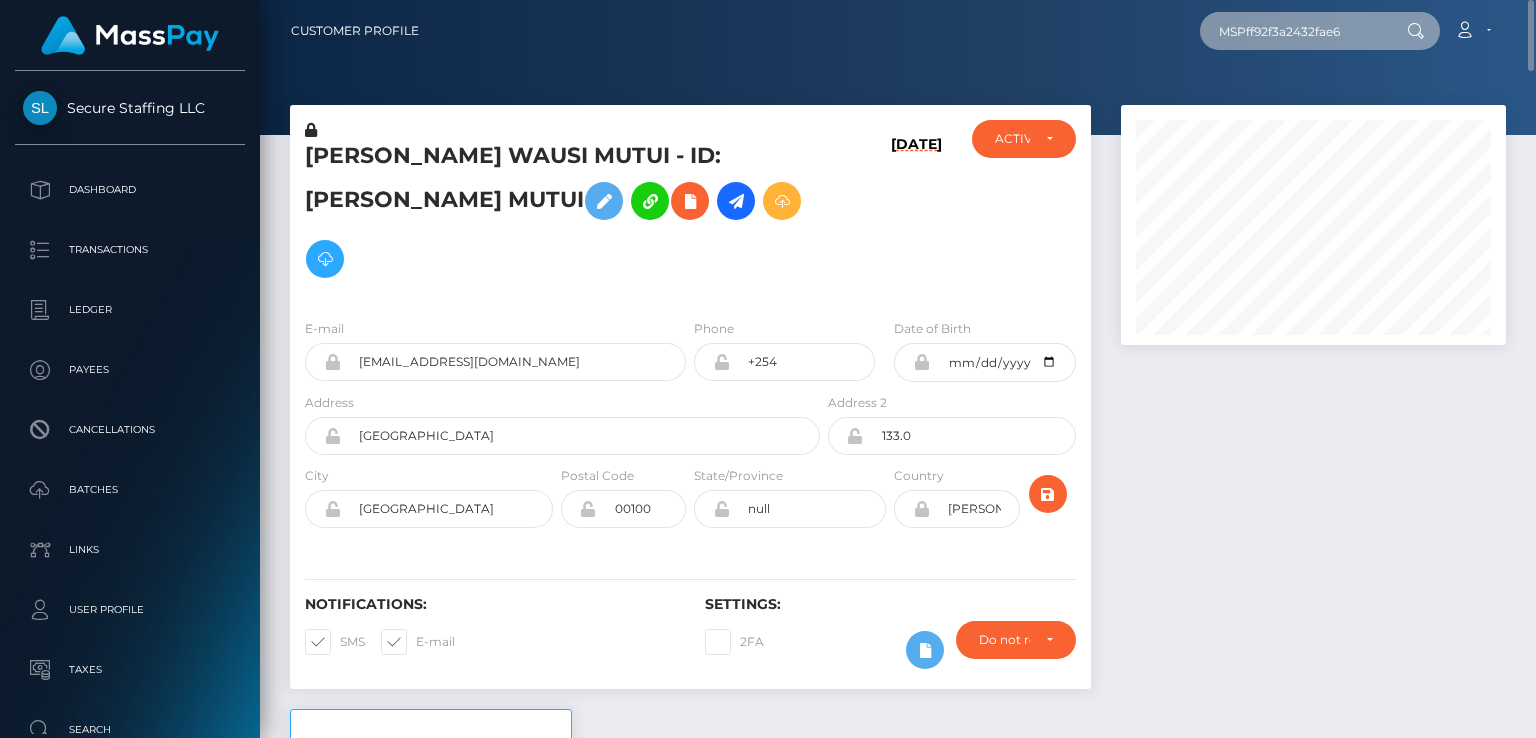 type on "MSPff92f3a2432fae6" 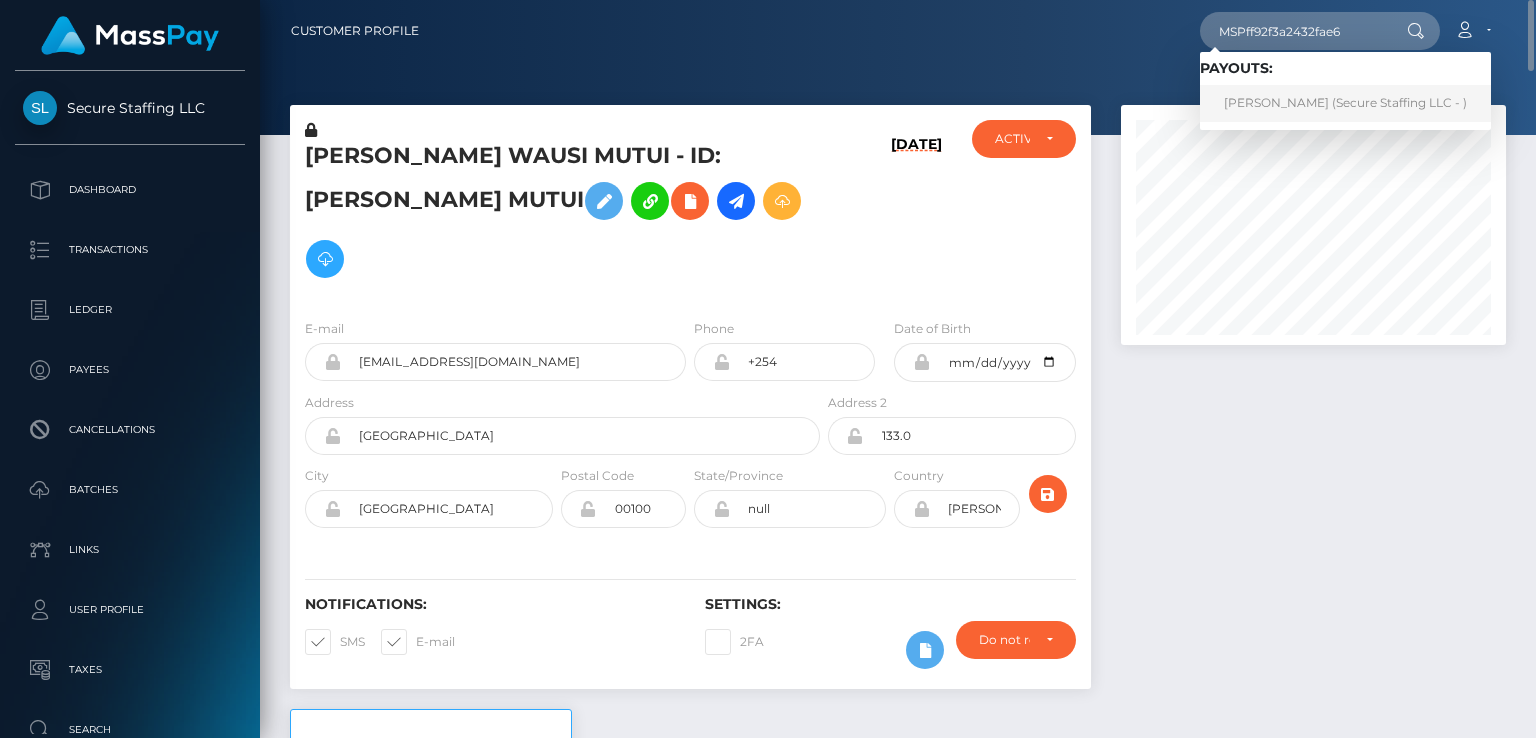 click on "Faith Njeri Maina (Secure Staffing LLC - )" at bounding box center [1345, 103] 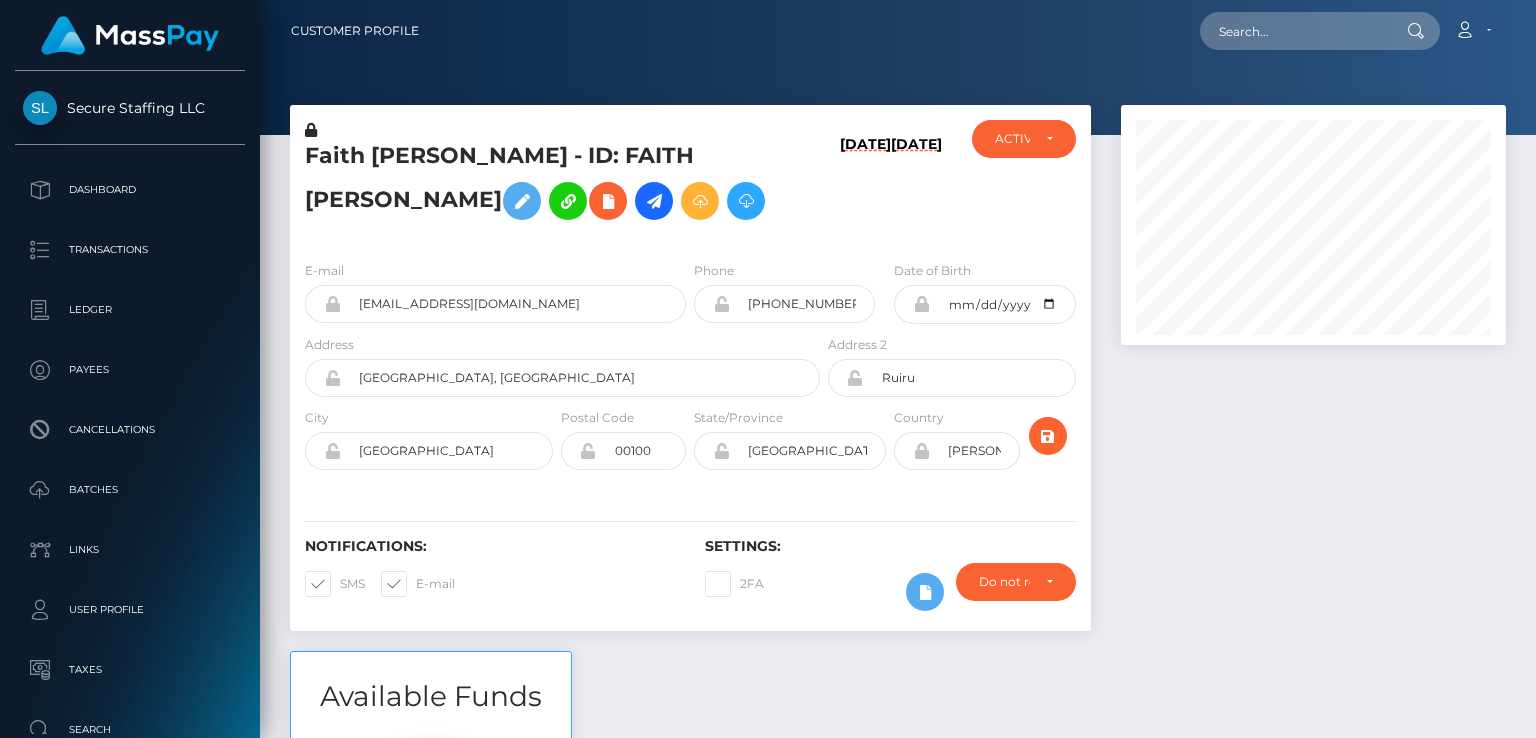 scroll, scrollTop: 0, scrollLeft: 0, axis: both 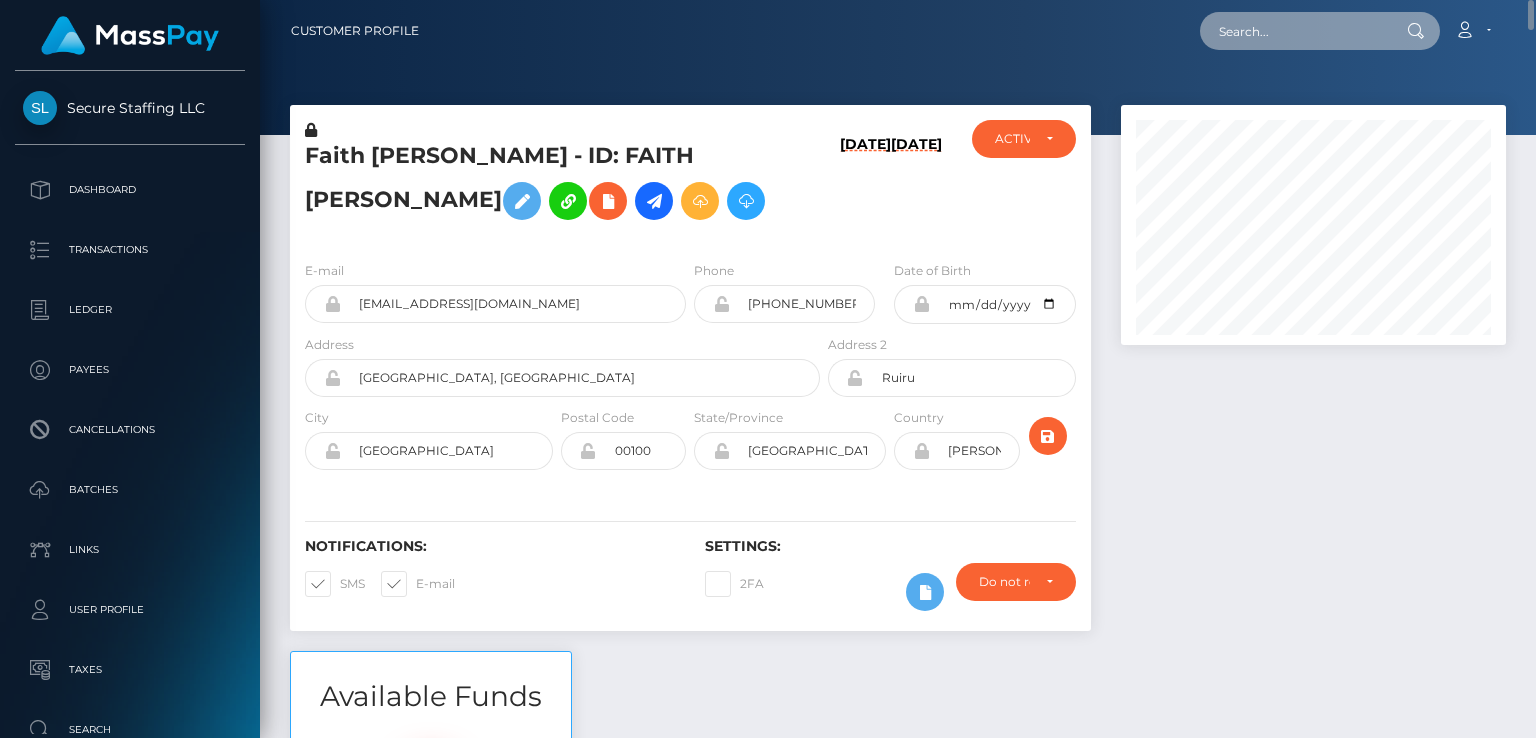 paste on "MSP66486cd1f1e255f" 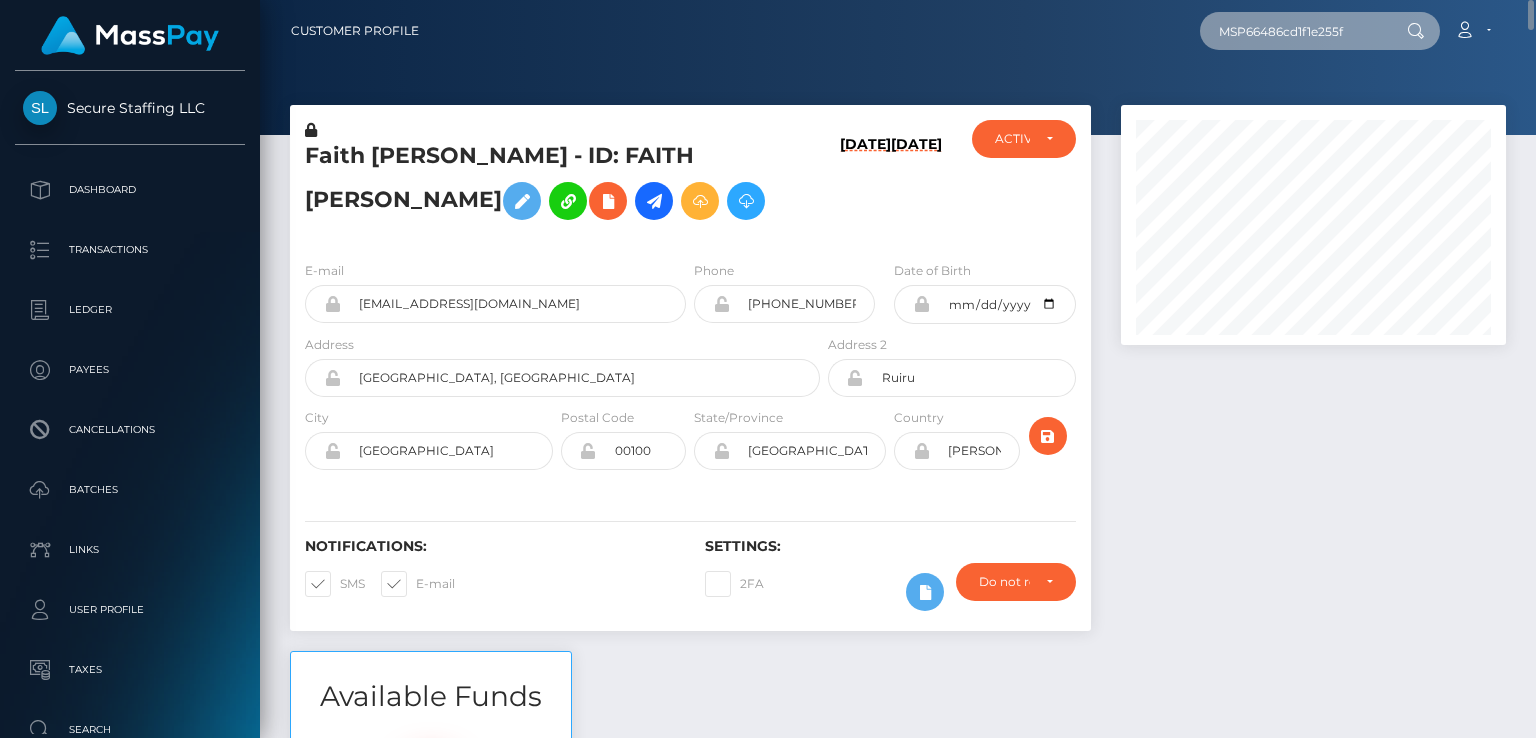 type on "MSP66486cd1f1e255f" 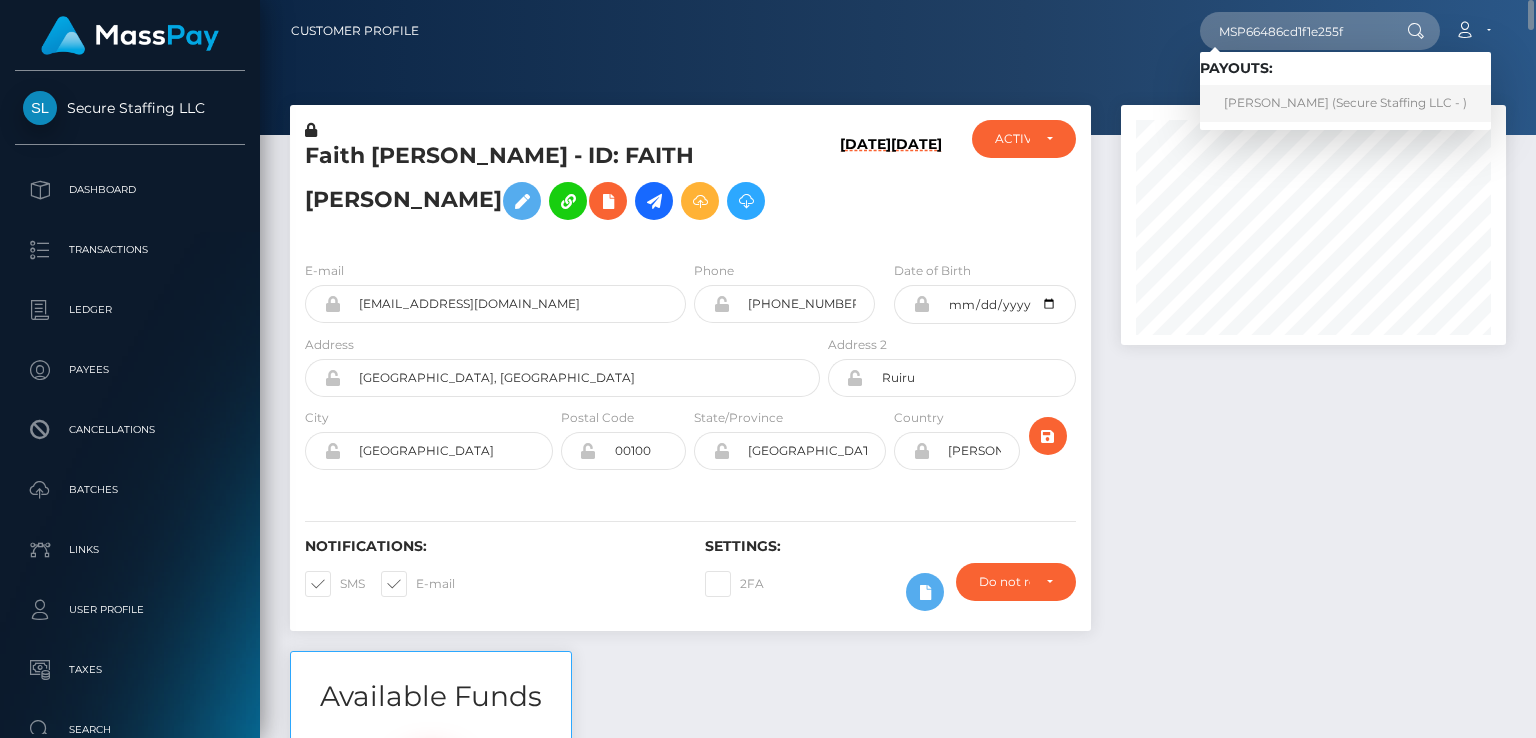 click on "risper  lazarus (Secure Staffing LLC - )" at bounding box center (1345, 103) 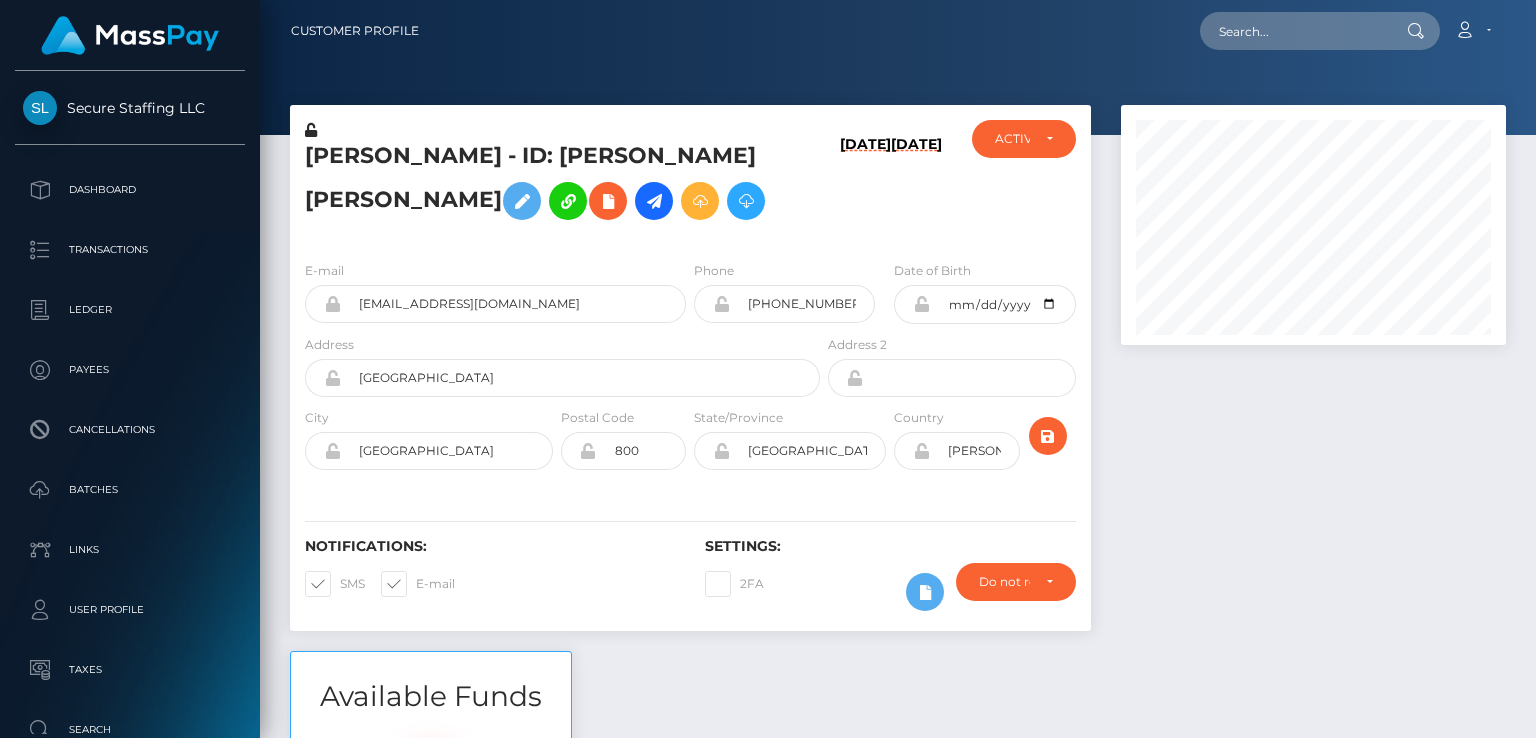 scroll, scrollTop: 0, scrollLeft: 0, axis: both 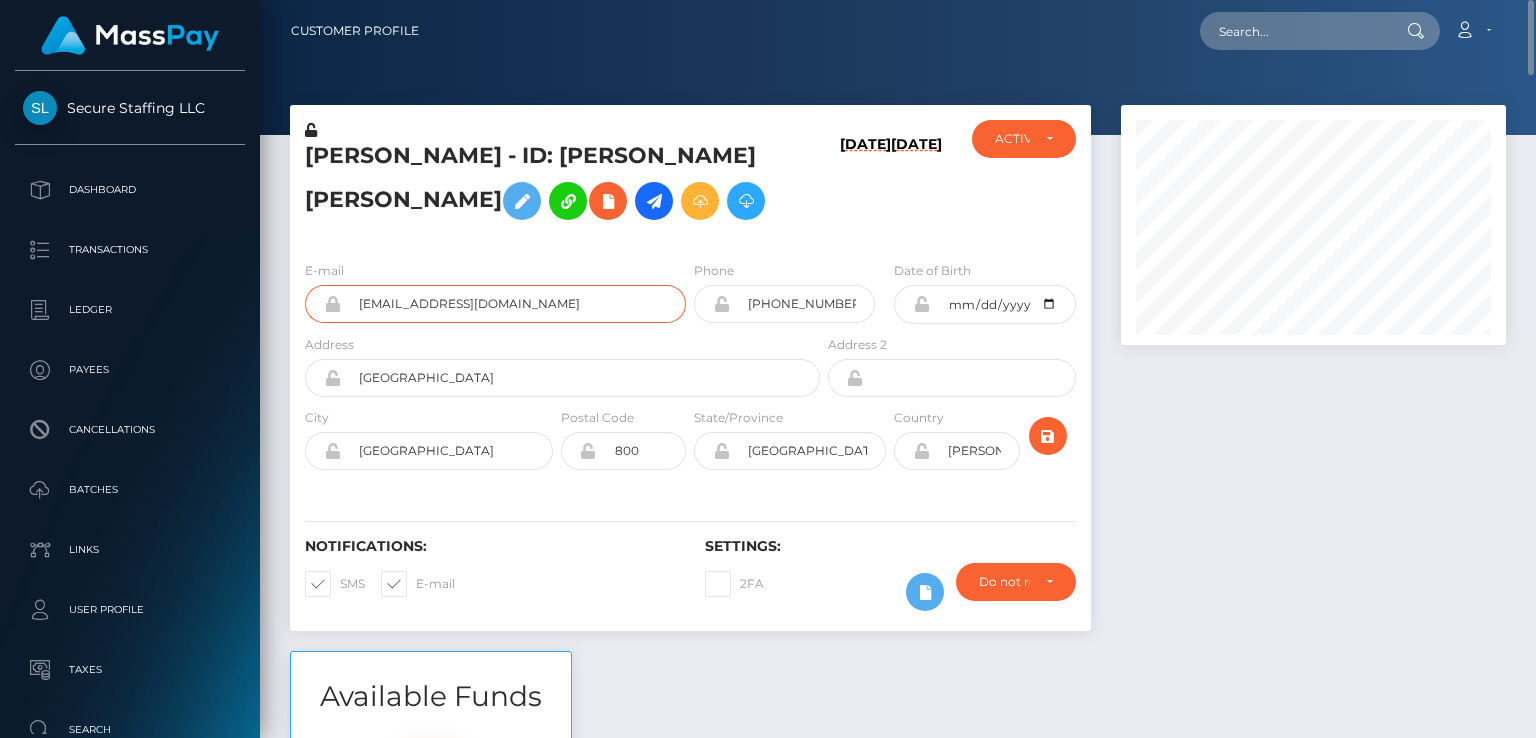 click on "rispera846@gmail.com" at bounding box center (513, 304) 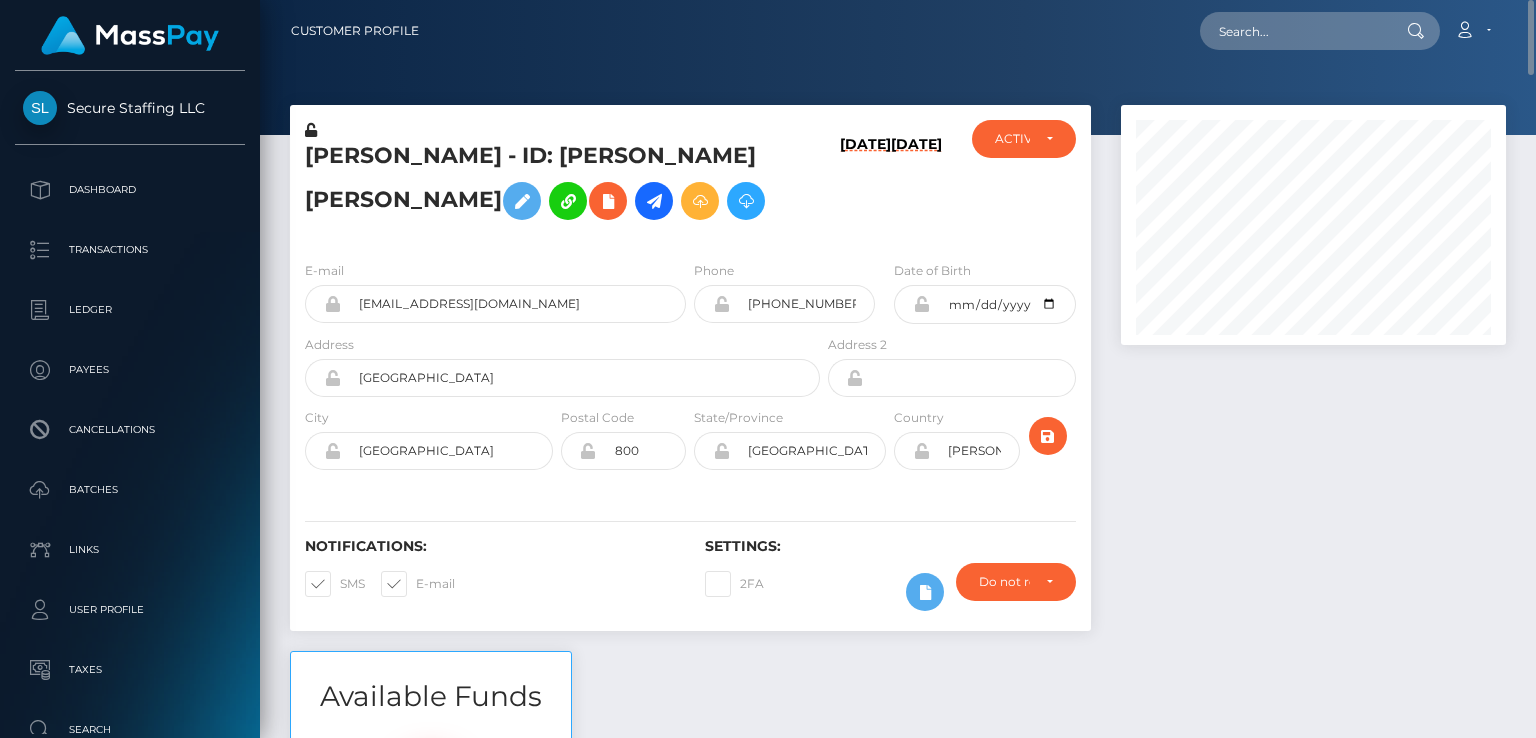 click on "risper  lazarus
- ID: Risper Atieno Lazarus" at bounding box center [557, 185] 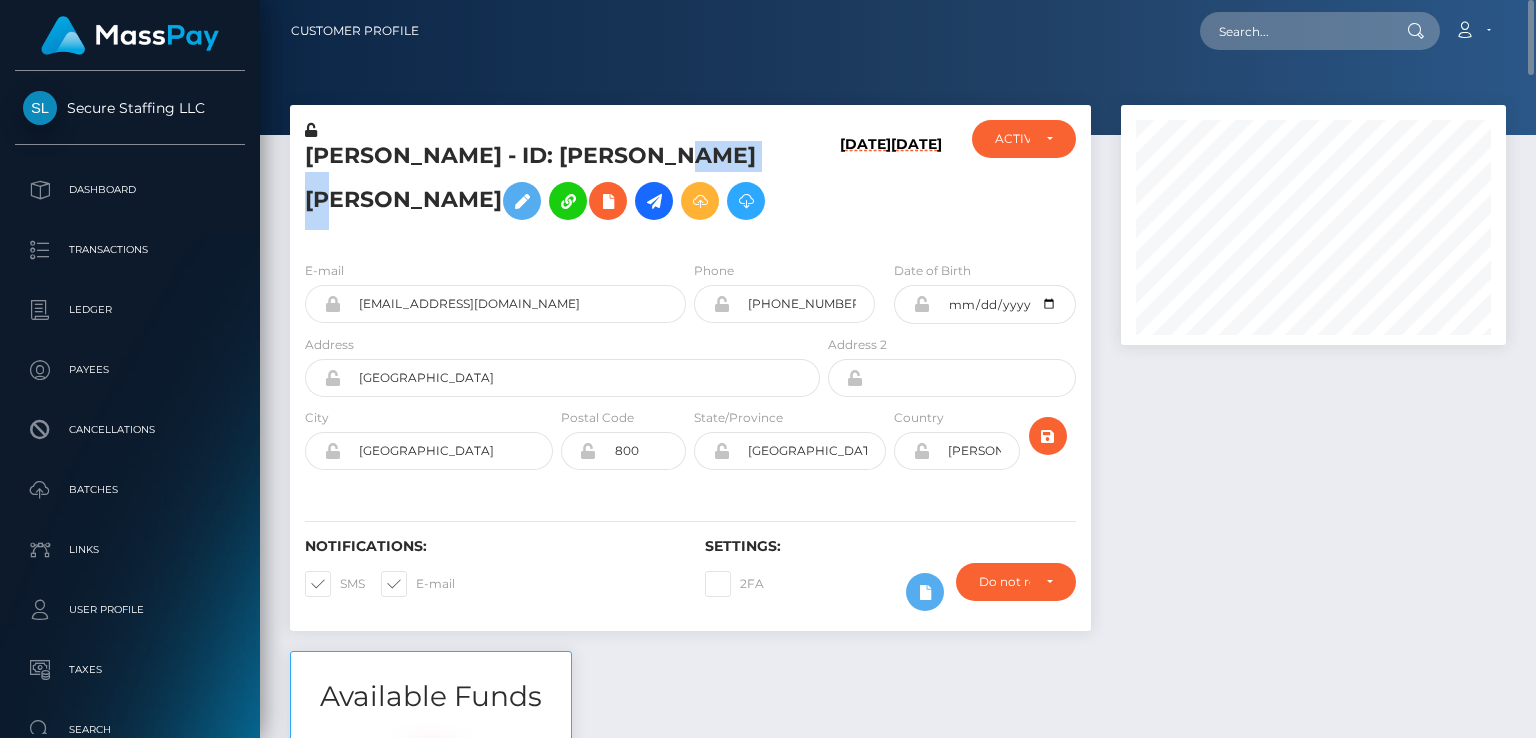click on "risper  lazarus
- ID: Risper Atieno Lazarus" at bounding box center (557, 185) 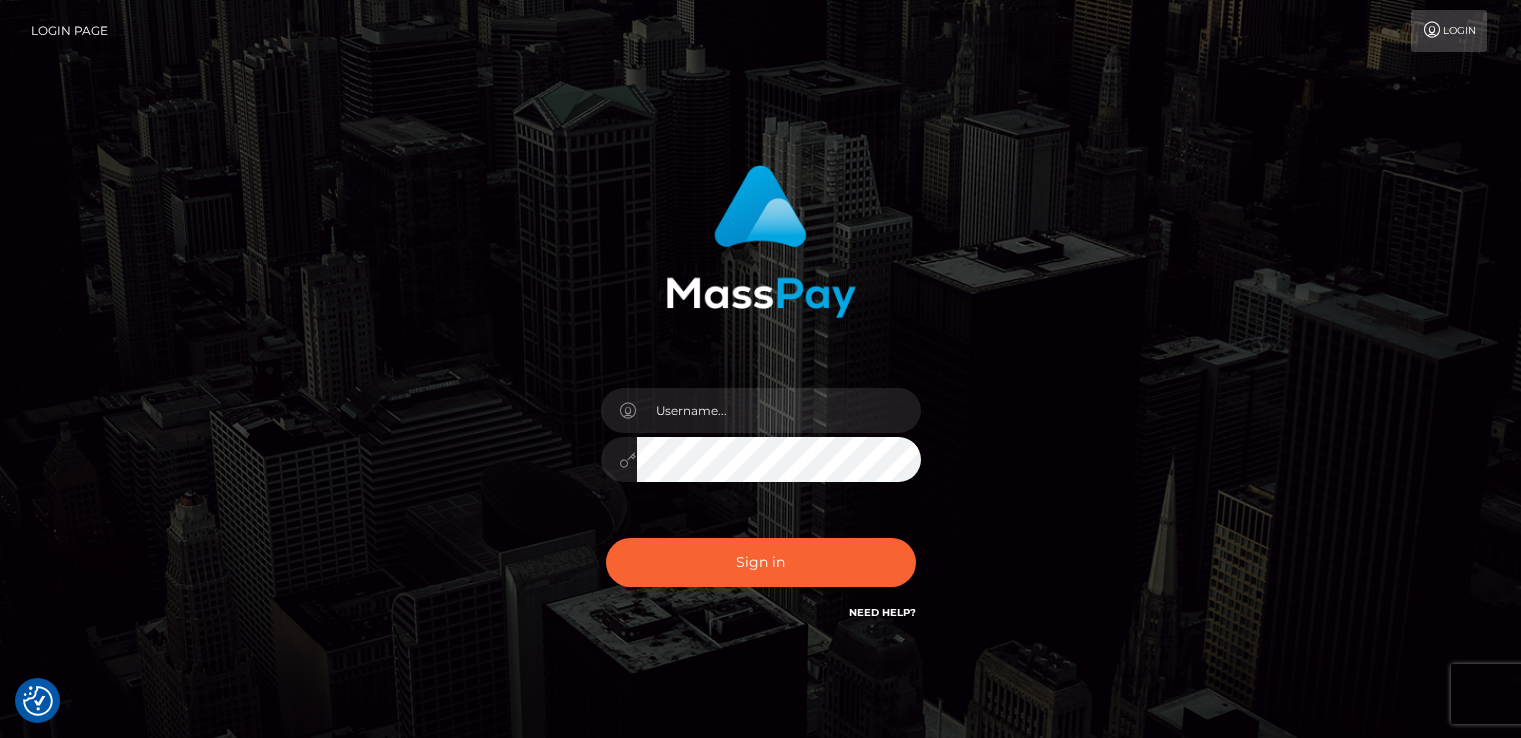 scroll, scrollTop: 0, scrollLeft: 0, axis: both 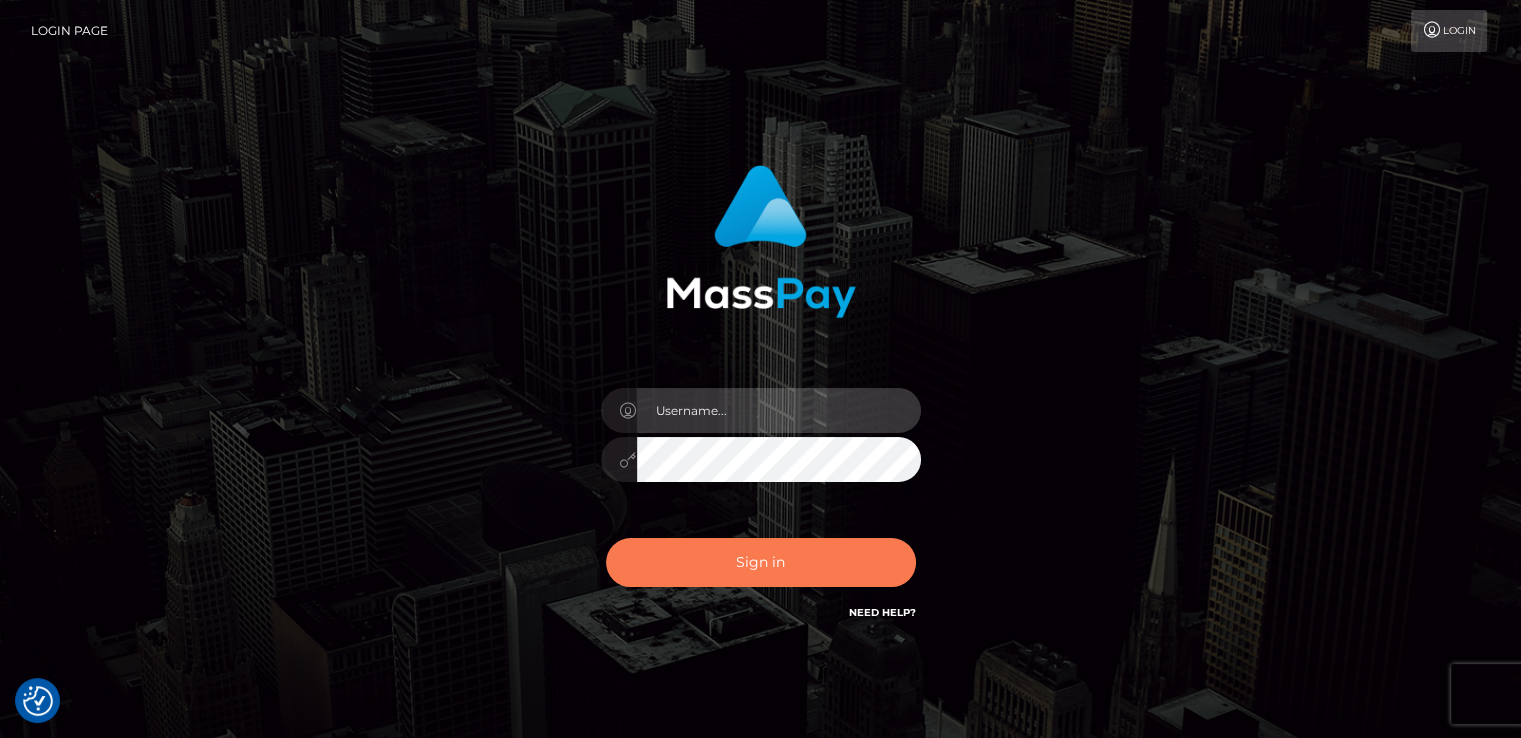 type on "catalinad" 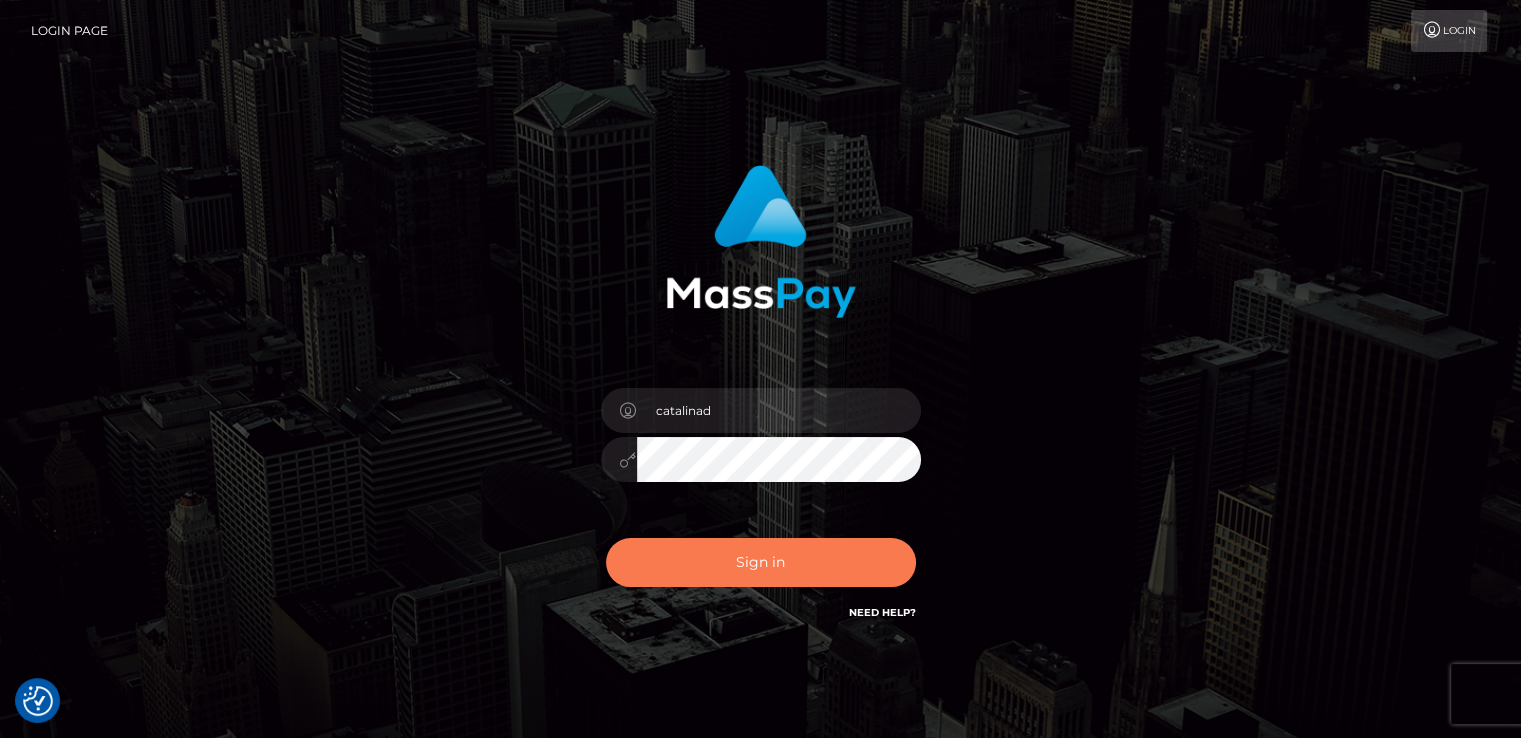 drag, startPoint x: 716, startPoint y: 568, endPoint x: 1068, endPoint y: 201, distance: 508.52042 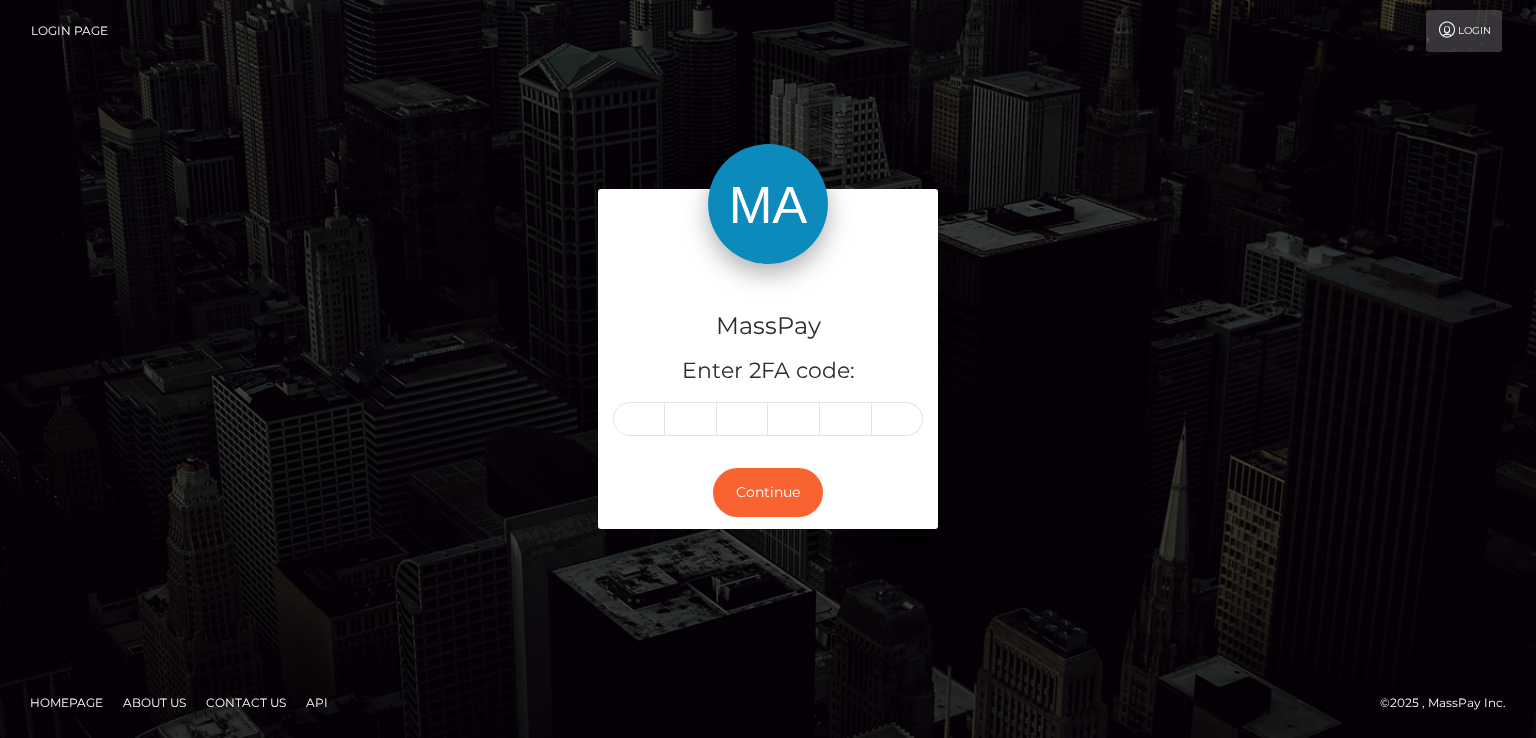 scroll, scrollTop: 0, scrollLeft: 0, axis: both 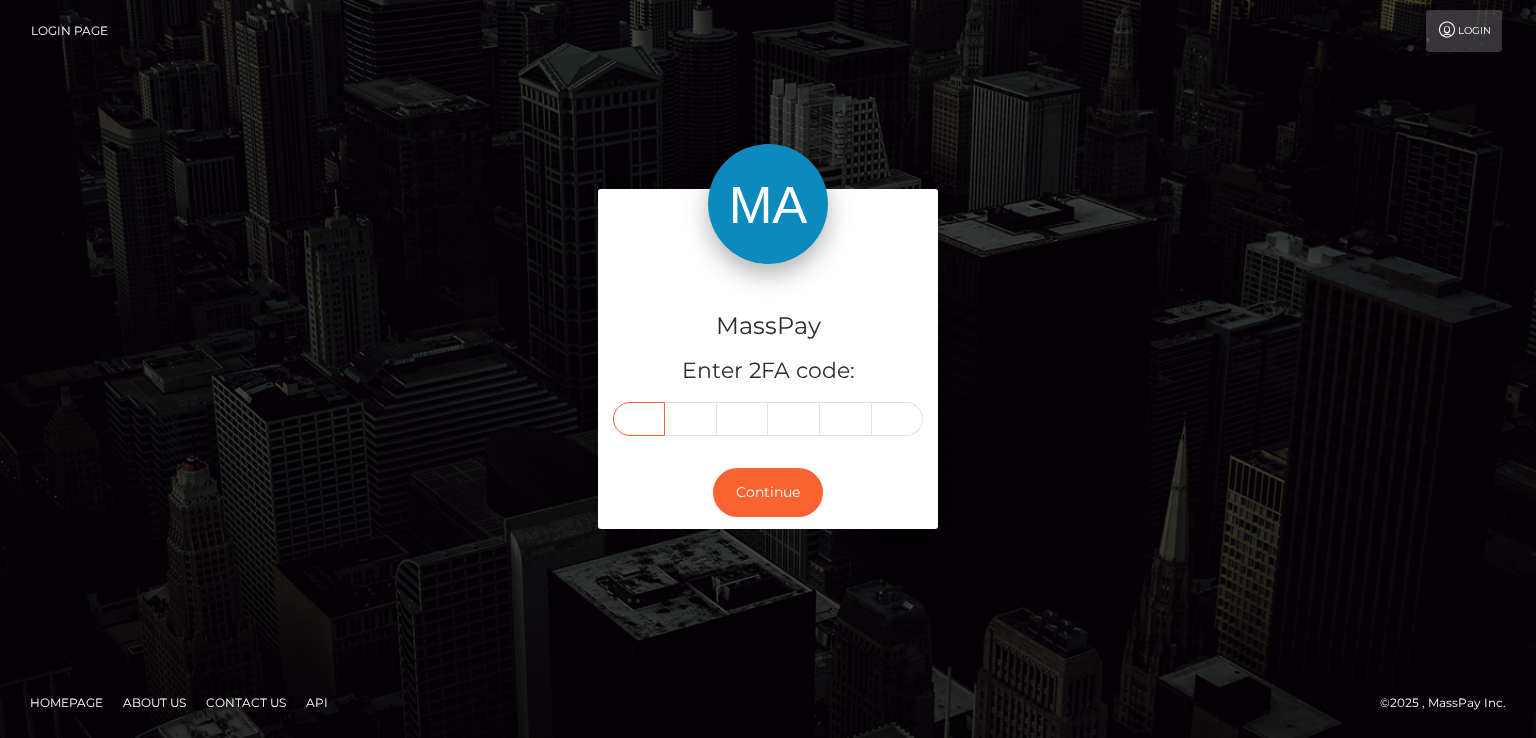 click at bounding box center (639, 419) 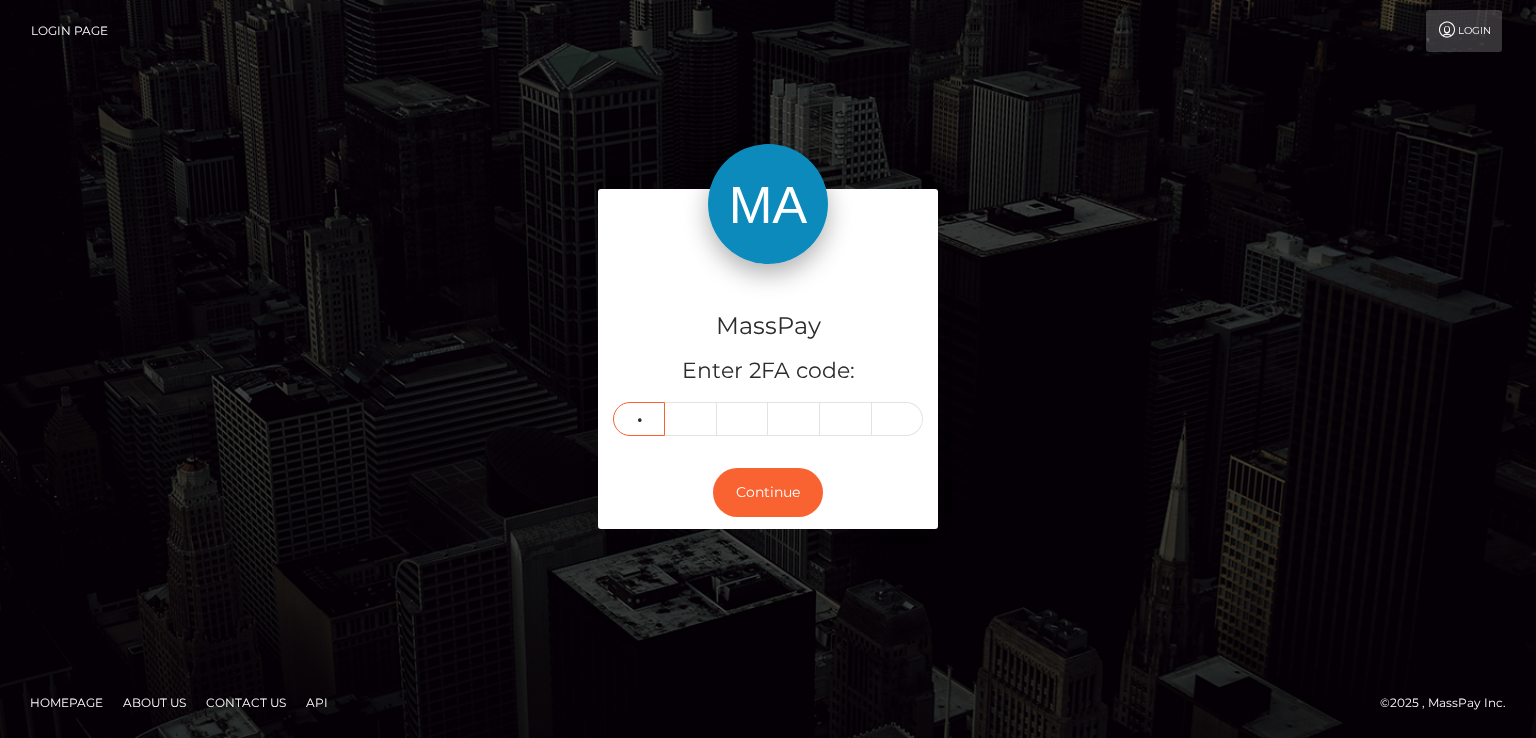 type on "9" 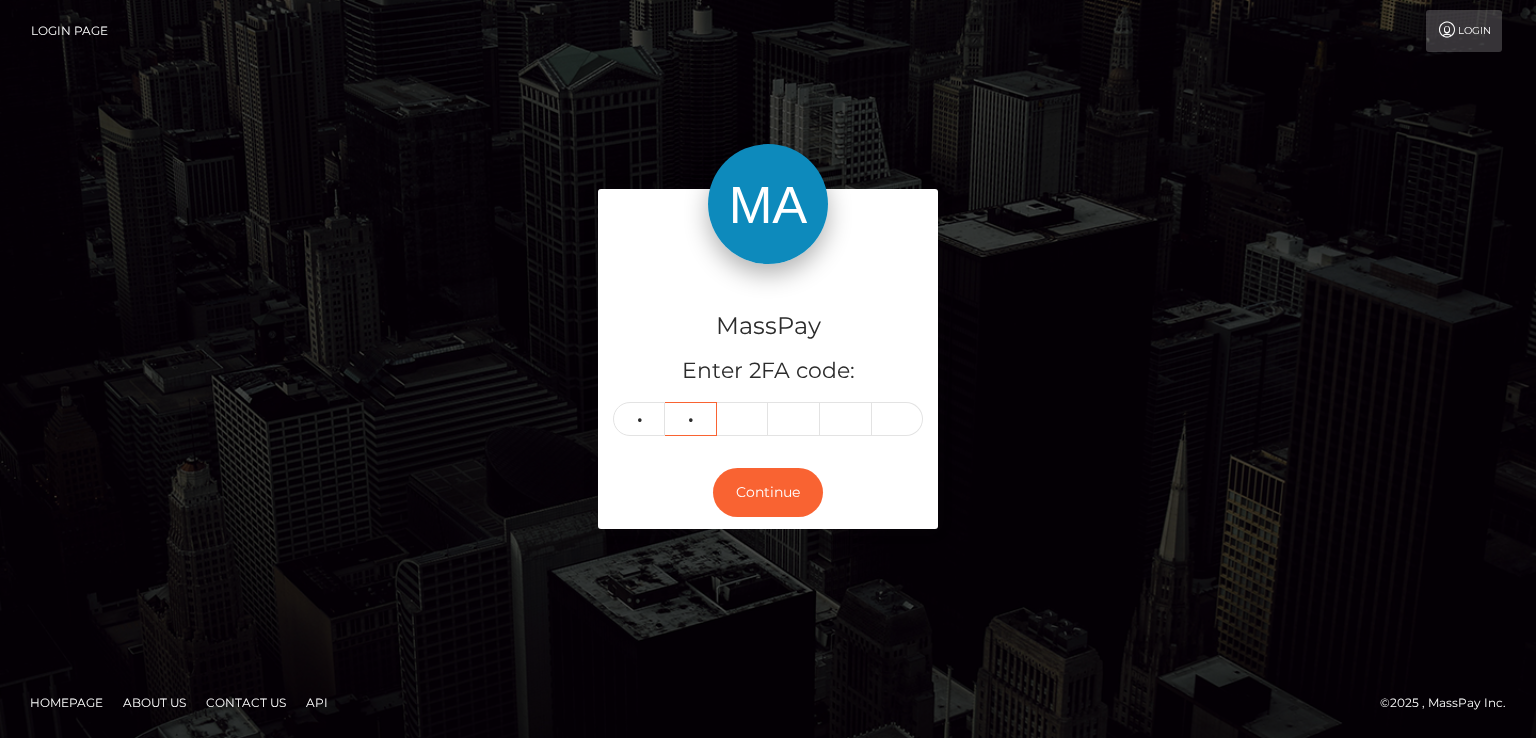 type on "5" 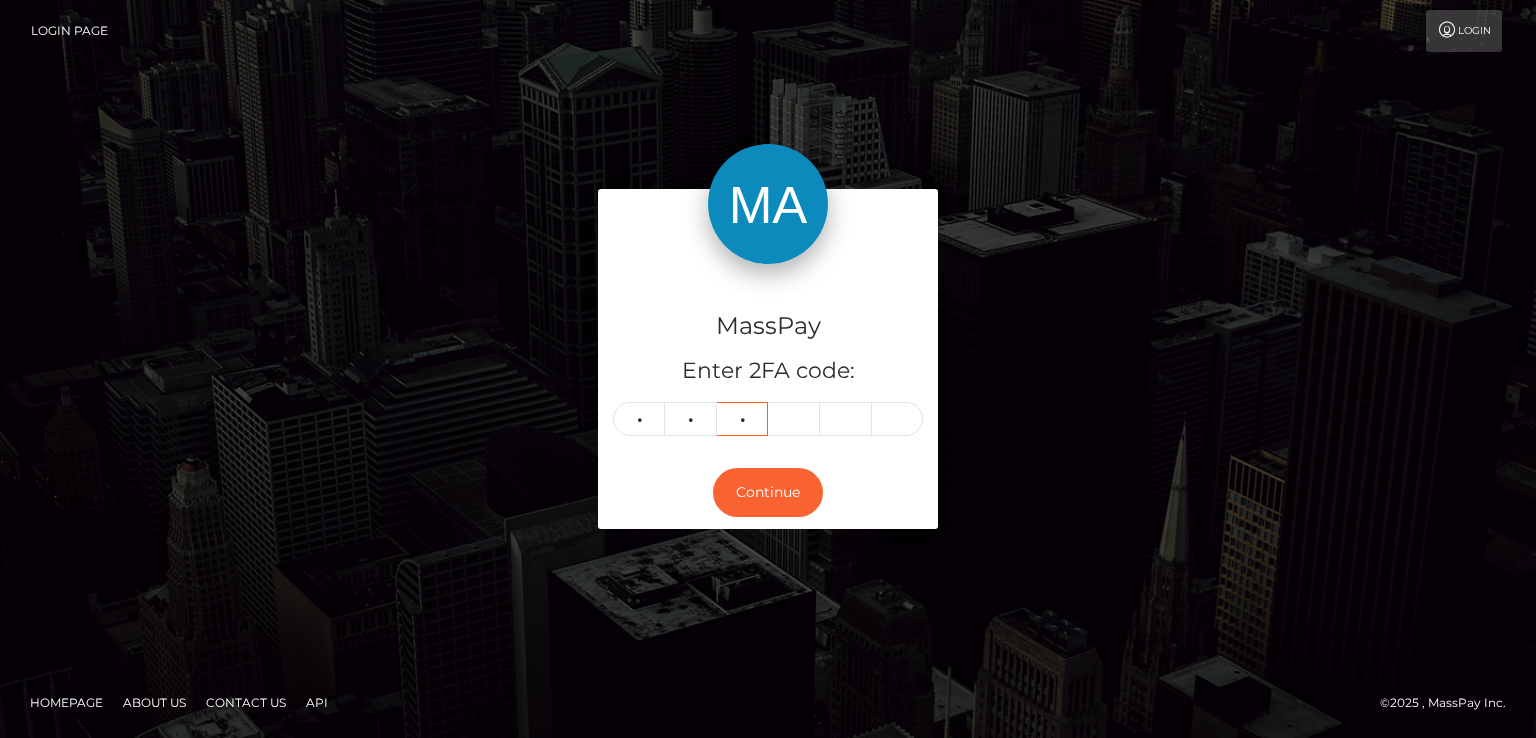 type on "2" 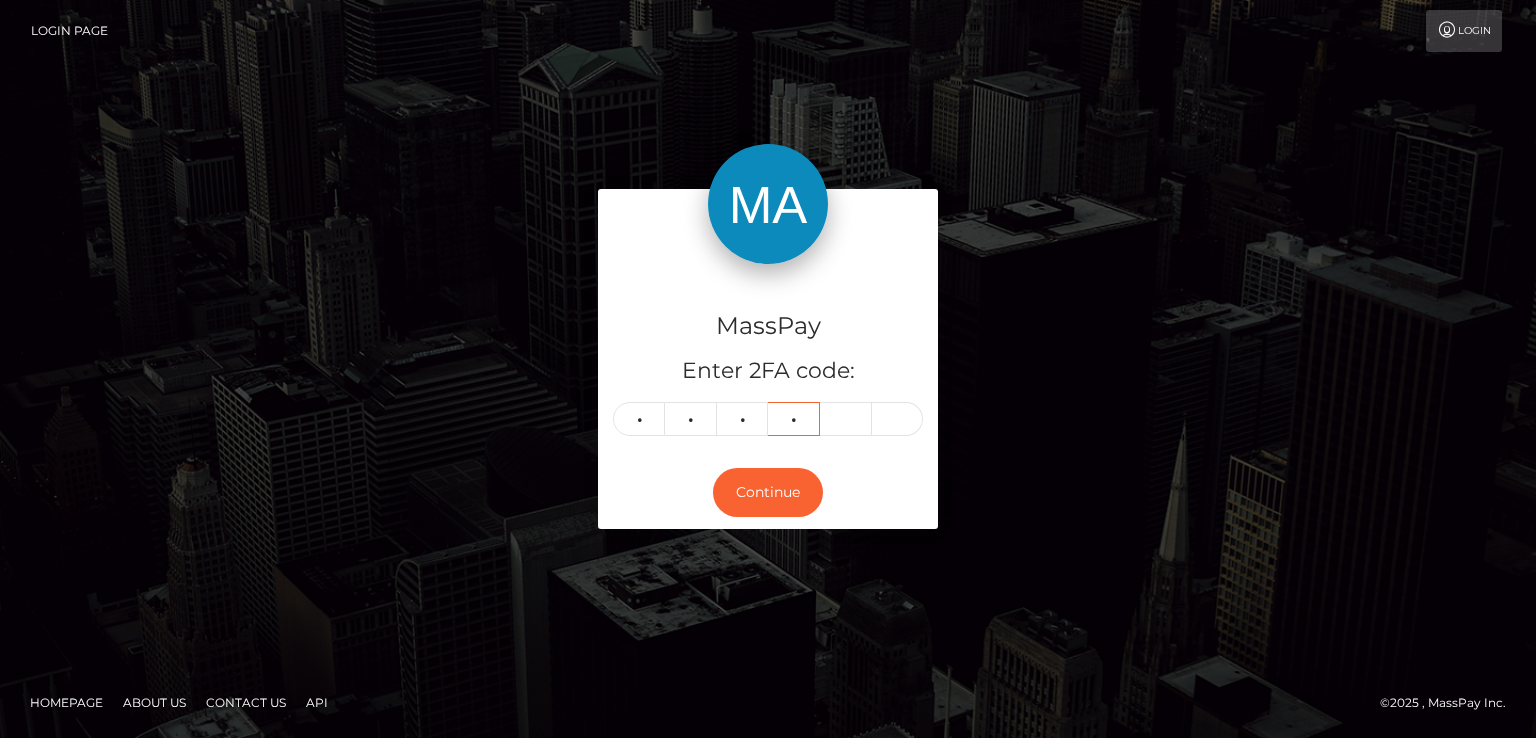 type on "0" 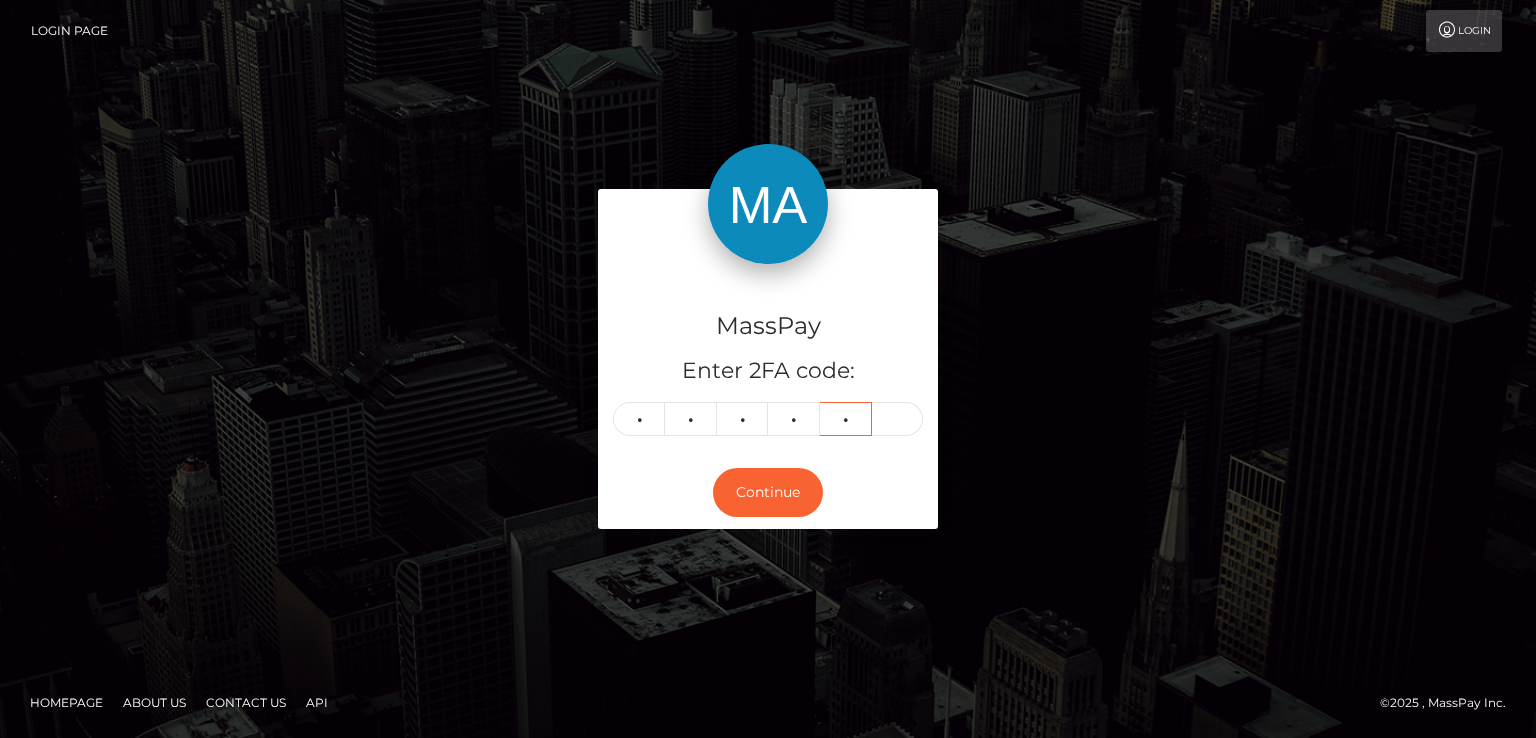 type on "0" 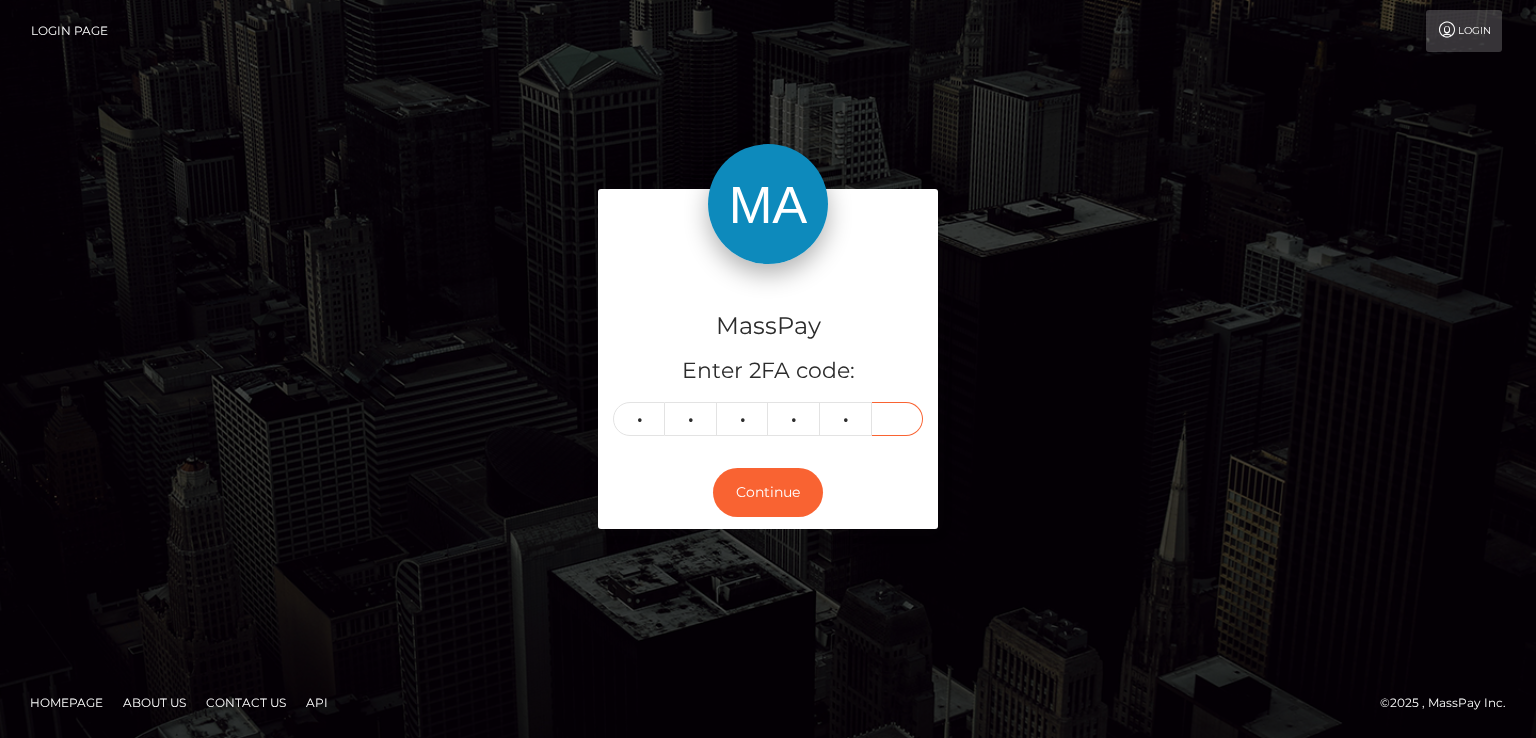 type on "8" 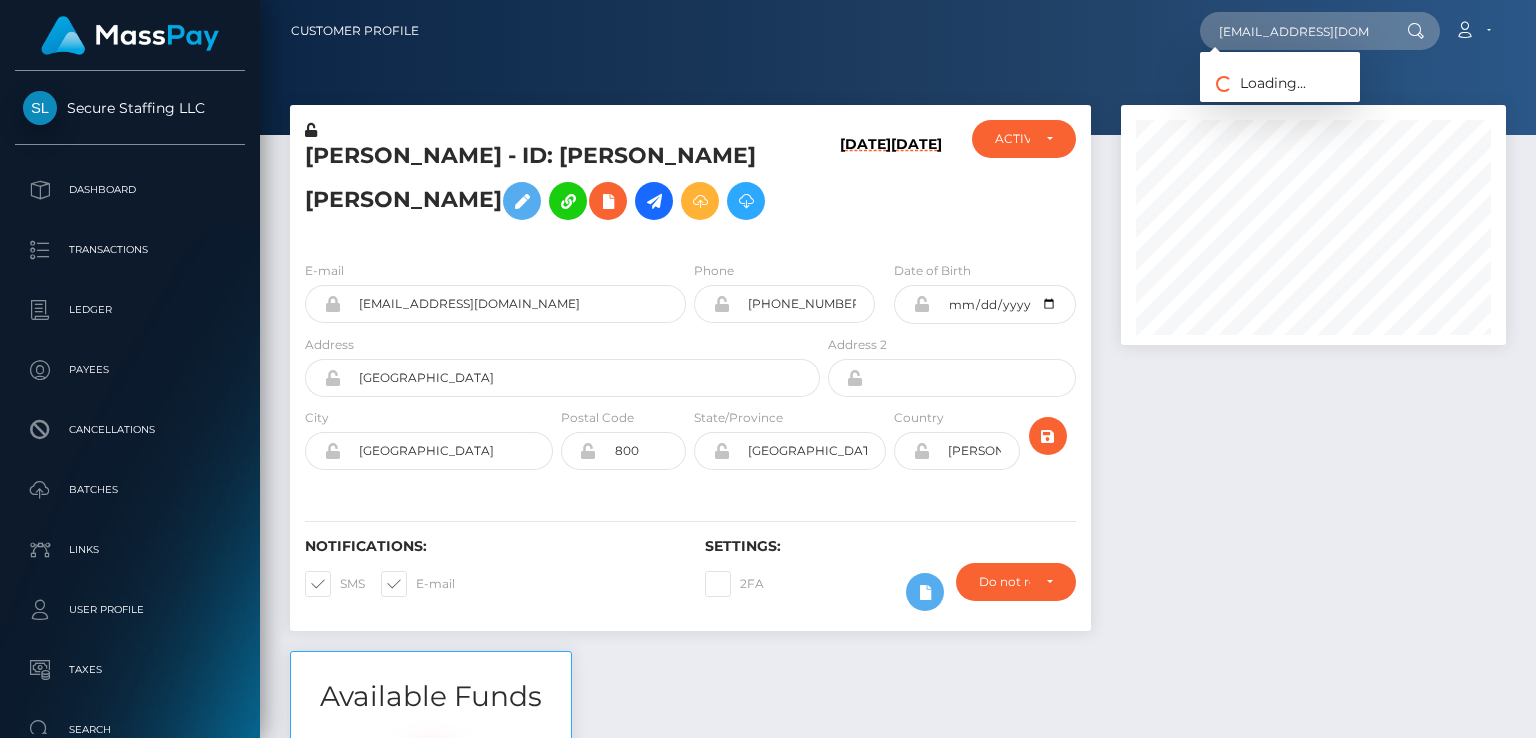 scroll, scrollTop: 0, scrollLeft: 0, axis: both 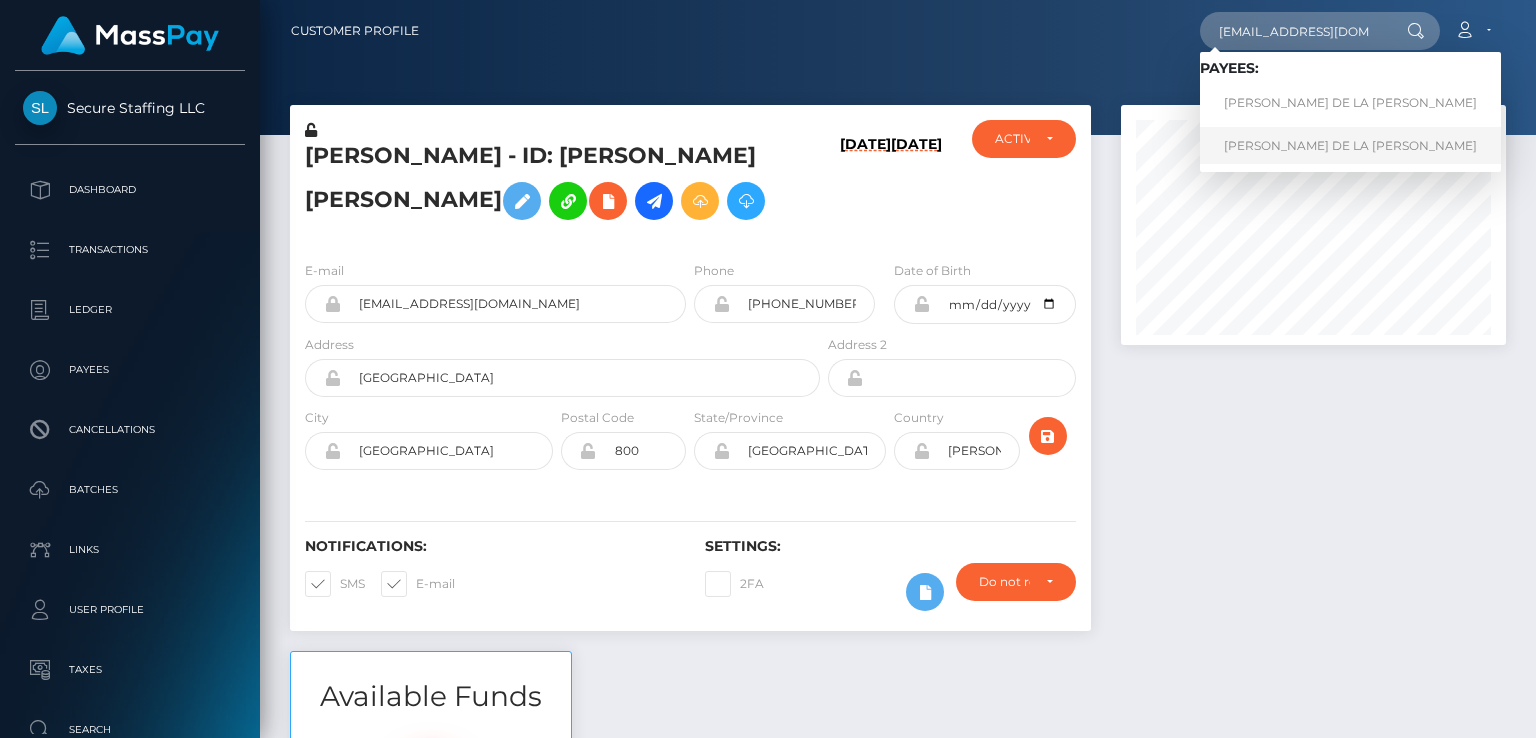 click on "[PERSON_NAME] DE LA [PERSON_NAME]" at bounding box center (1350, 145) 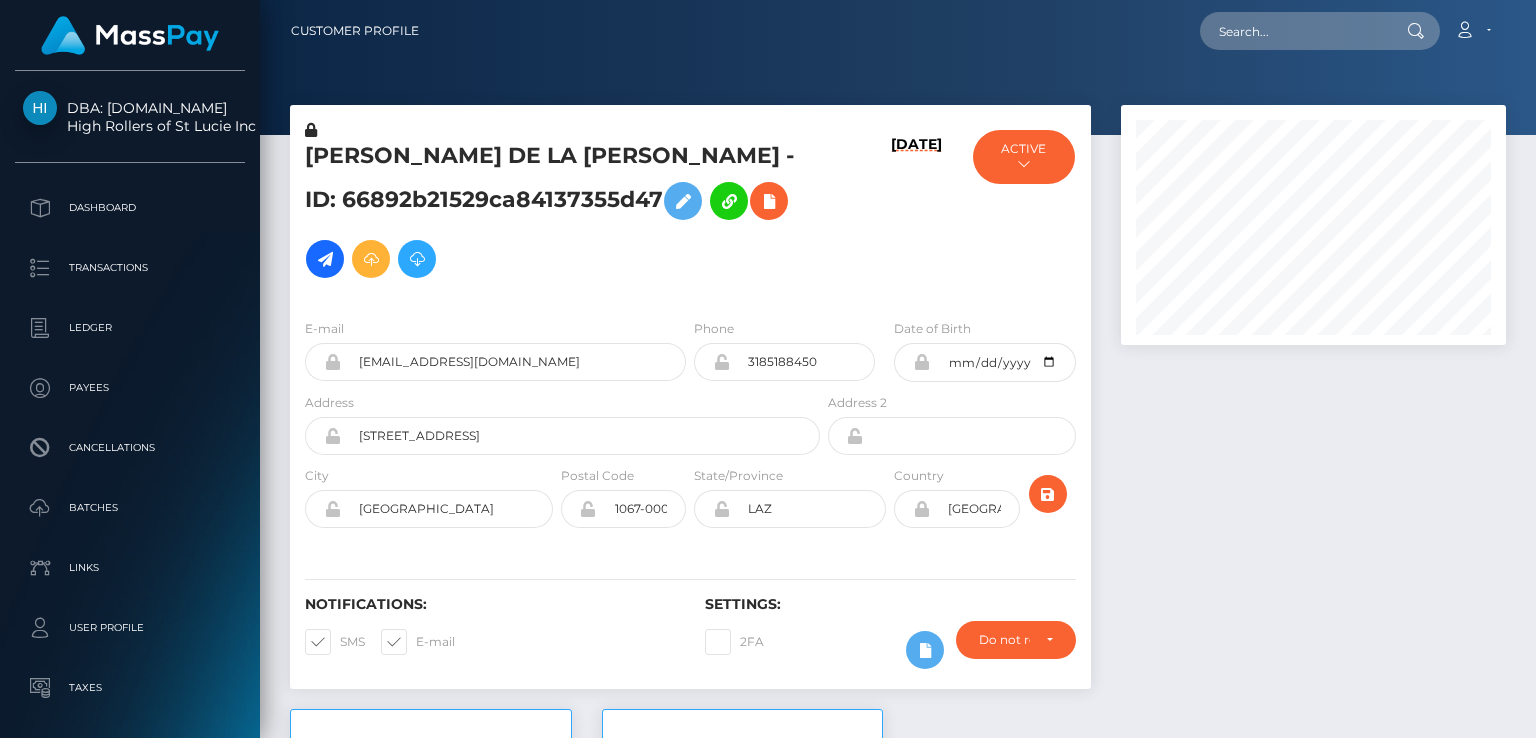 scroll, scrollTop: 0, scrollLeft: 0, axis: both 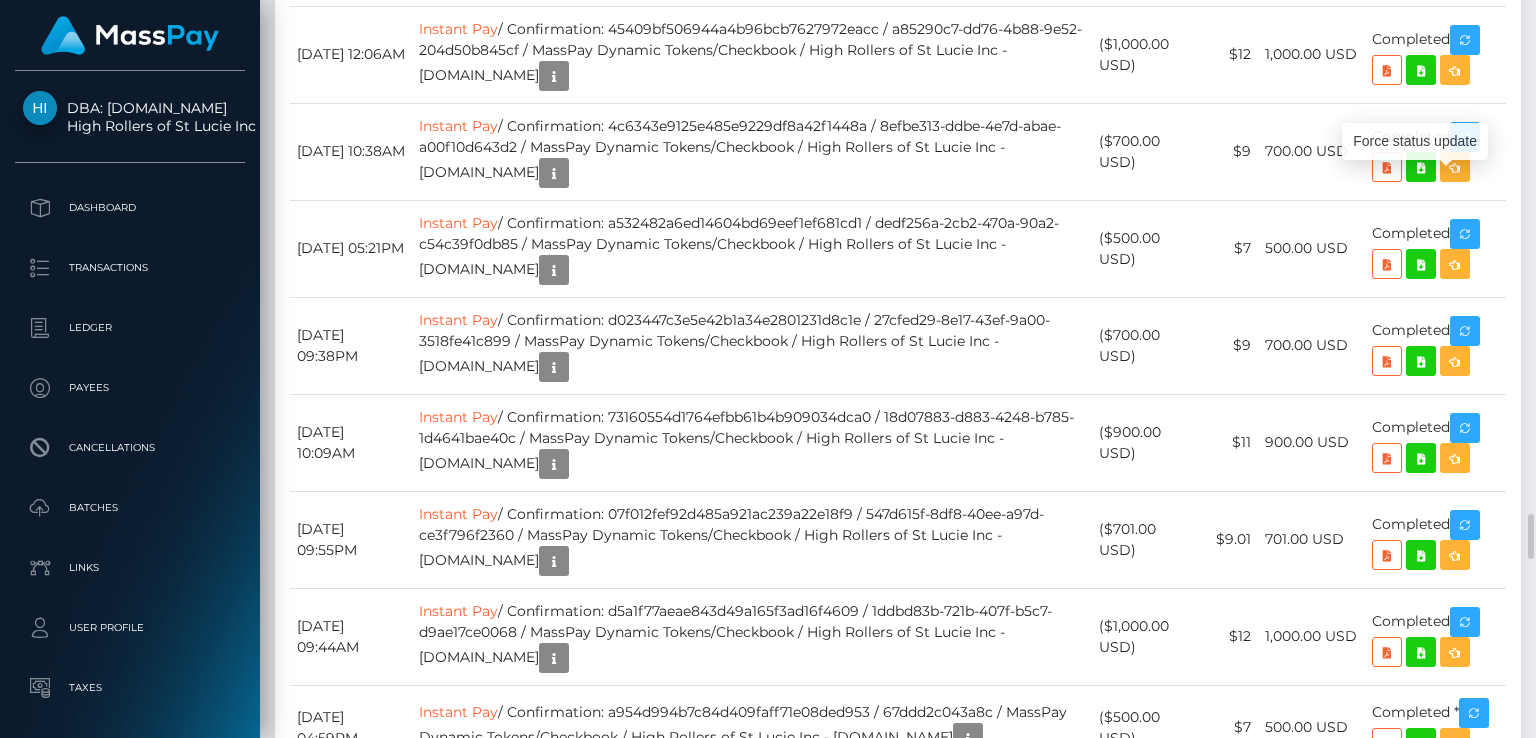 click at bounding box center [1455, -736] 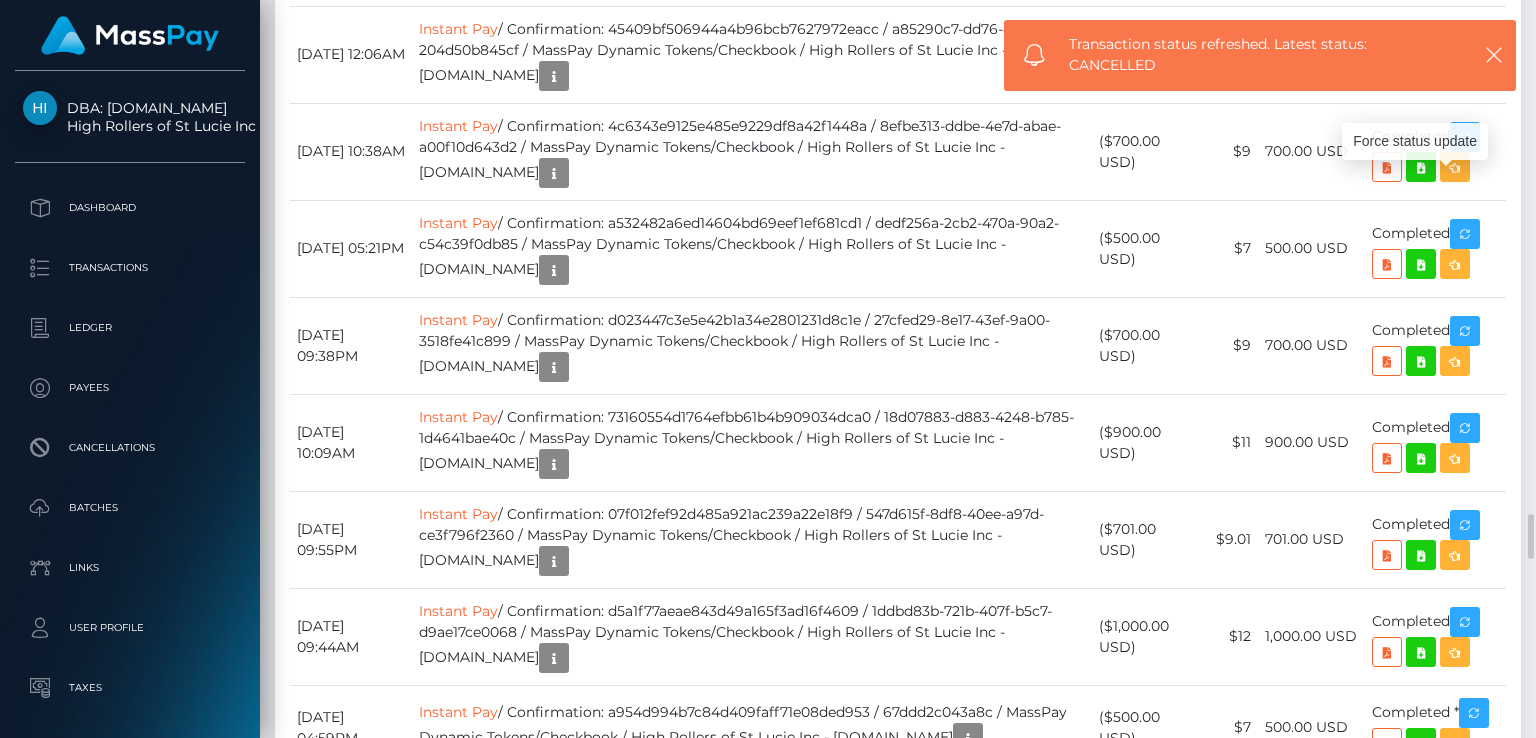 scroll, scrollTop: 240, scrollLeft: 384, axis: both 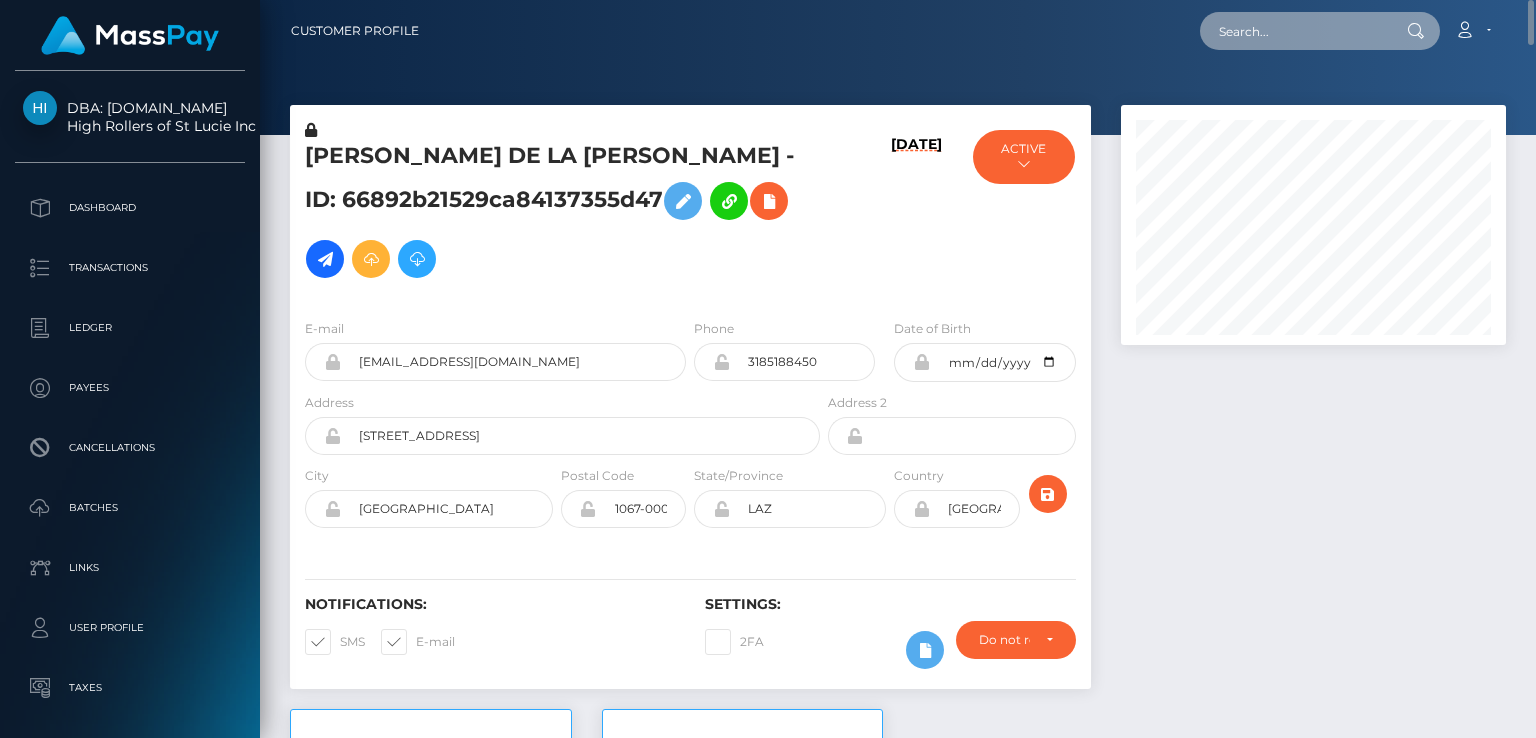 paste on "[EMAIL_ADDRESS][DOMAIN_NAME]" 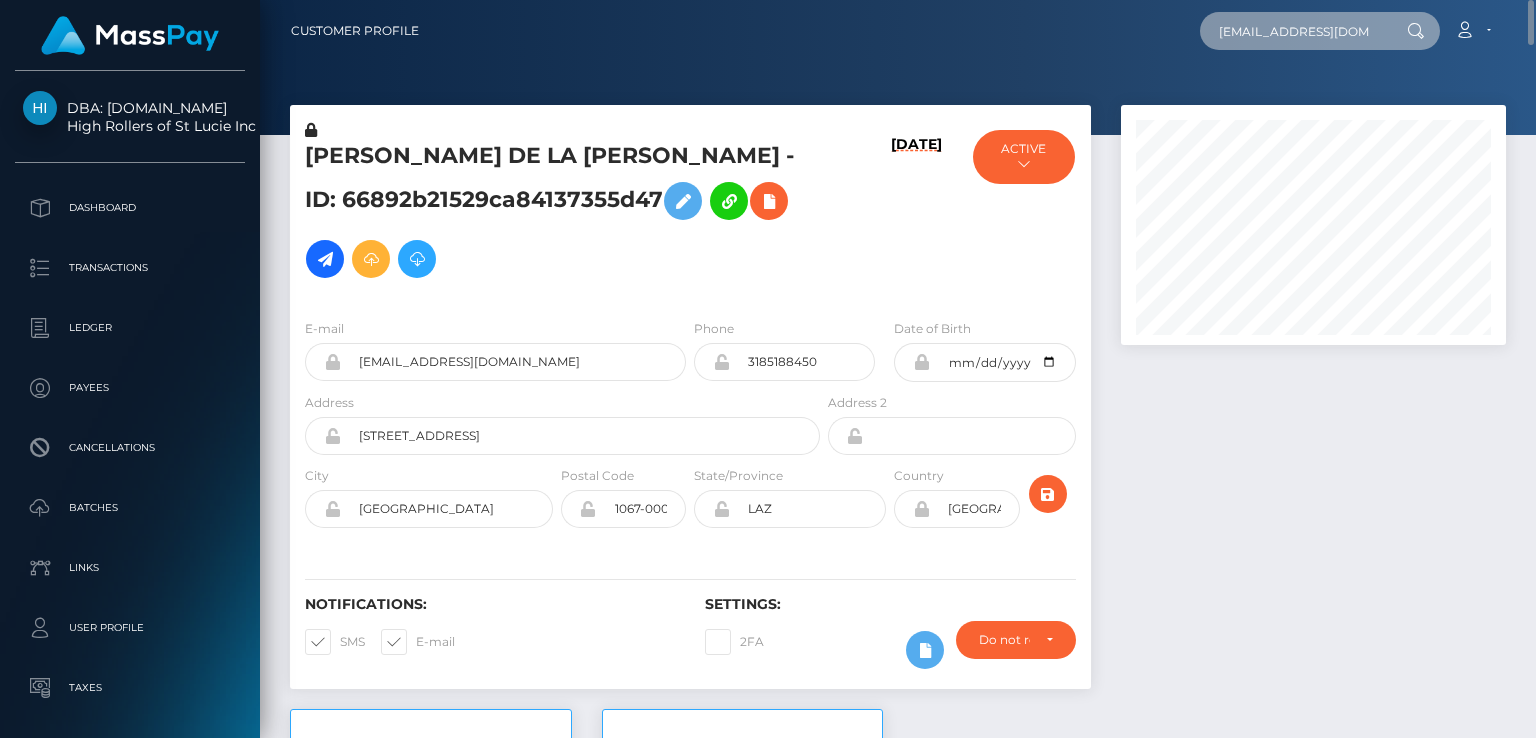 scroll, scrollTop: 0, scrollLeft: 3, axis: horizontal 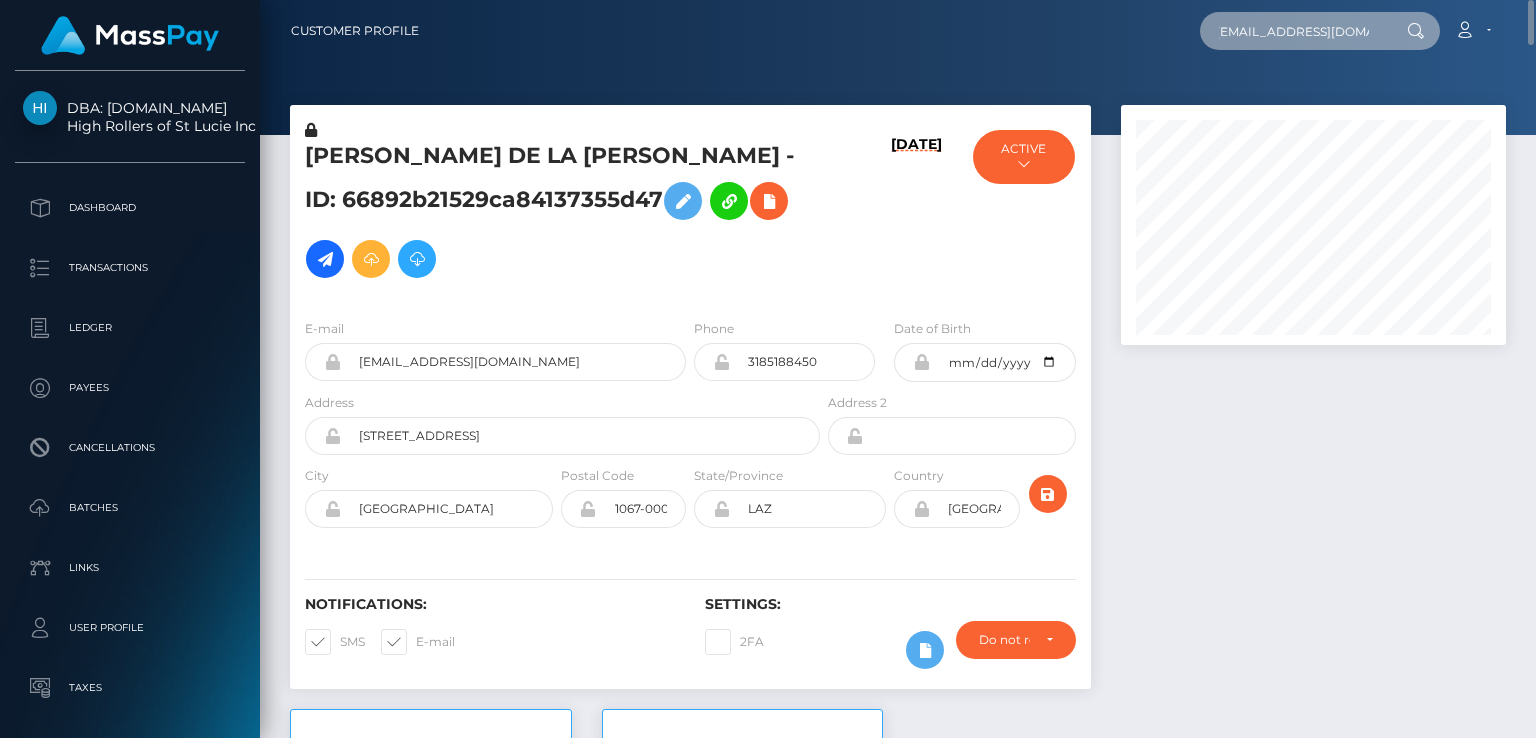 type on "[EMAIL_ADDRESS][DOMAIN_NAME]" 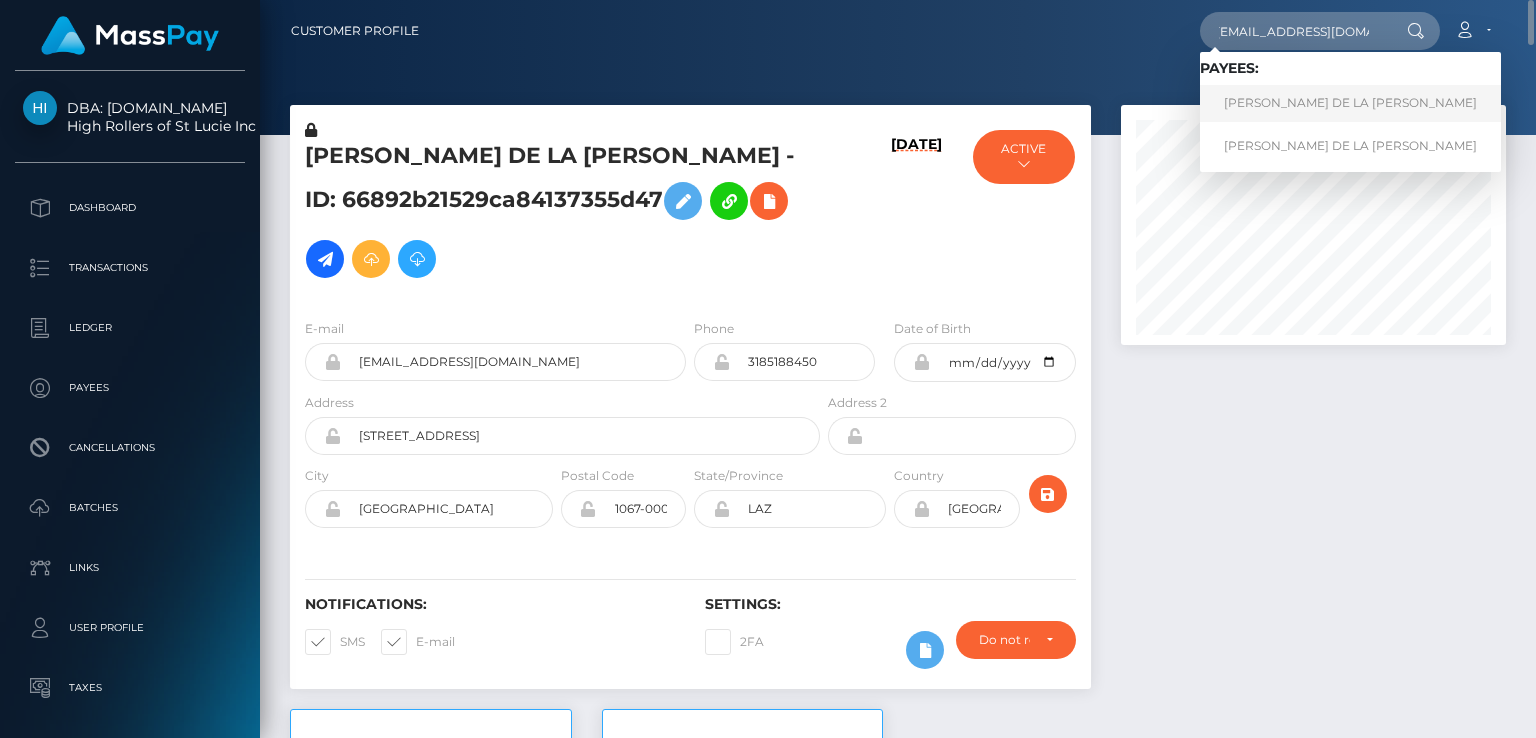 scroll, scrollTop: 0, scrollLeft: 0, axis: both 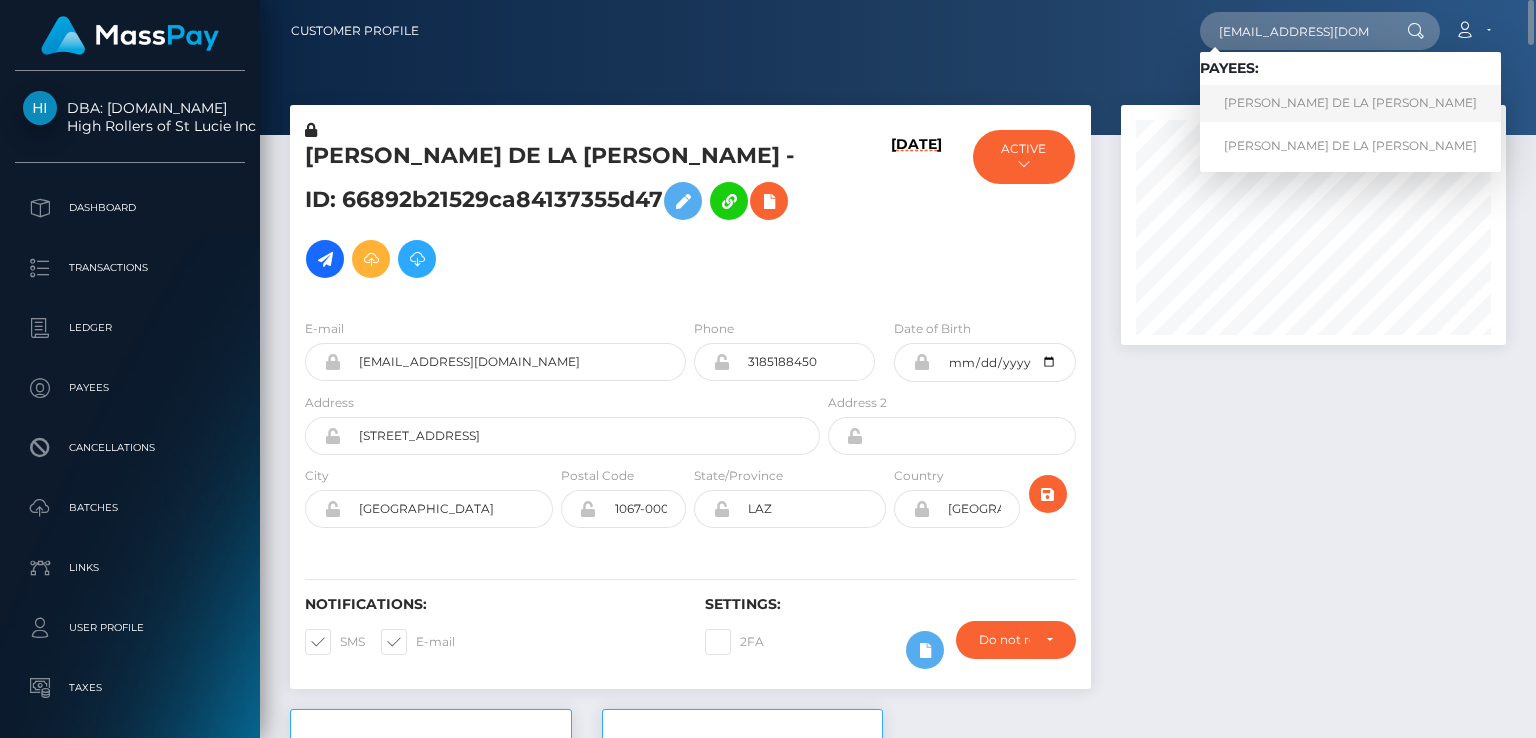click on "TERESA LYNN DE LA CRUZ" at bounding box center (1350, 103) 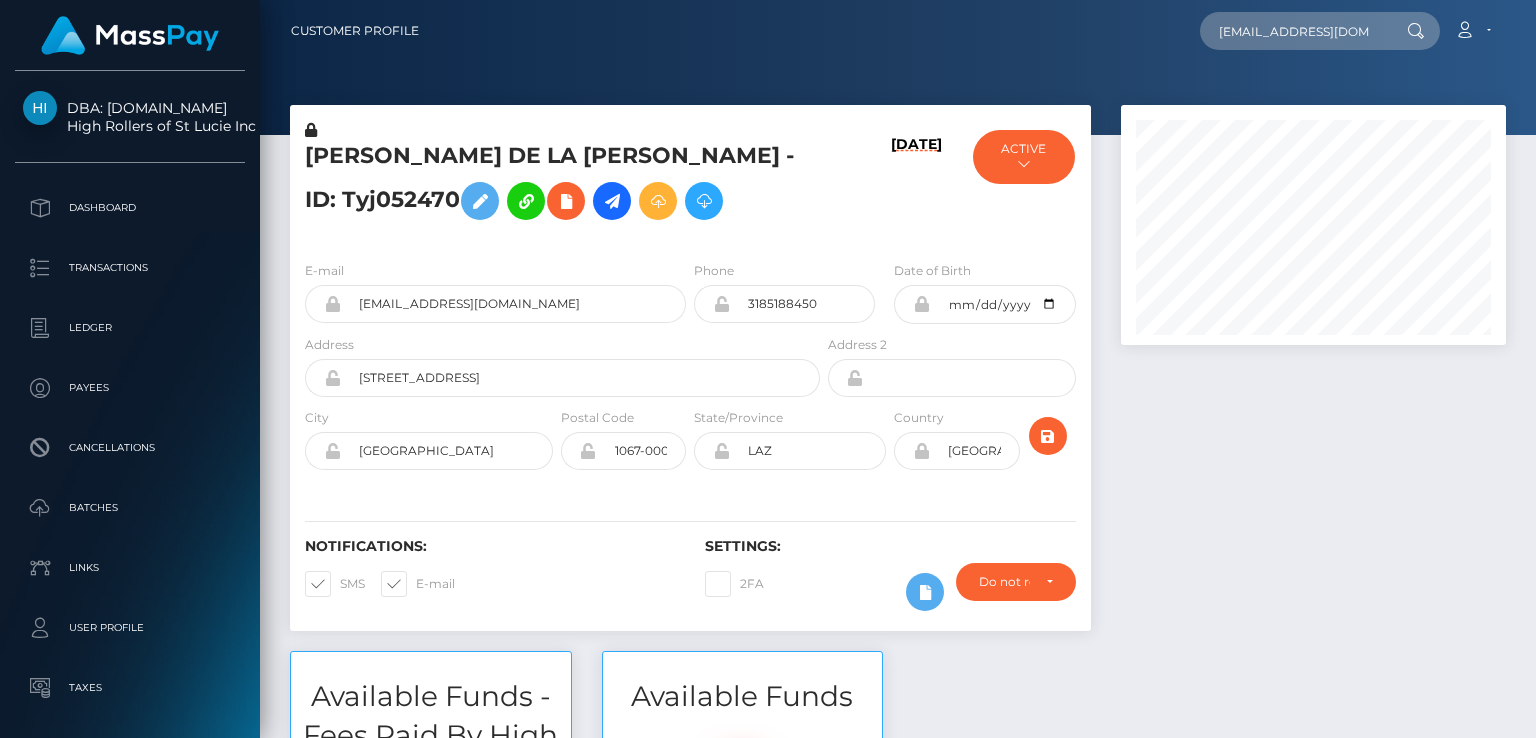 scroll, scrollTop: 0, scrollLeft: 0, axis: both 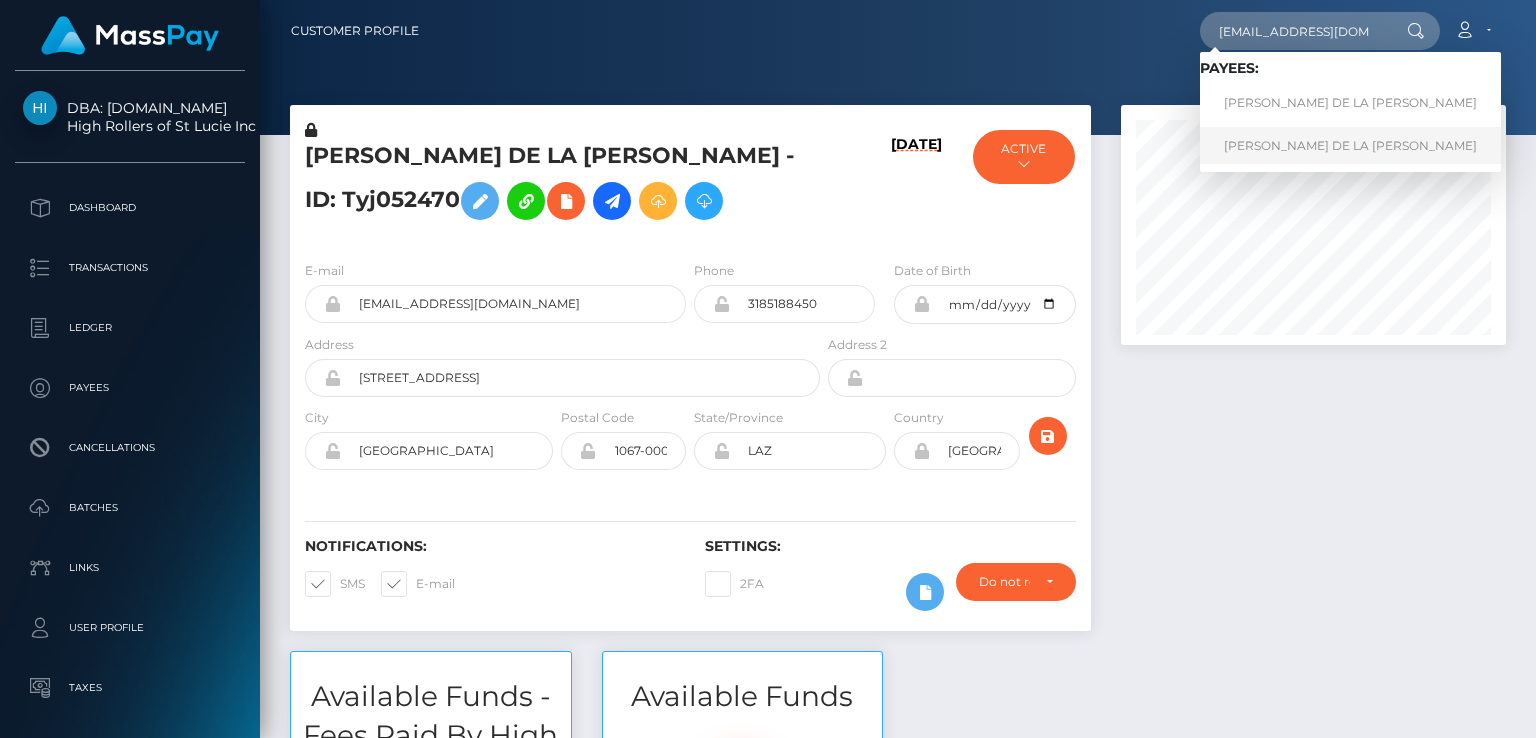 click on "TERESA LYNN DE LA CRUZ" at bounding box center (1350, 145) 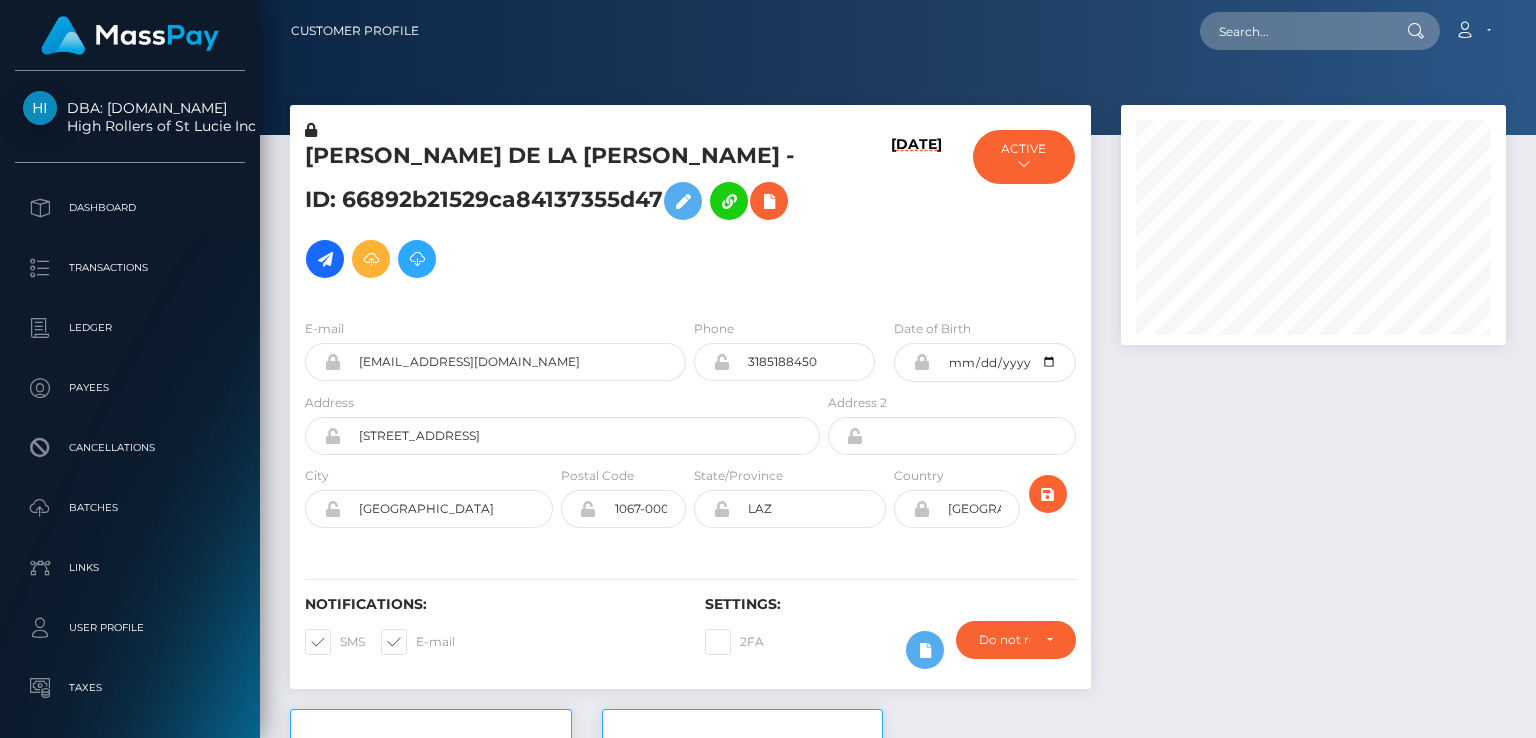 scroll, scrollTop: 0, scrollLeft: 0, axis: both 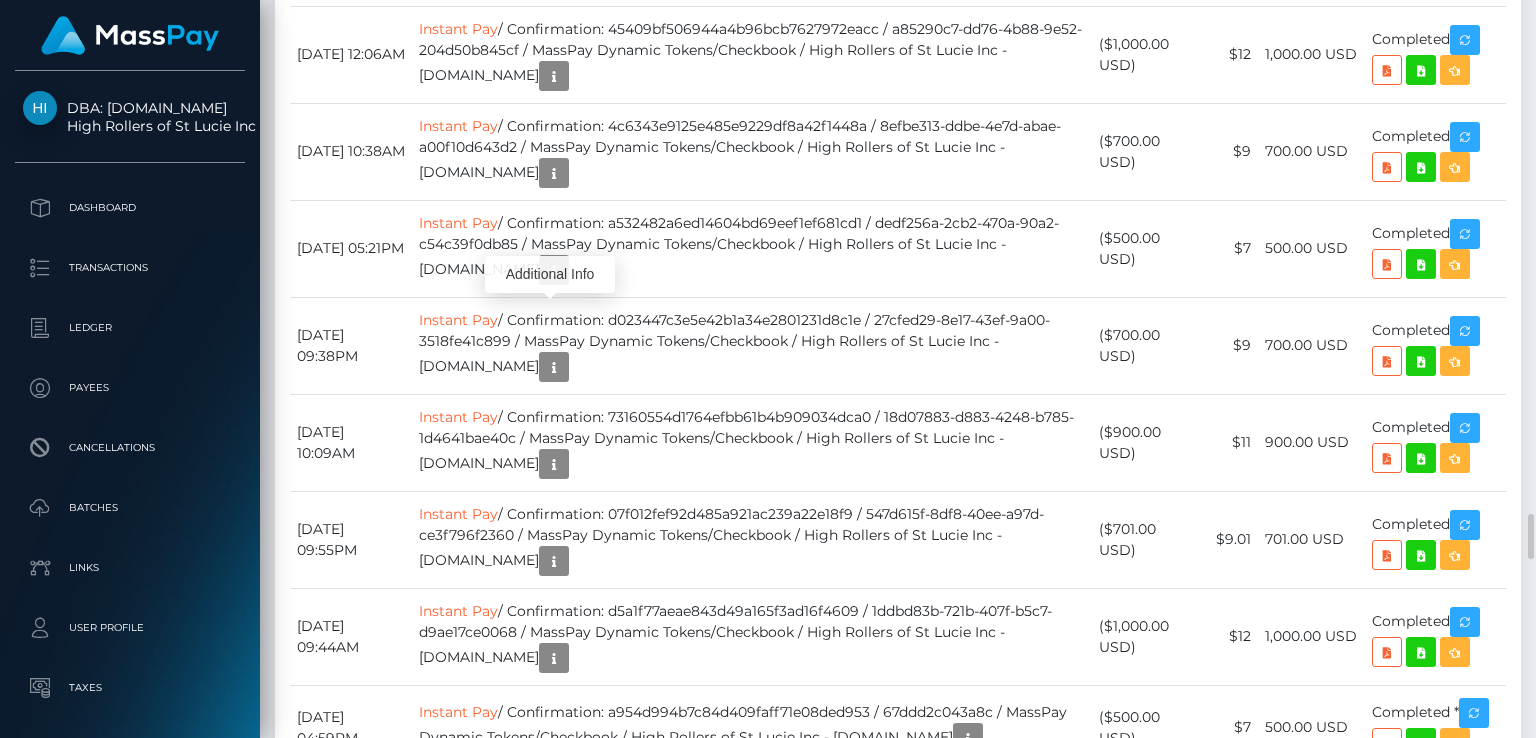 click at bounding box center (554, -603) 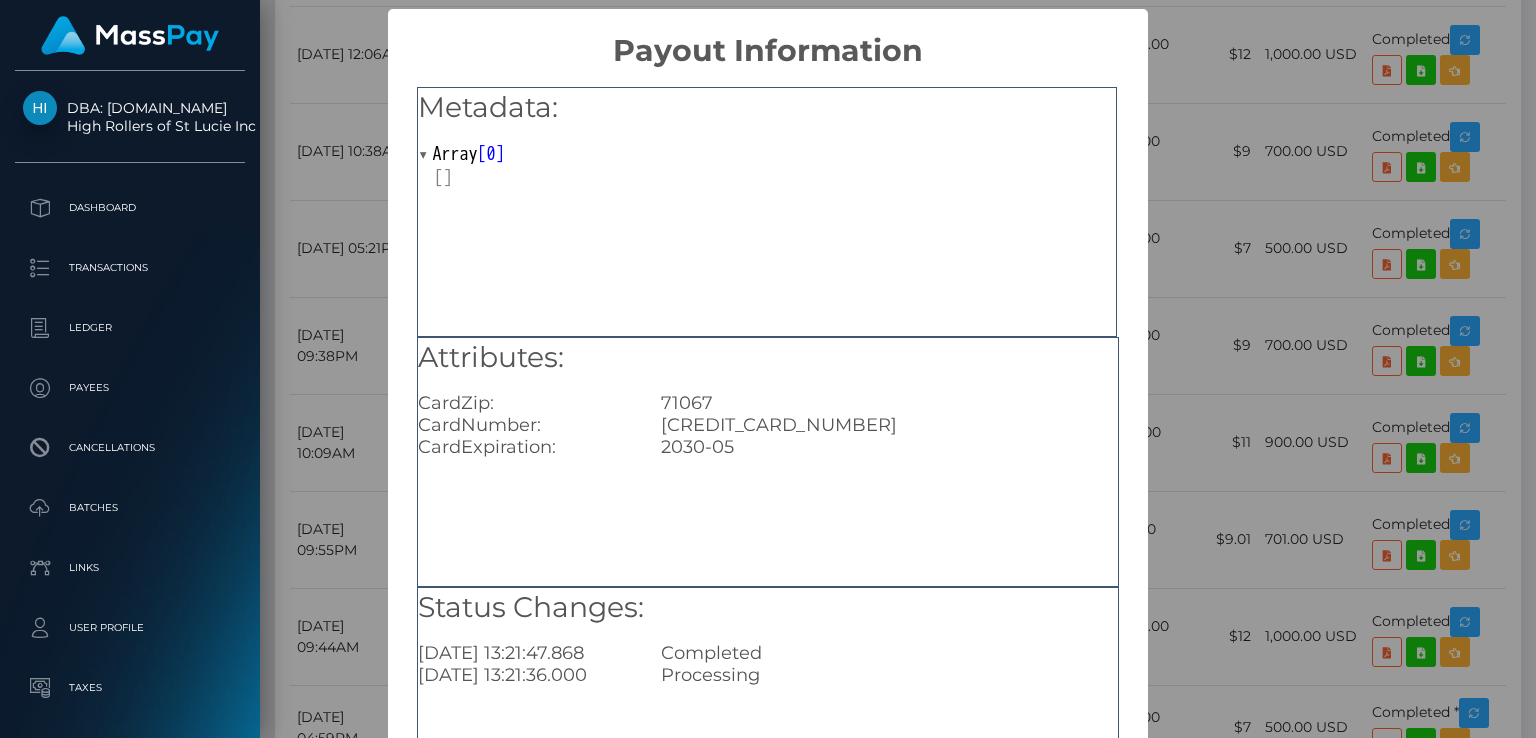 click on "× Payout Information Metadata: Array [ 0 ] Attributes: CardZip: 71067 CardNumber: [CREDIT_CARD_NUMBER] CardExpiration: 2030-05 Status Changes: [DATE] 13:21:47.868 Completed [DATE] 13:21:36.000 Processing OK No Cancel" at bounding box center [768, 369] 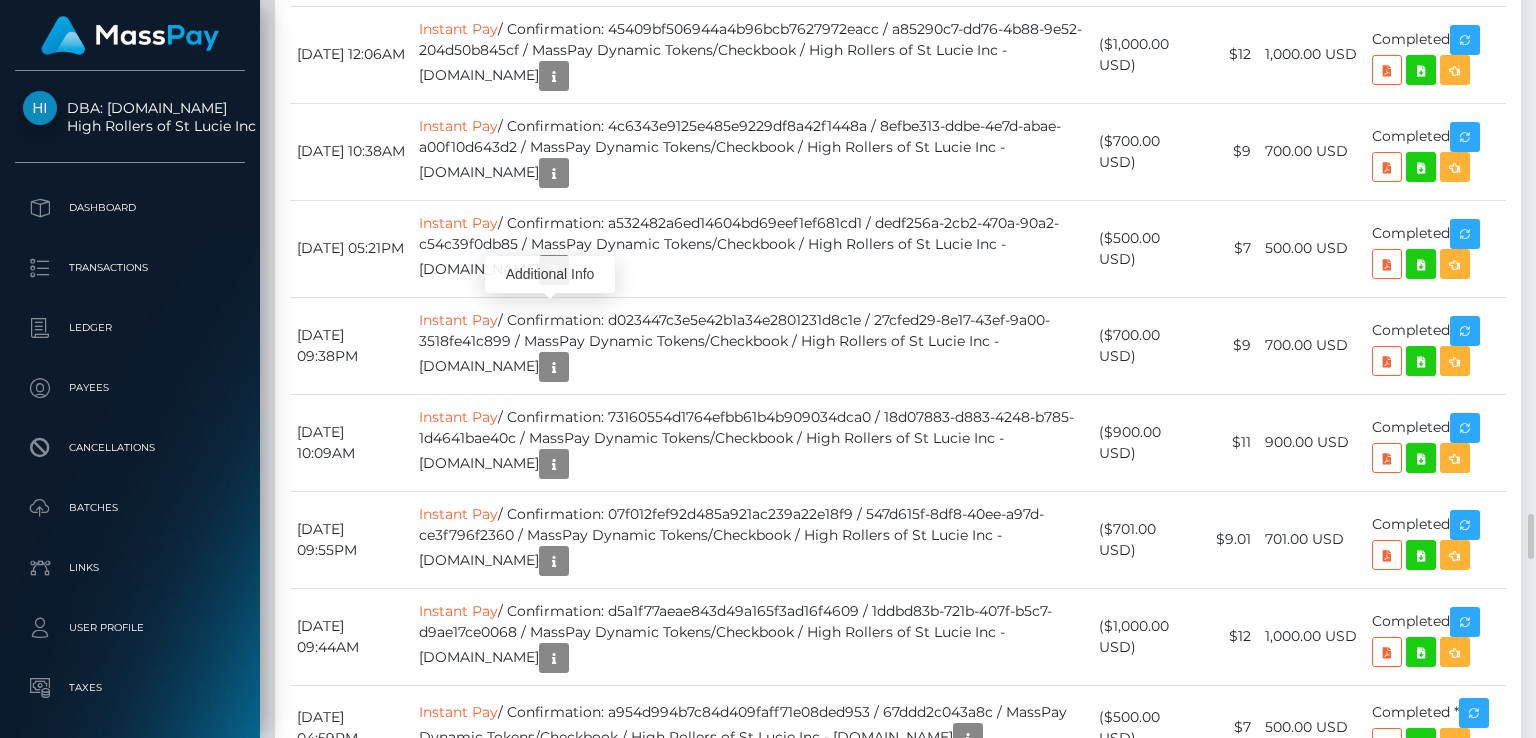 scroll, scrollTop: 240, scrollLeft: 384, axis: both 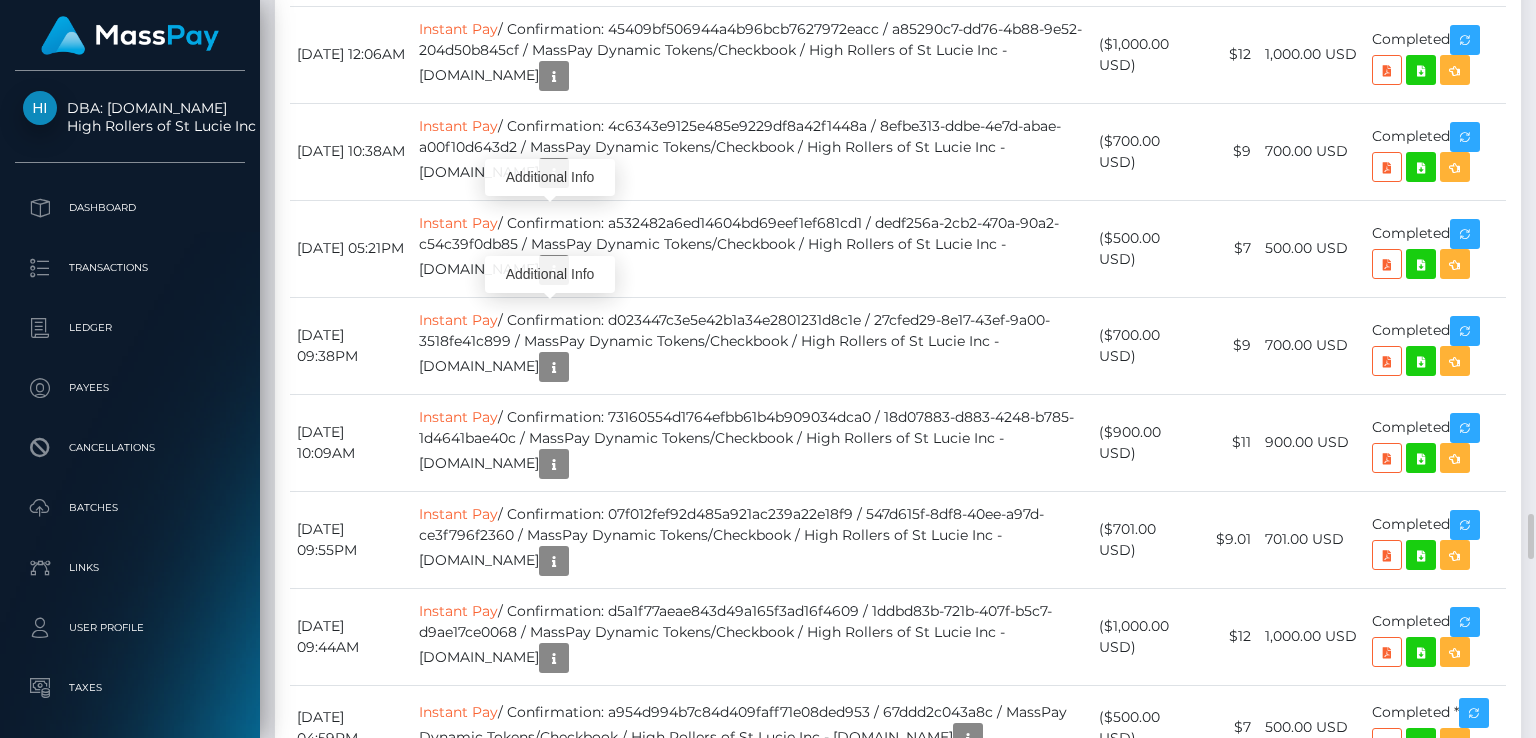 click at bounding box center (554, -700) 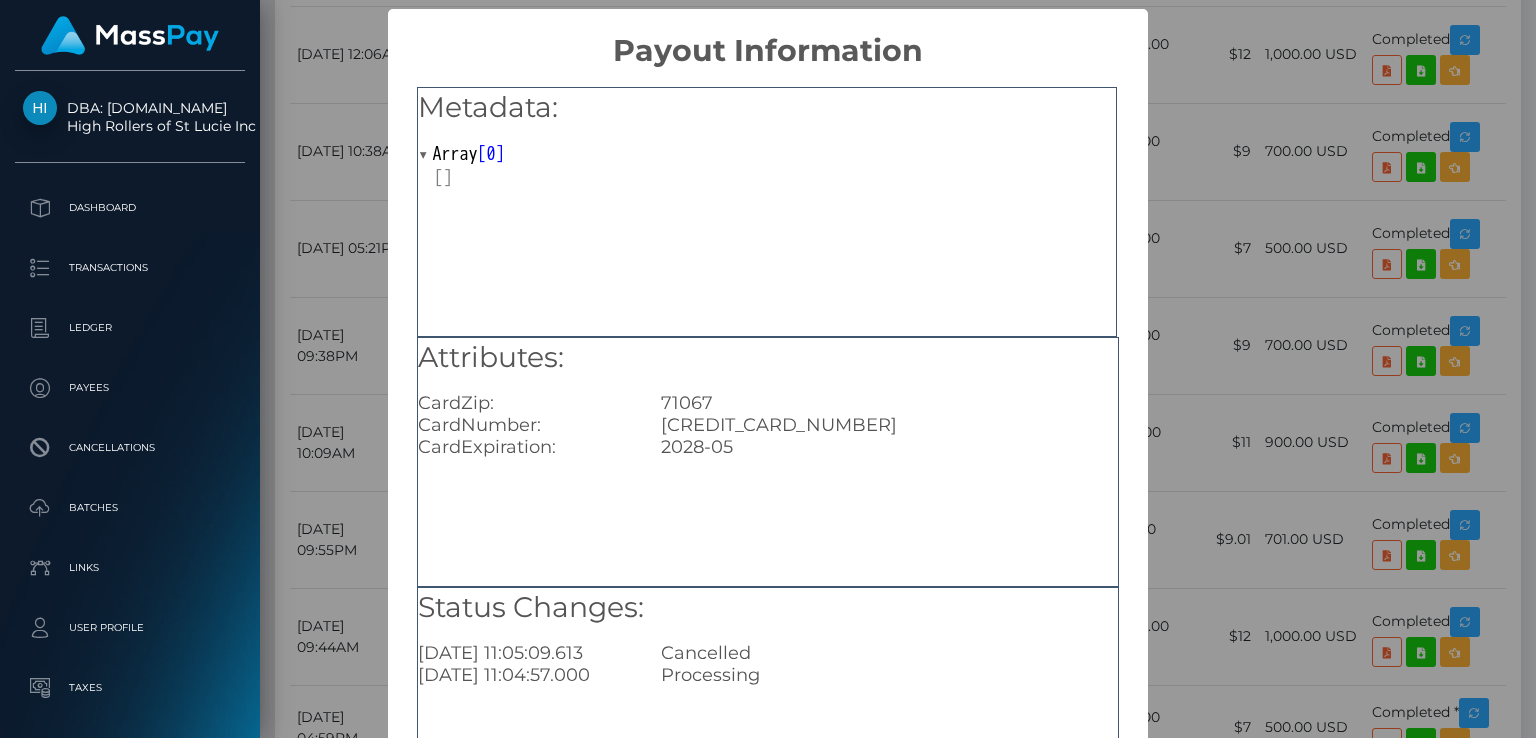 click on "× Payout Information Metadata: Array [ 0 ] Attributes: CardZip: 71067 CardNumber: 5106029452132856 CardExpiration: 2028-05 Status Changes: 2025-07-10 11:05:09.613 Cancelled 2025-07-10 11:04:57.000 Processing OK No Cancel" at bounding box center (768, 369) 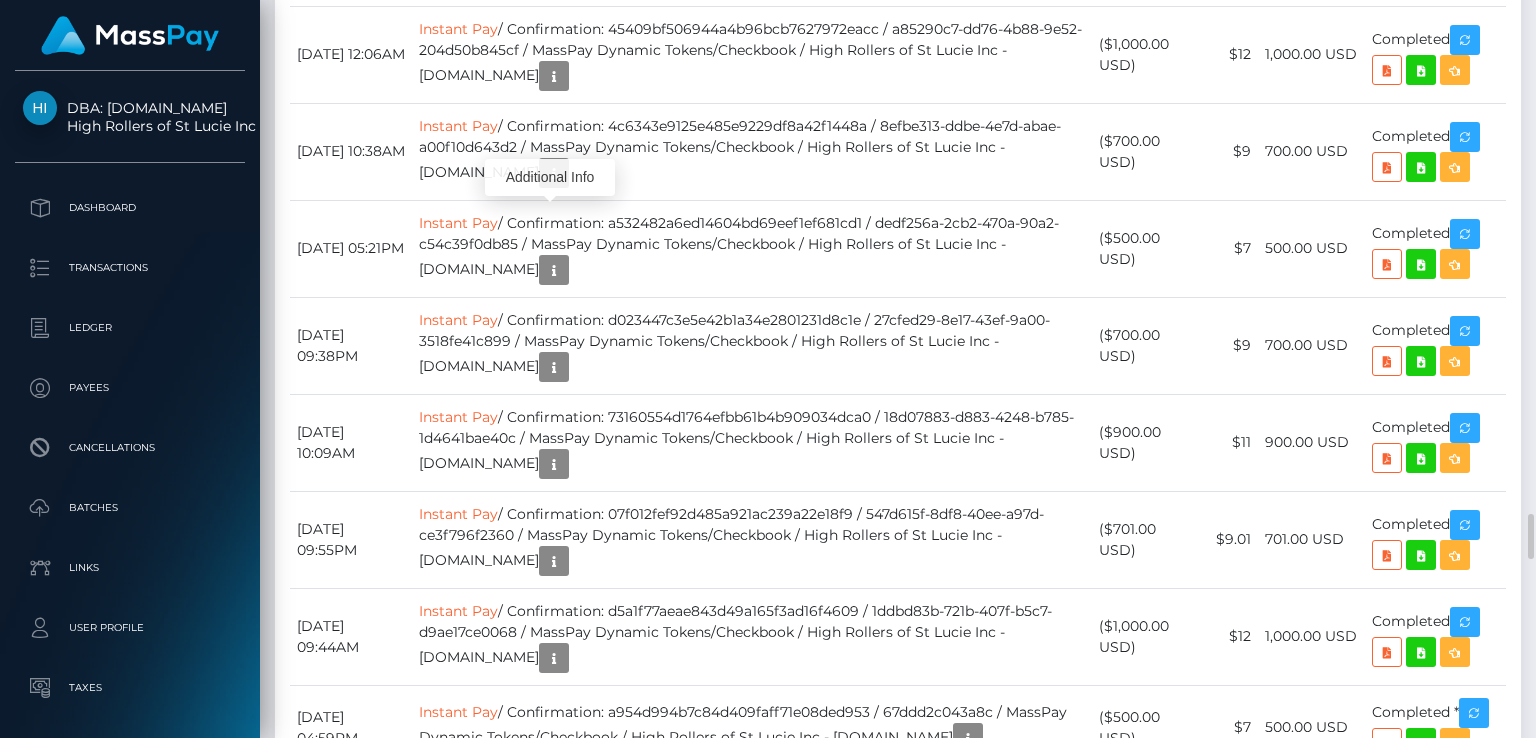 scroll, scrollTop: 240, scrollLeft: 384, axis: both 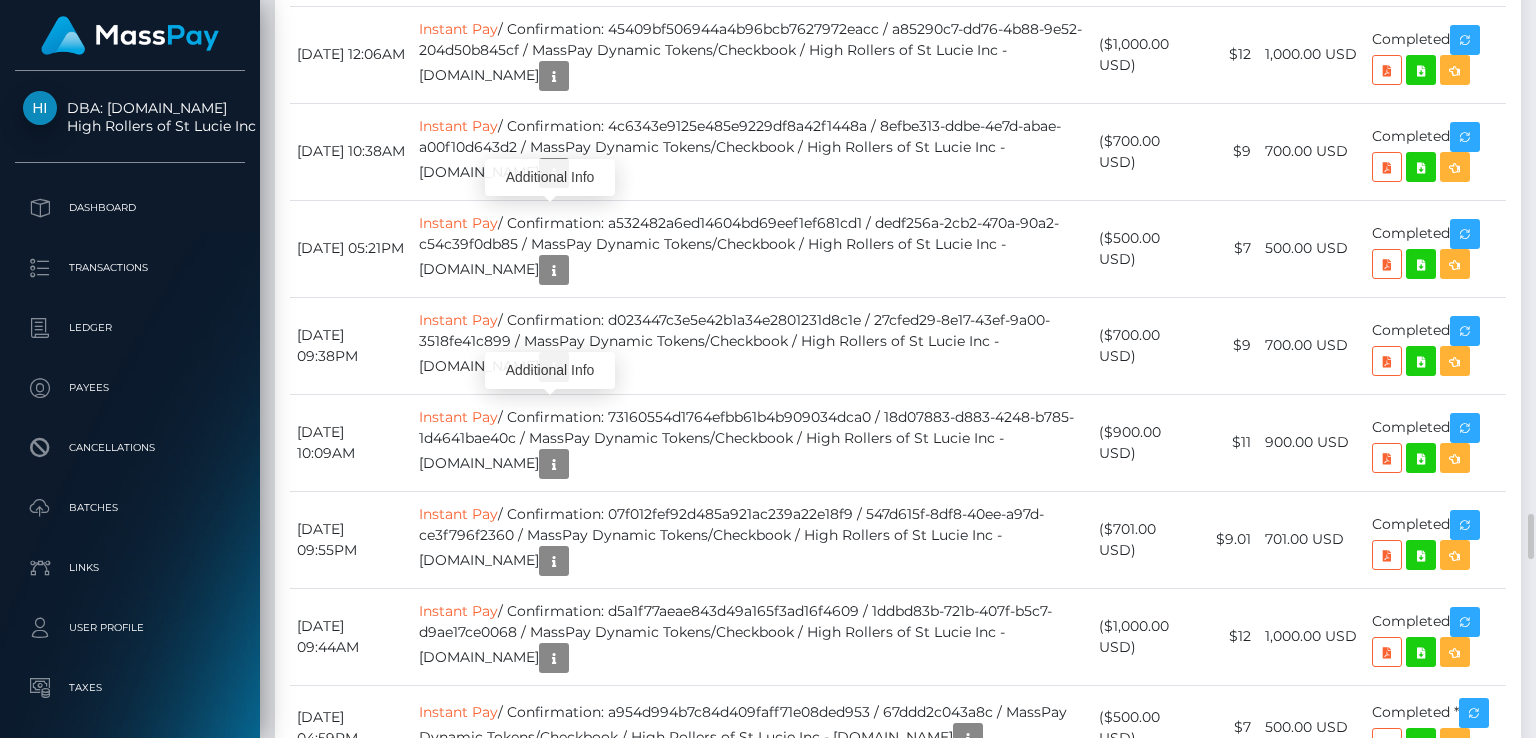 click at bounding box center [554, -506] 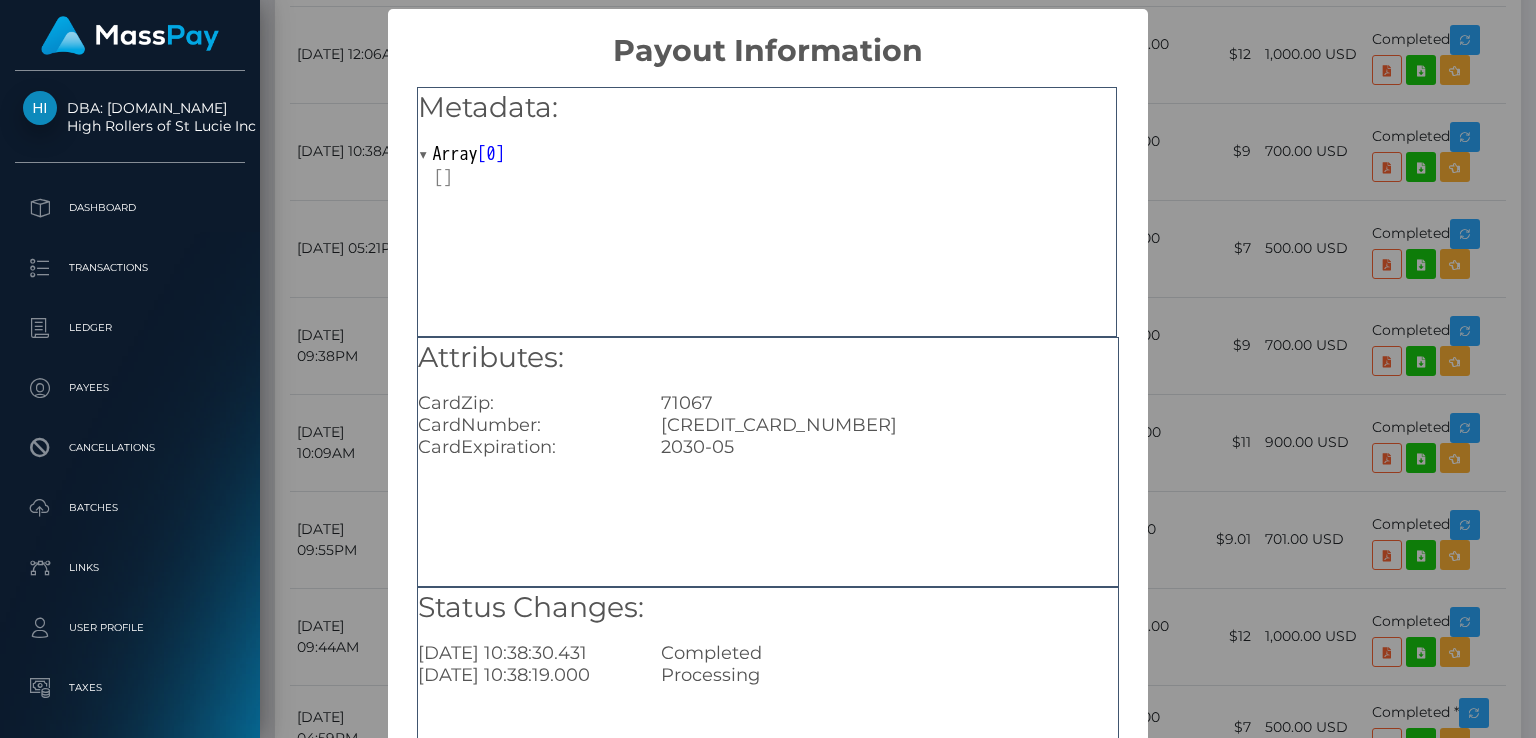 click on "× Payout Information Metadata: Array [ 0 ] Attributes: CardZip: 71067 CardNumber: 4031630642725039 CardExpiration: 2030-05 Status Changes: 2025-07-03 10:38:30.431 Completed 2025-07-03 10:38:19.000 Processing OK No Cancel" at bounding box center (768, 369) 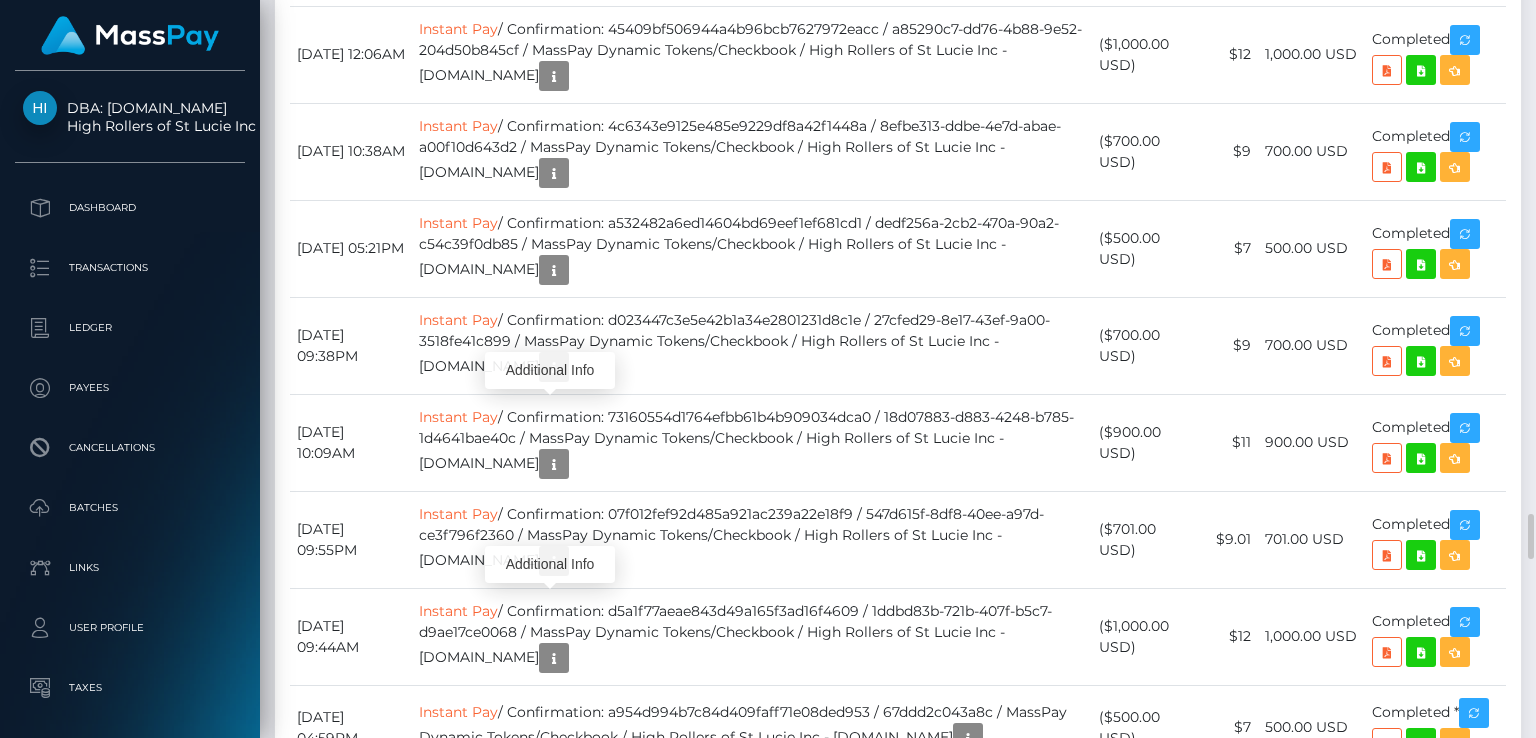 scroll, scrollTop: 240, scrollLeft: 384, axis: both 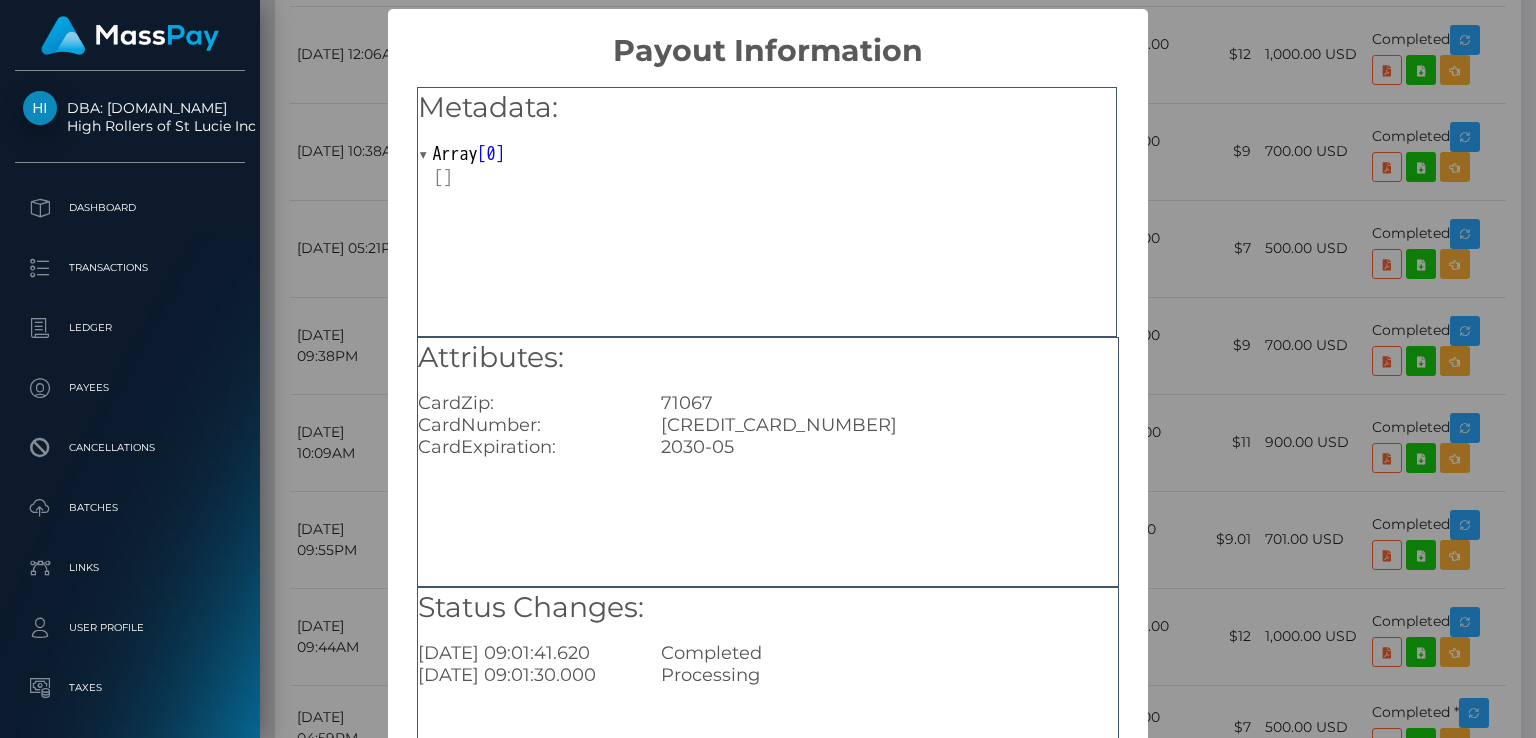 click on "× Payout Information Metadata: Array [ 0 ] Attributes: CardZip: 71067 CardNumber: 4031630642725039 CardExpiration: 2030-05 Status Changes: 2025-06-21 09:01:41.620 Completed 2025-06-21 09:01:30.000 Processing OK No Cancel" at bounding box center (768, 369) 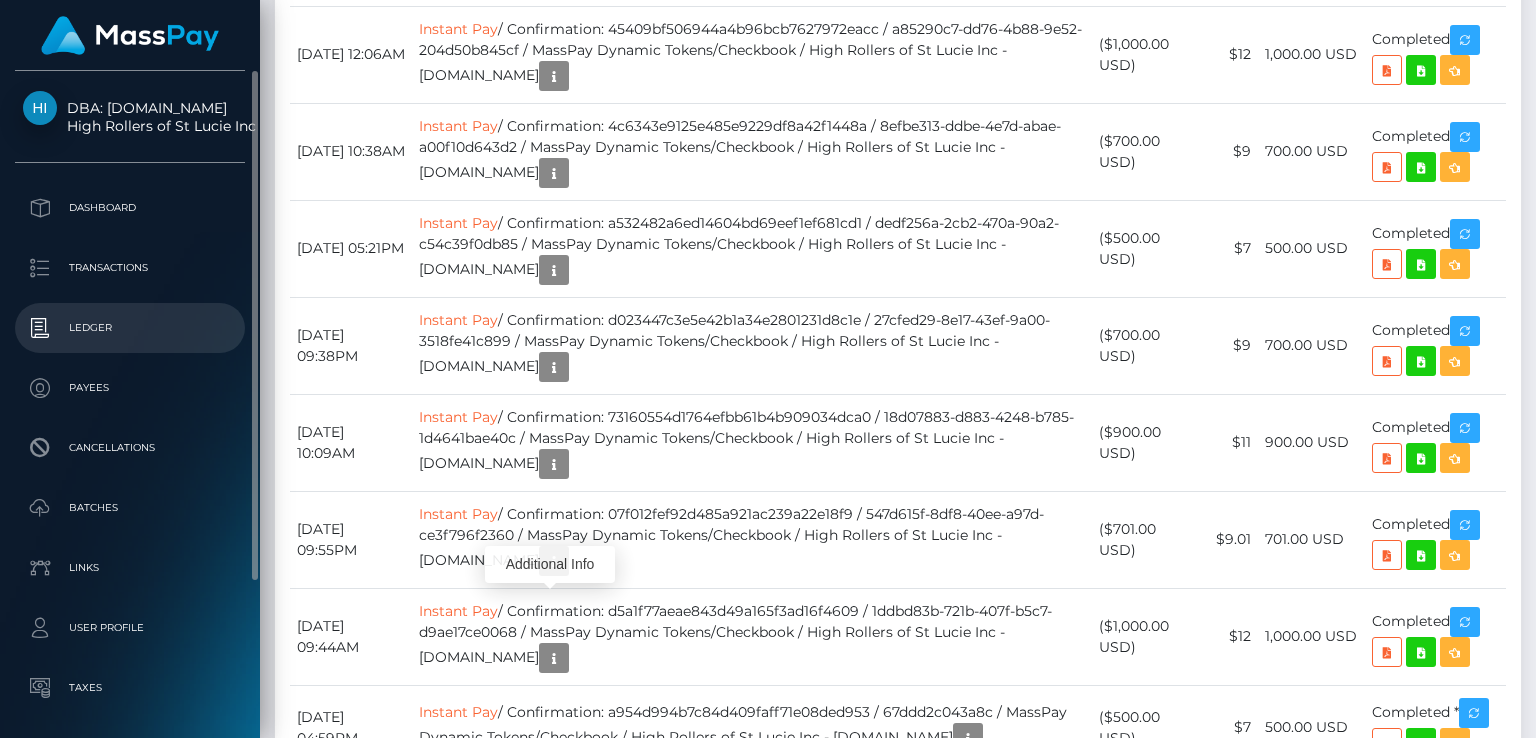 scroll, scrollTop: 240, scrollLeft: 384, axis: both 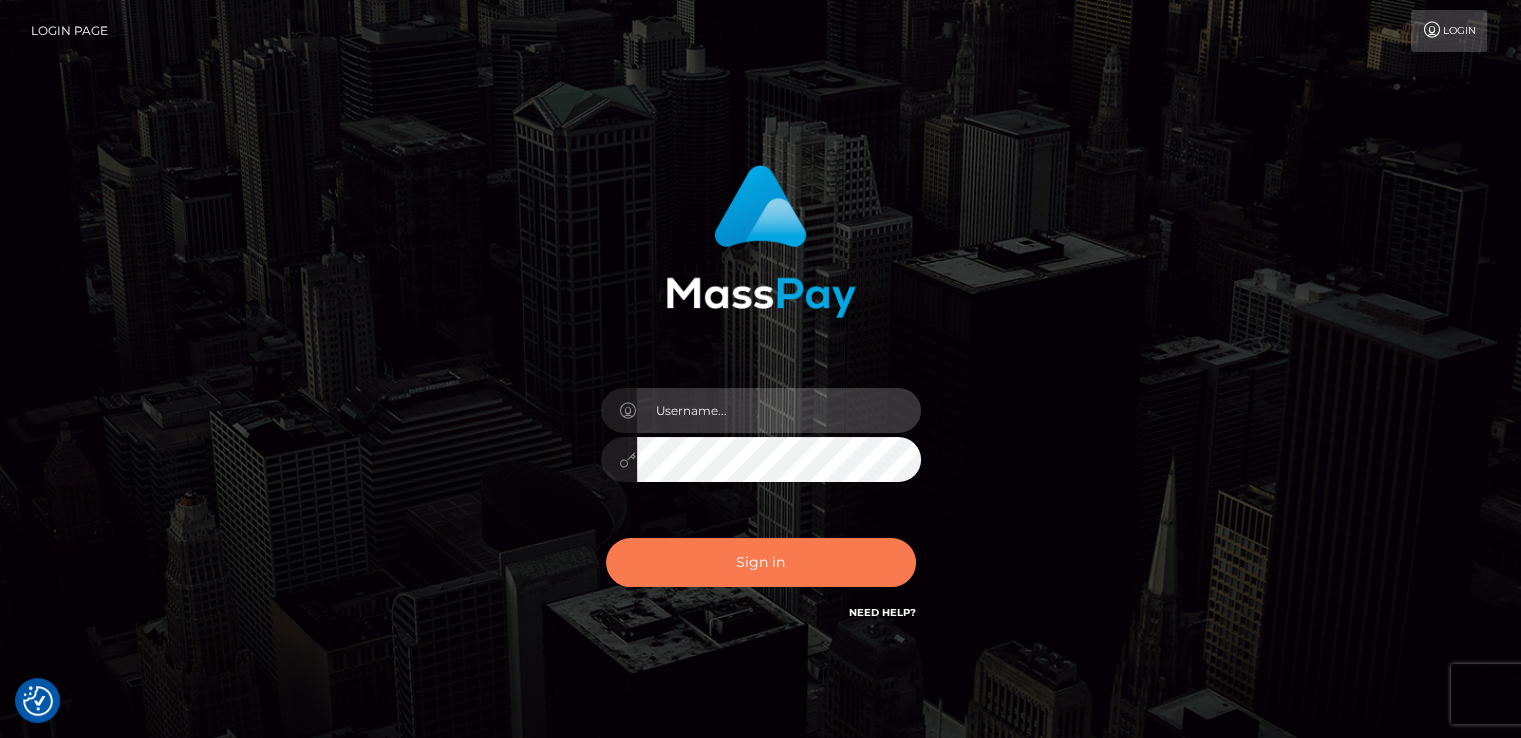 type on "catalinad" 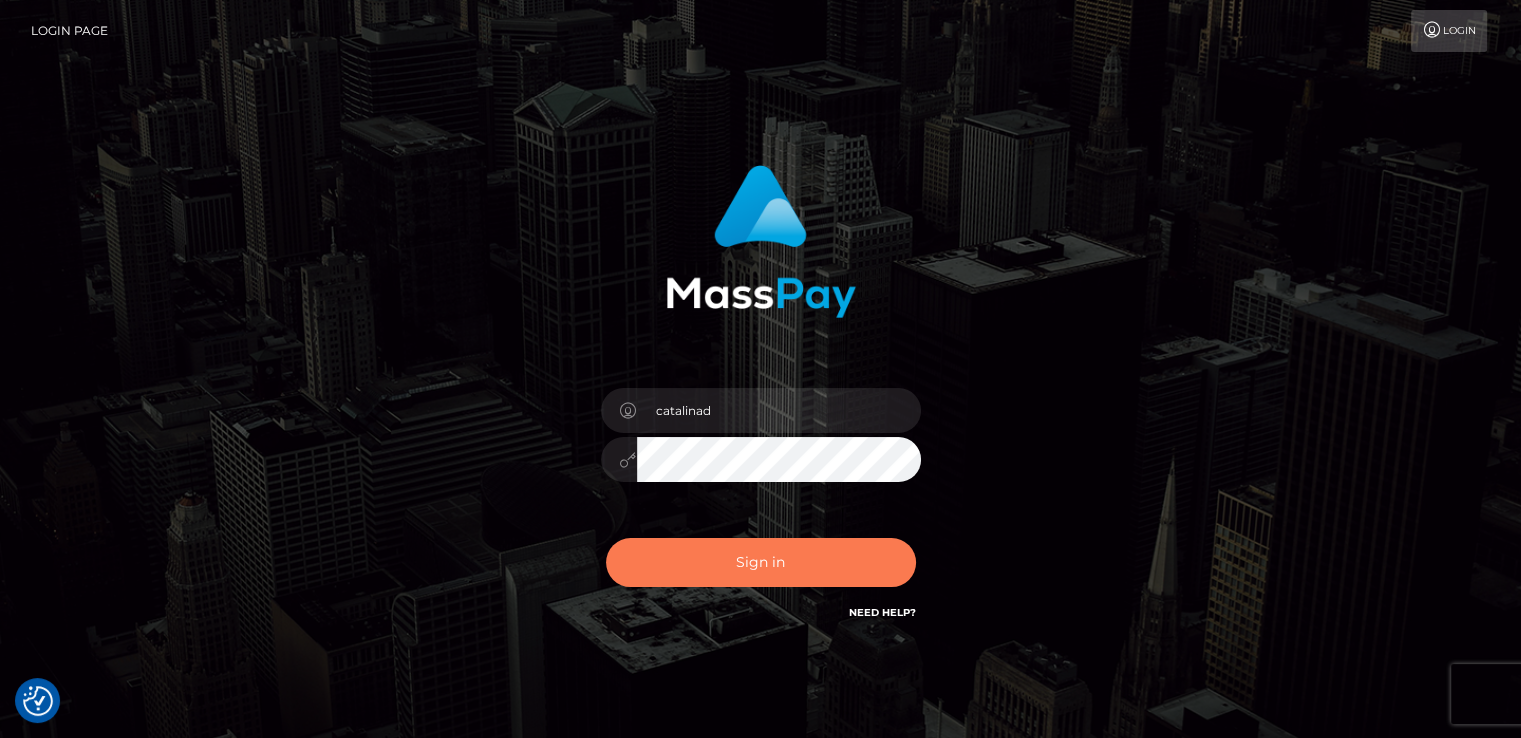 drag, startPoint x: 849, startPoint y: 557, endPoint x: 856, endPoint y: 549, distance: 10.630146 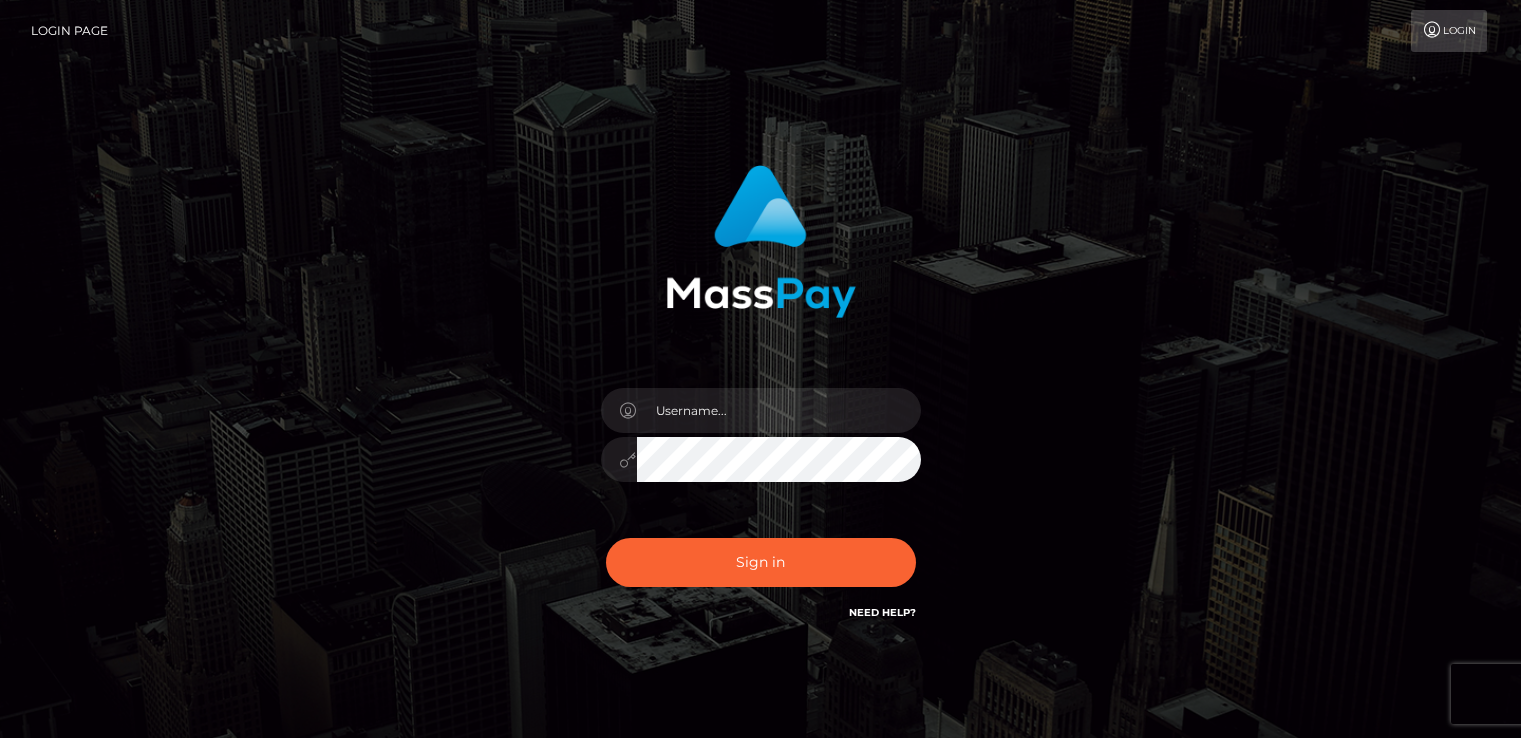scroll, scrollTop: 0, scrollLeft: 0, axis: both 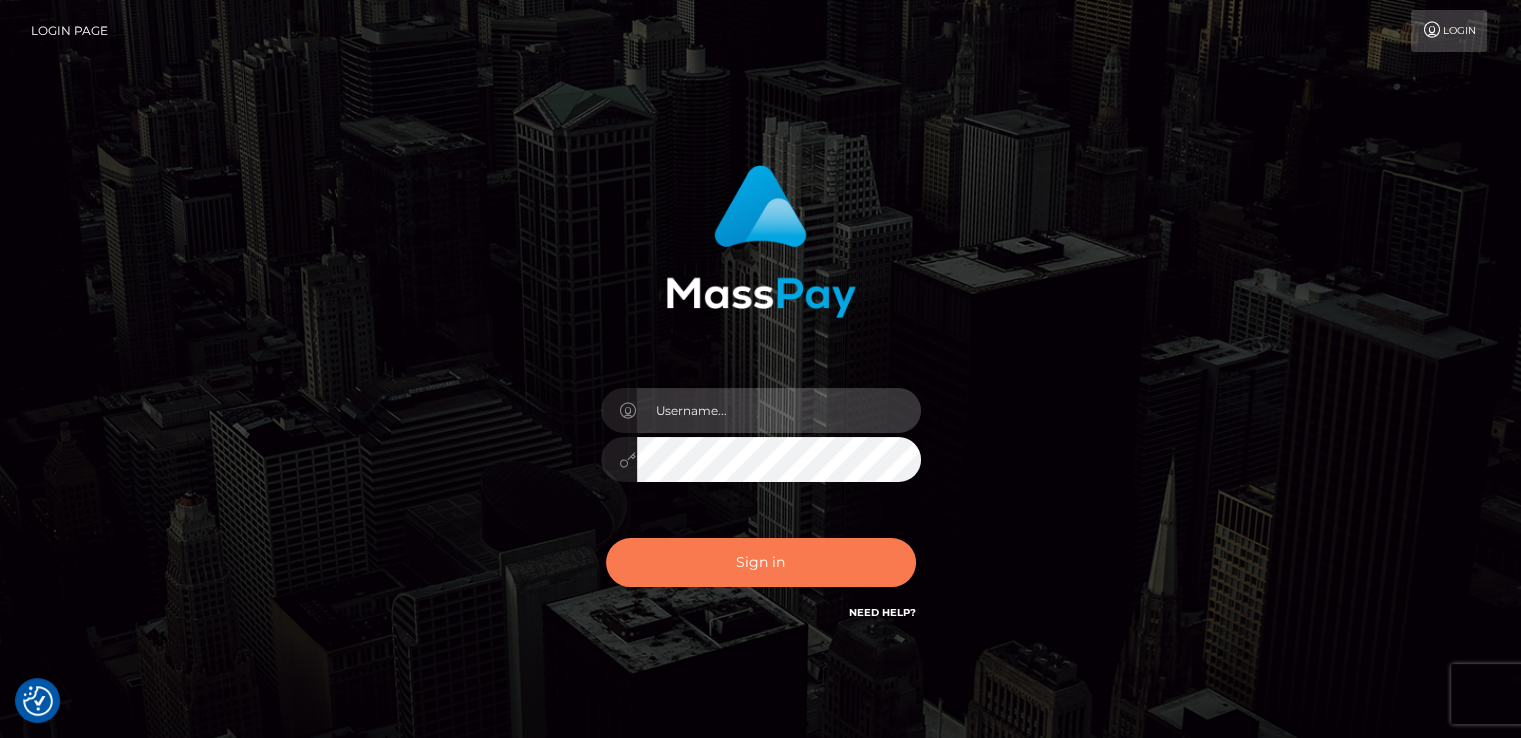 type on "catalinad" 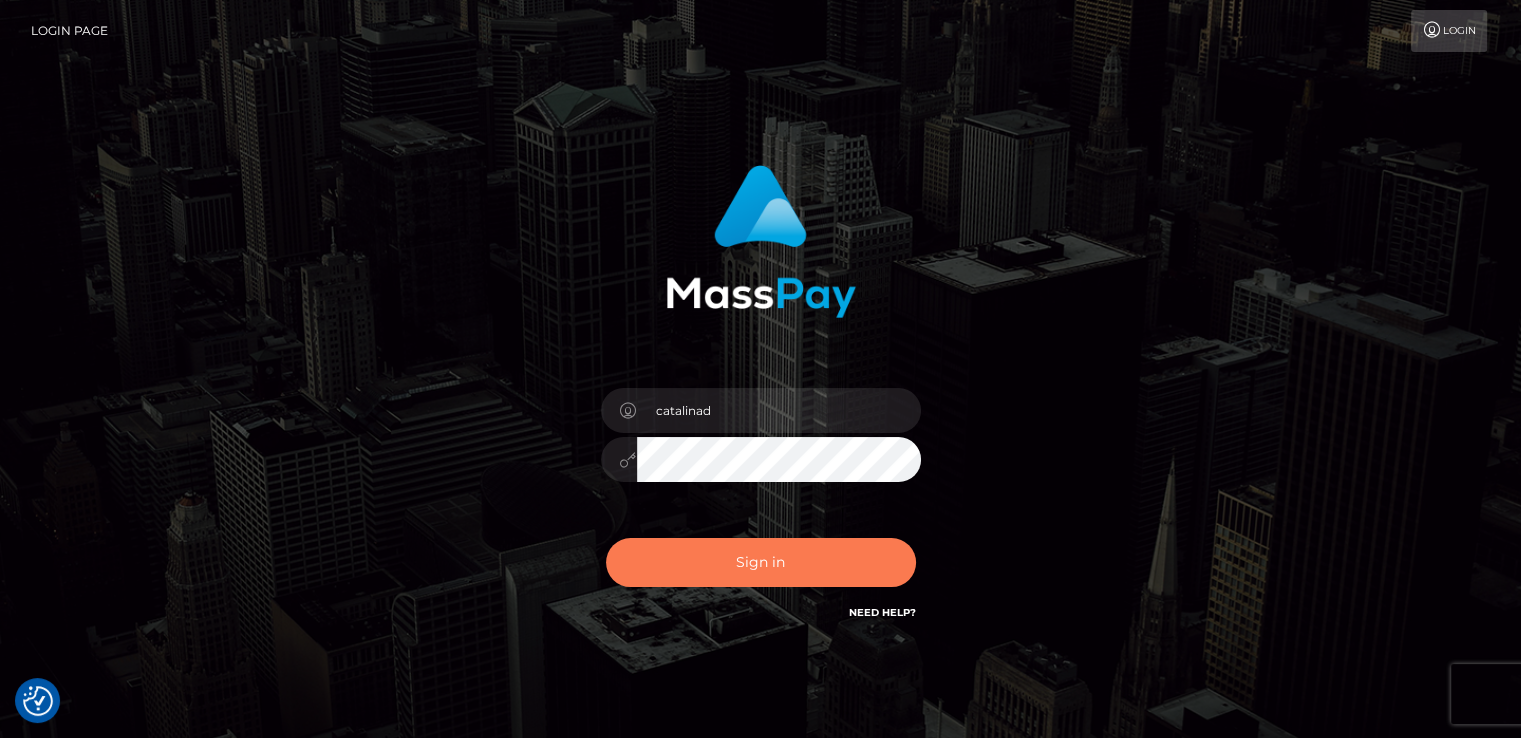 click on "Sign in" at bounding box center [761, 562] 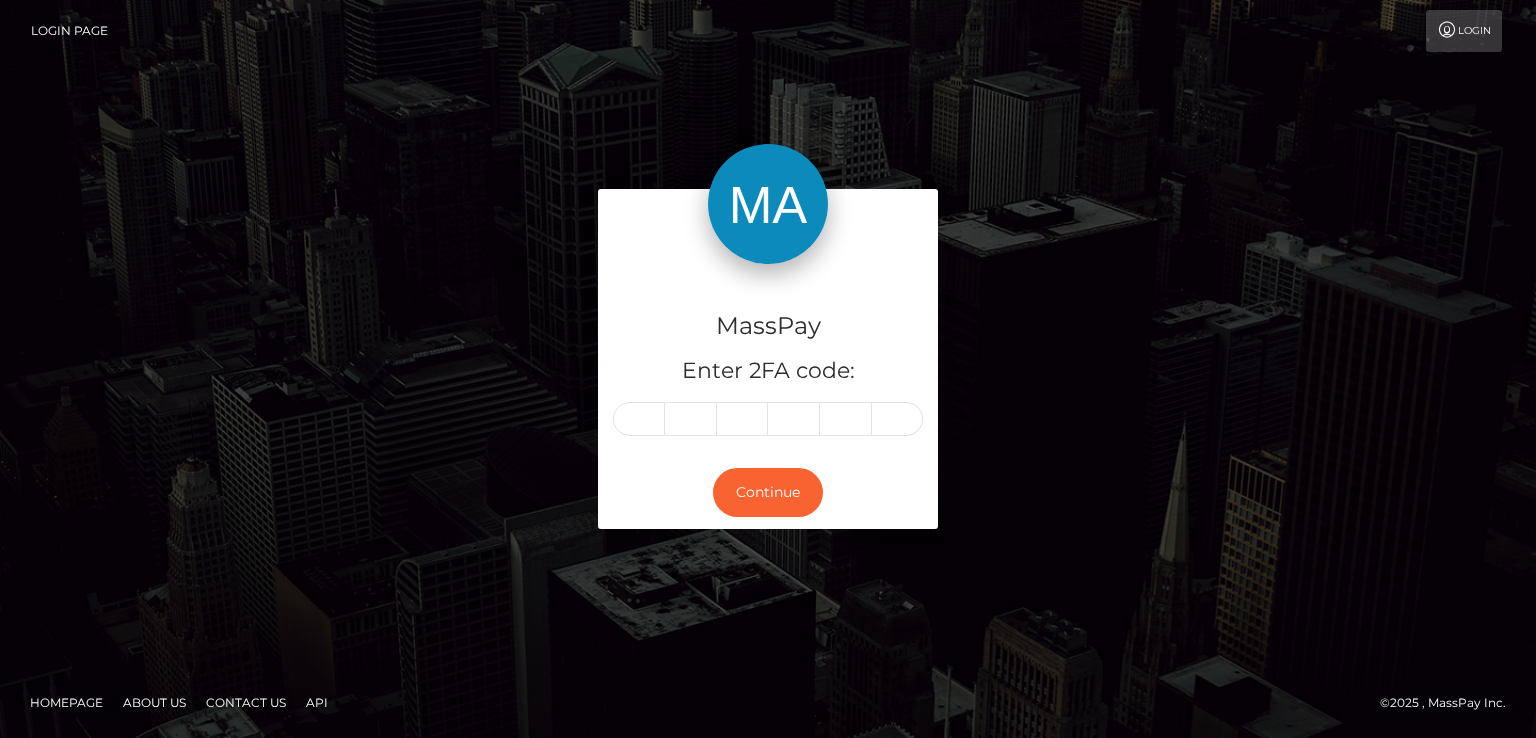 scroll, scrollTop: 0, scrollLeft: 0, axis: both 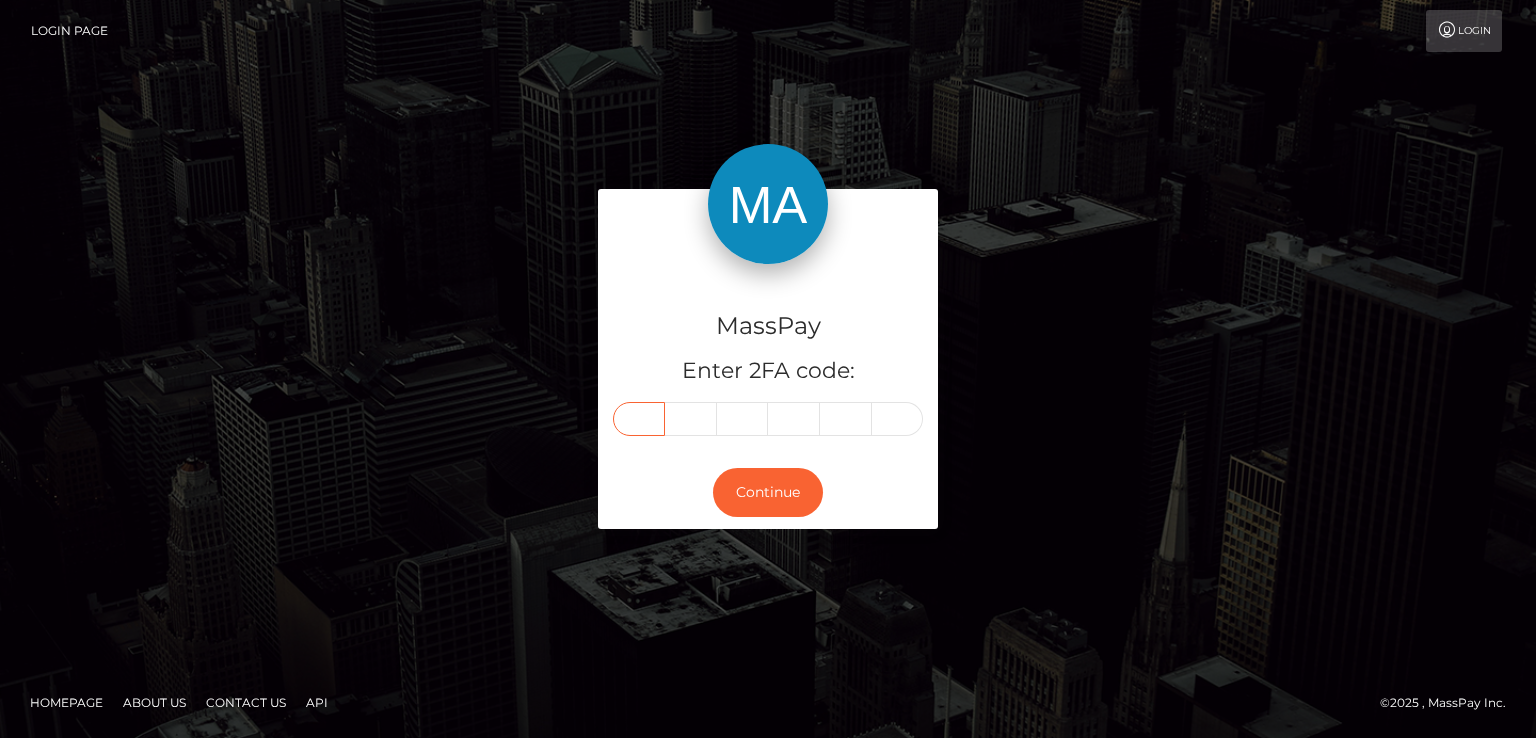 click at bounding box center (639, 419) 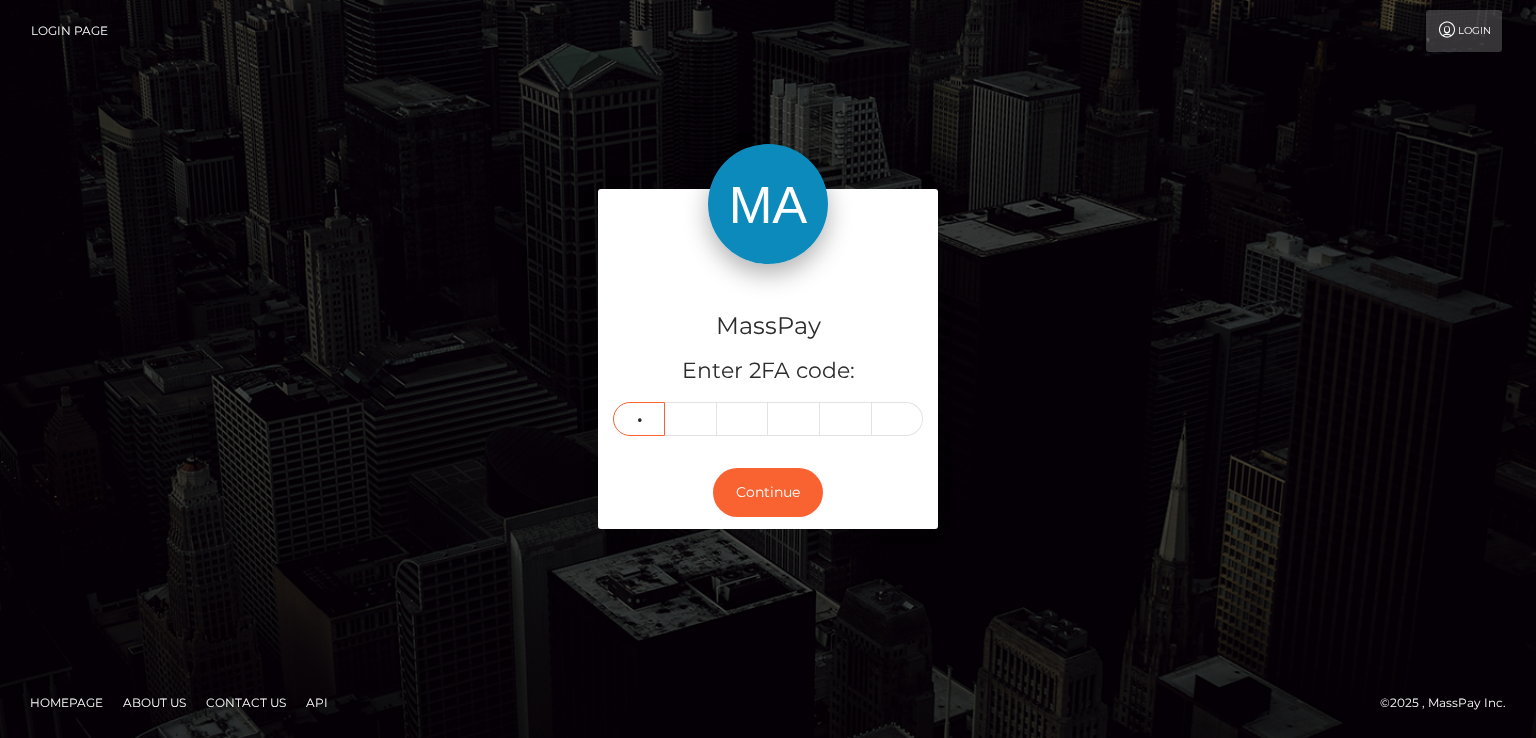 type on "3" 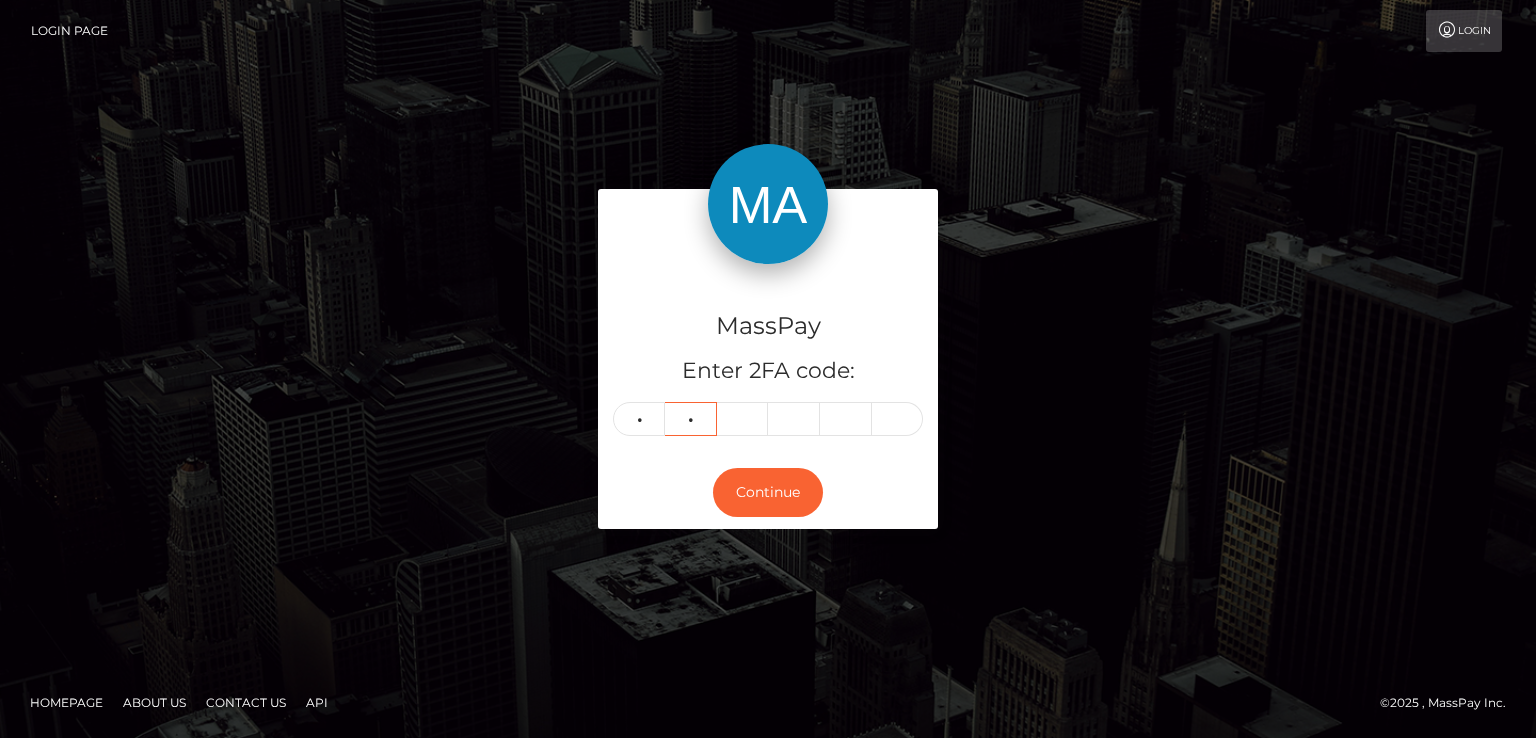 type on "4" 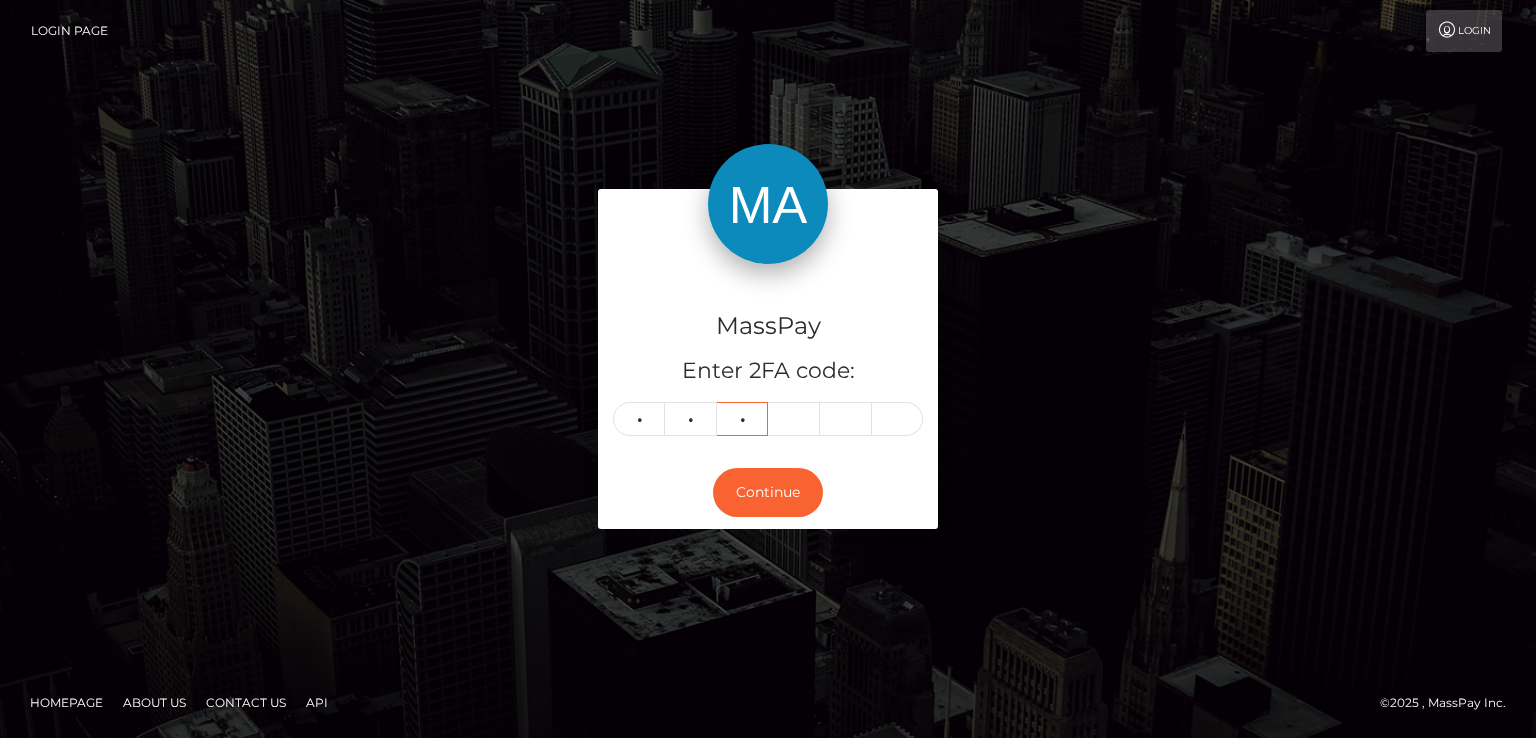 type on "6" 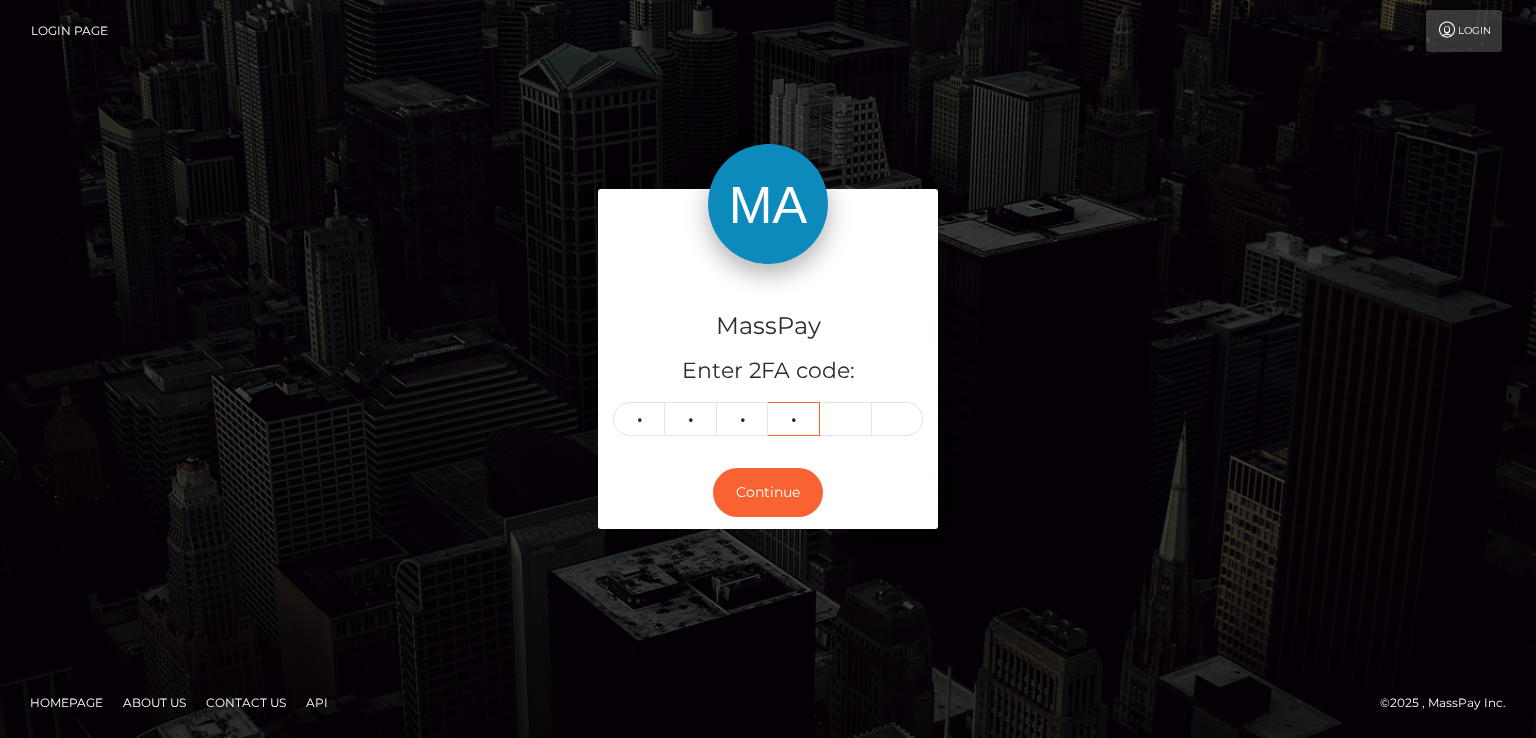 type on "1" 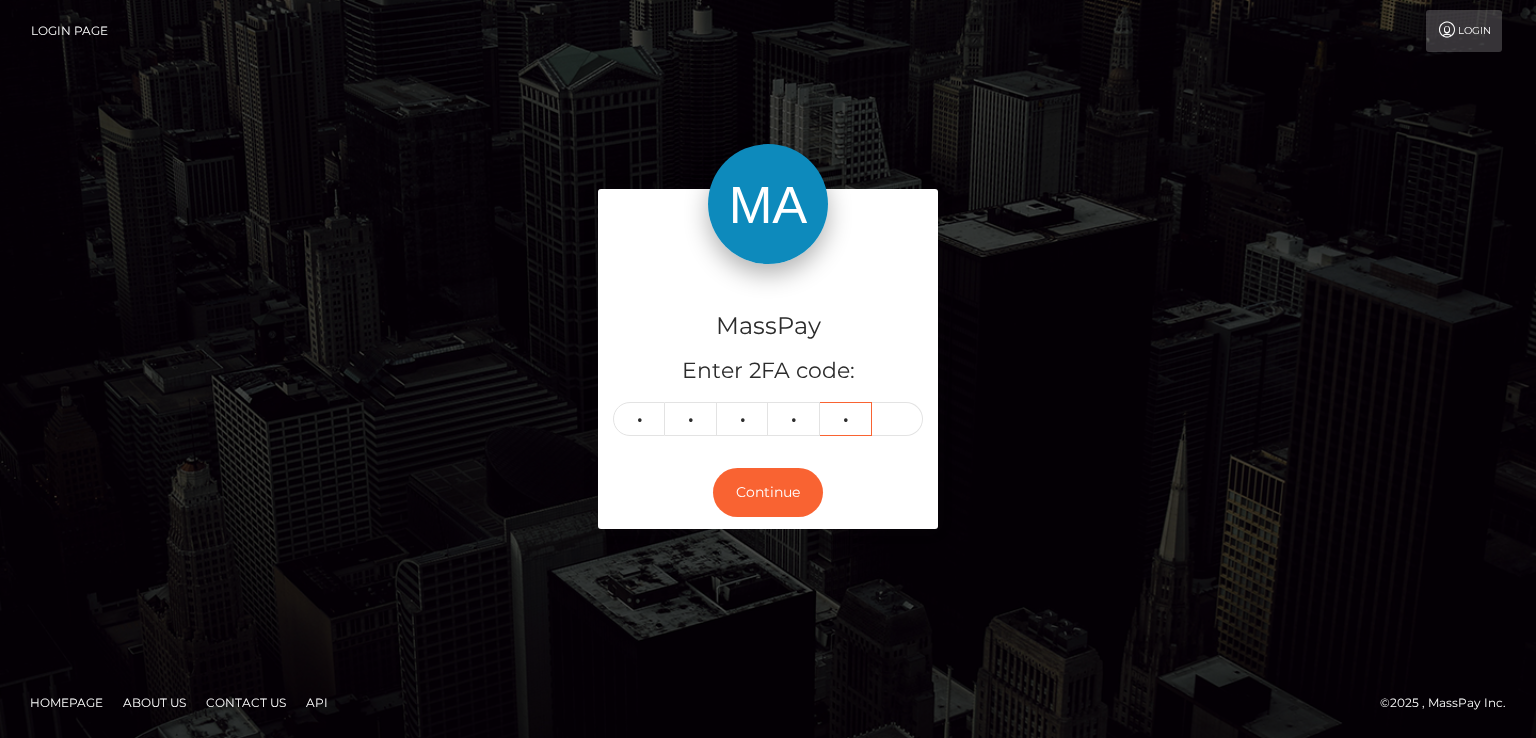 type on "0" 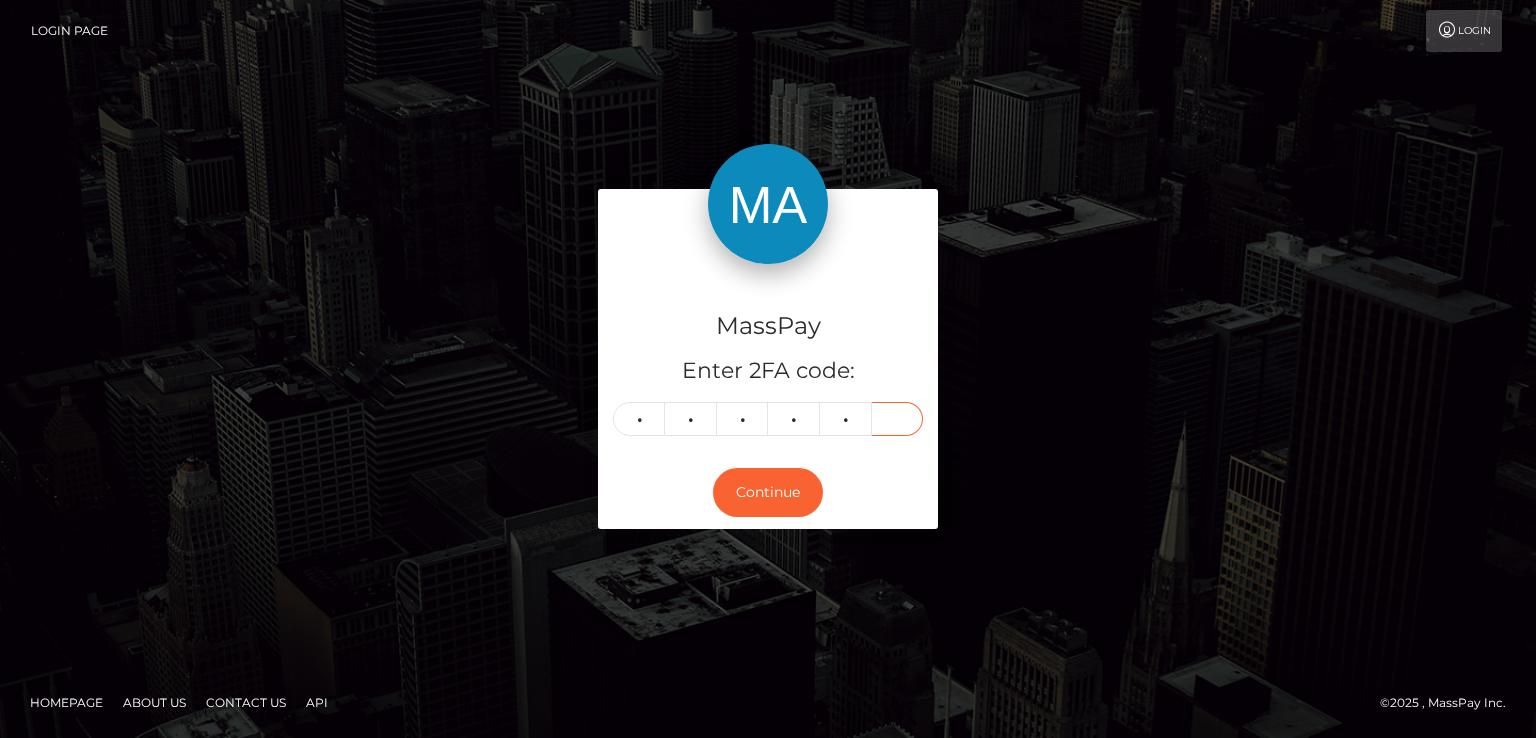 type on "5" 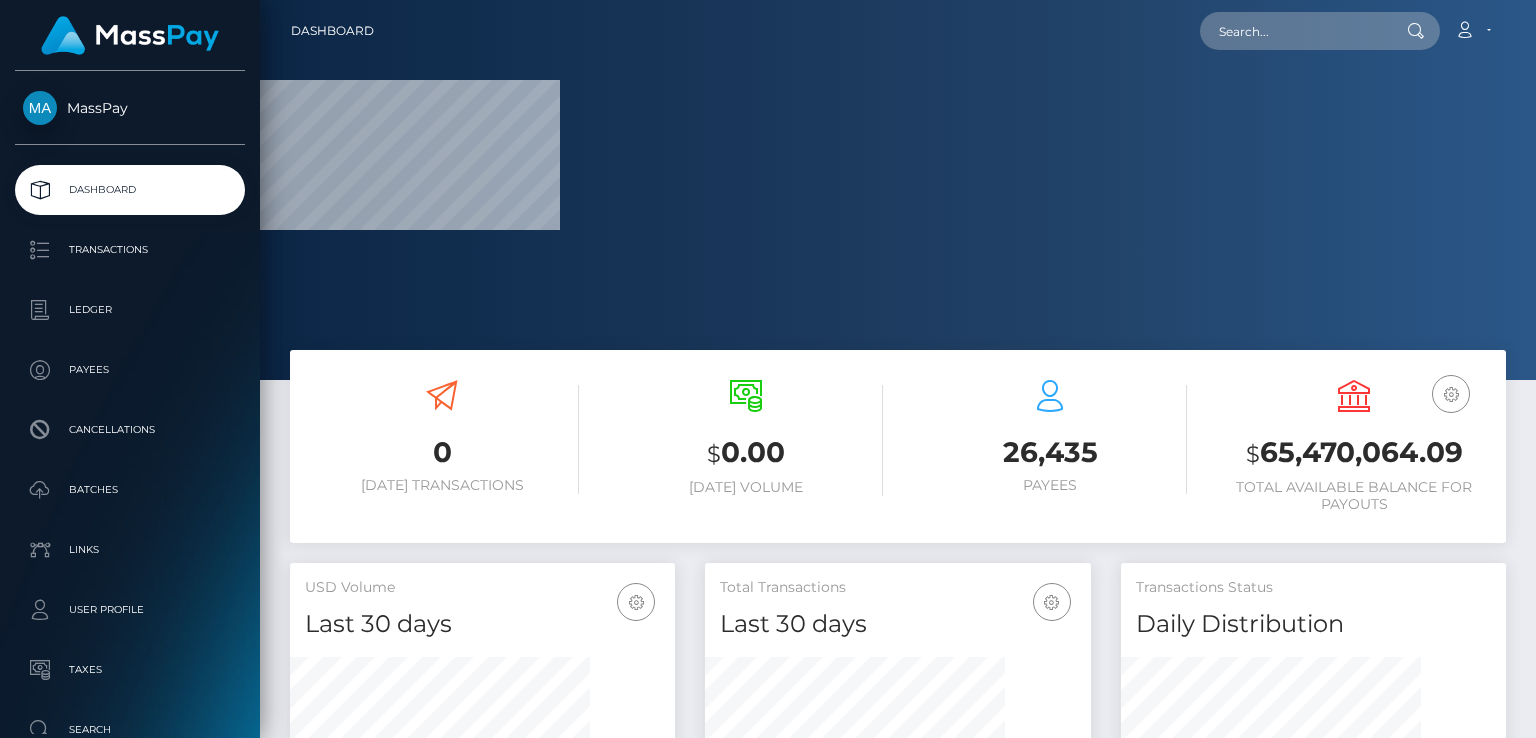 scroll, scrollTop: 0, scrollLeft: 0, axis: both 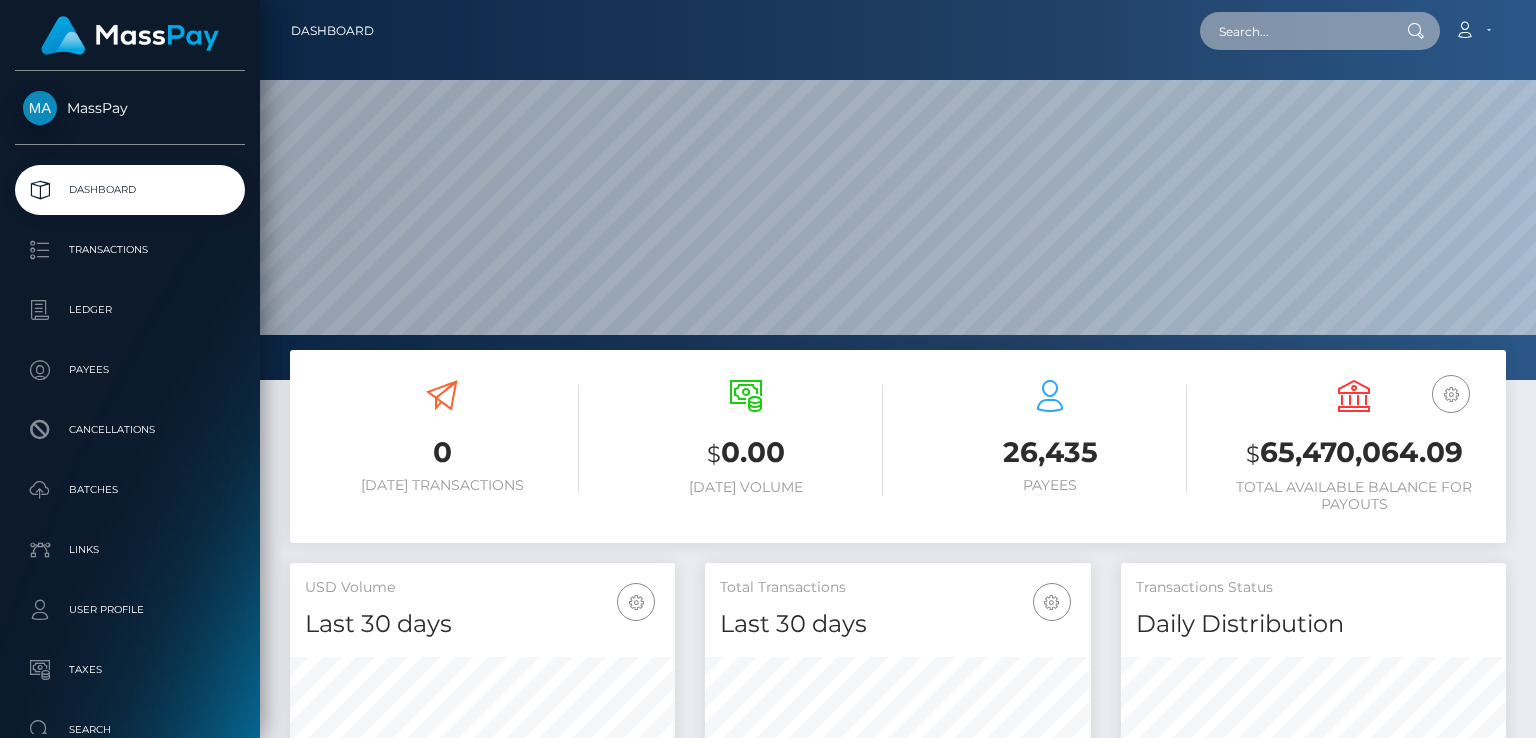 paste on "a98ffcc9-57d3-11f0-b1fb-02a8c2768cb9" 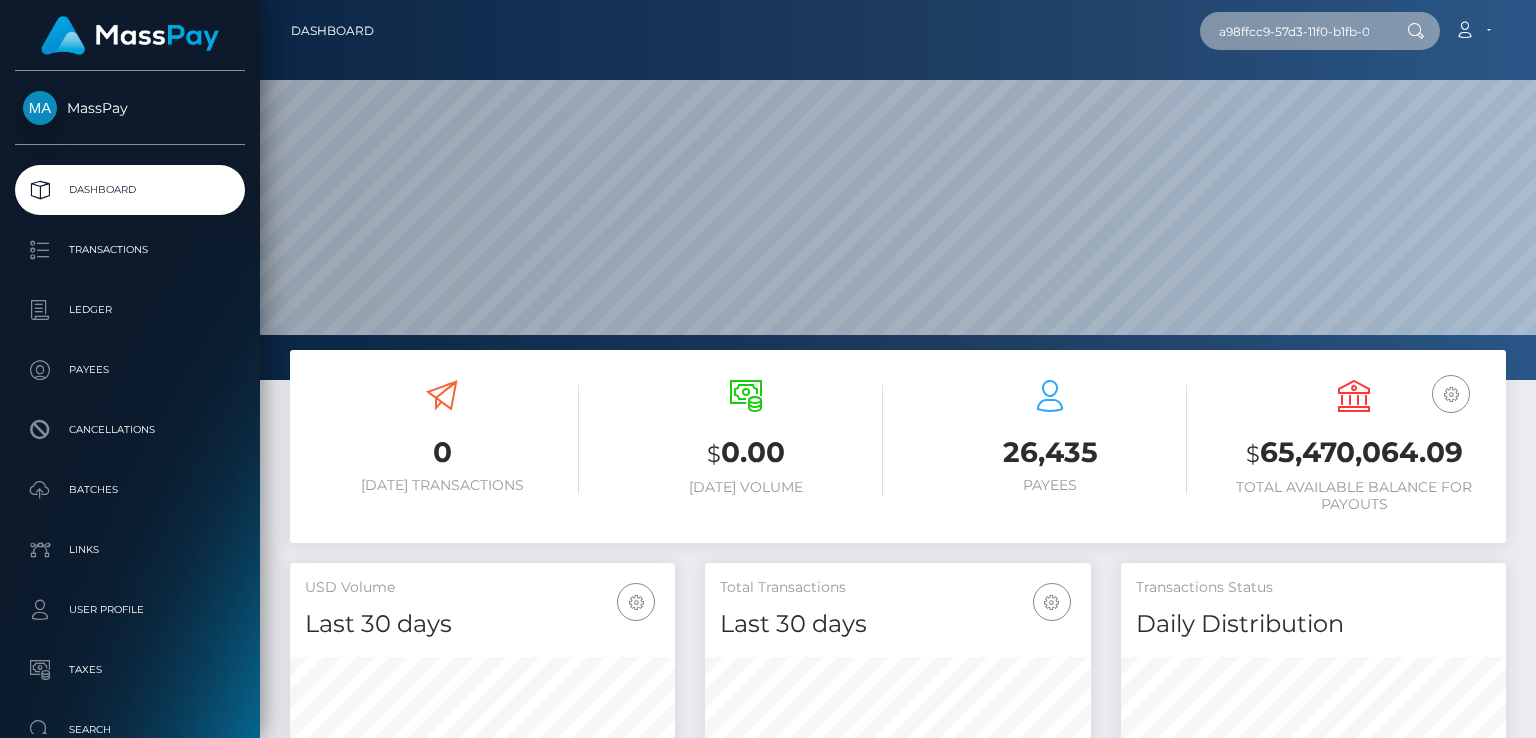 scroll, scrollTop: 0, scrollLeft: 80, axis: horizontal 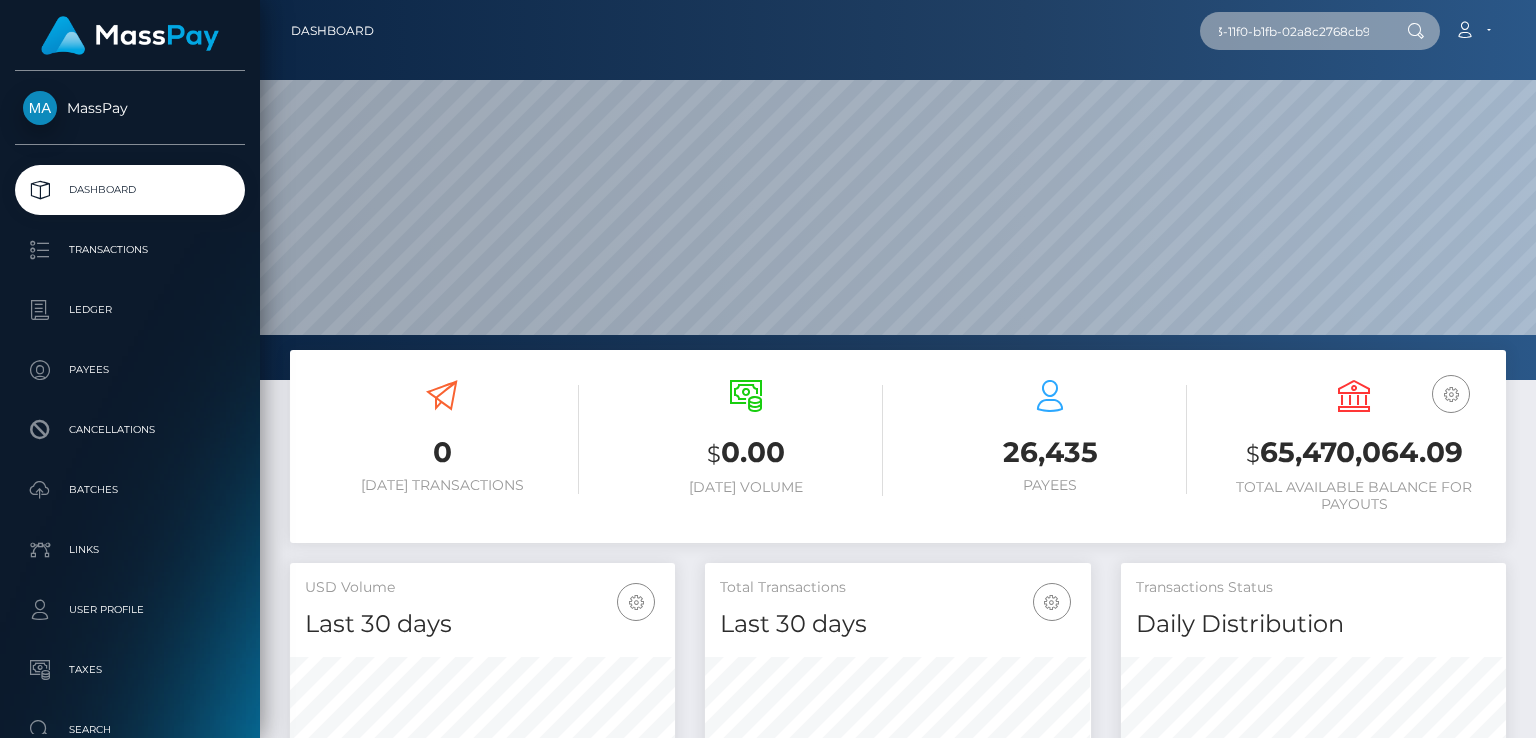 type on "a98ffcc9-57d3-11f0-b1fb-02a8c2768cb9" 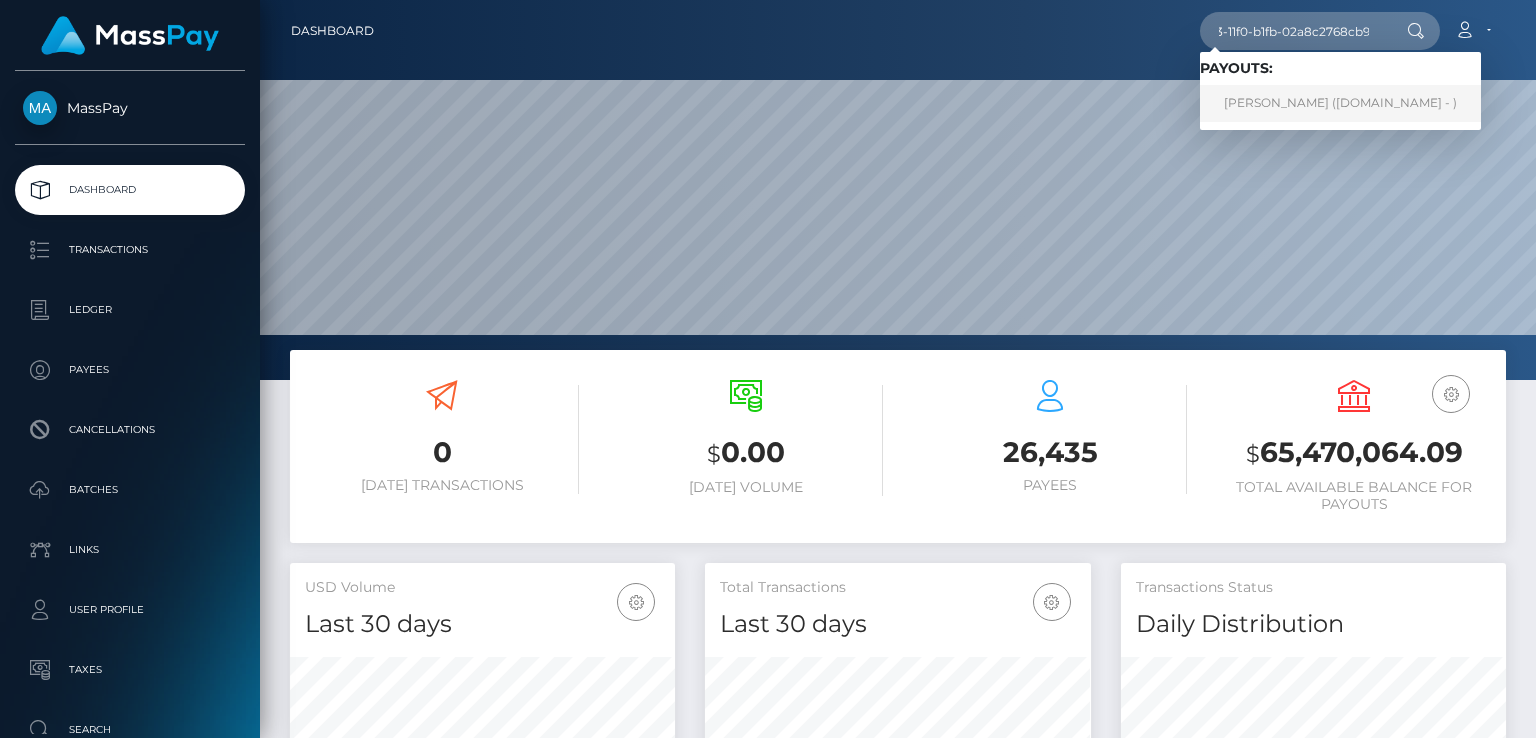 scroll, scrollTop: 0, scrollLeft: 0, axis: both 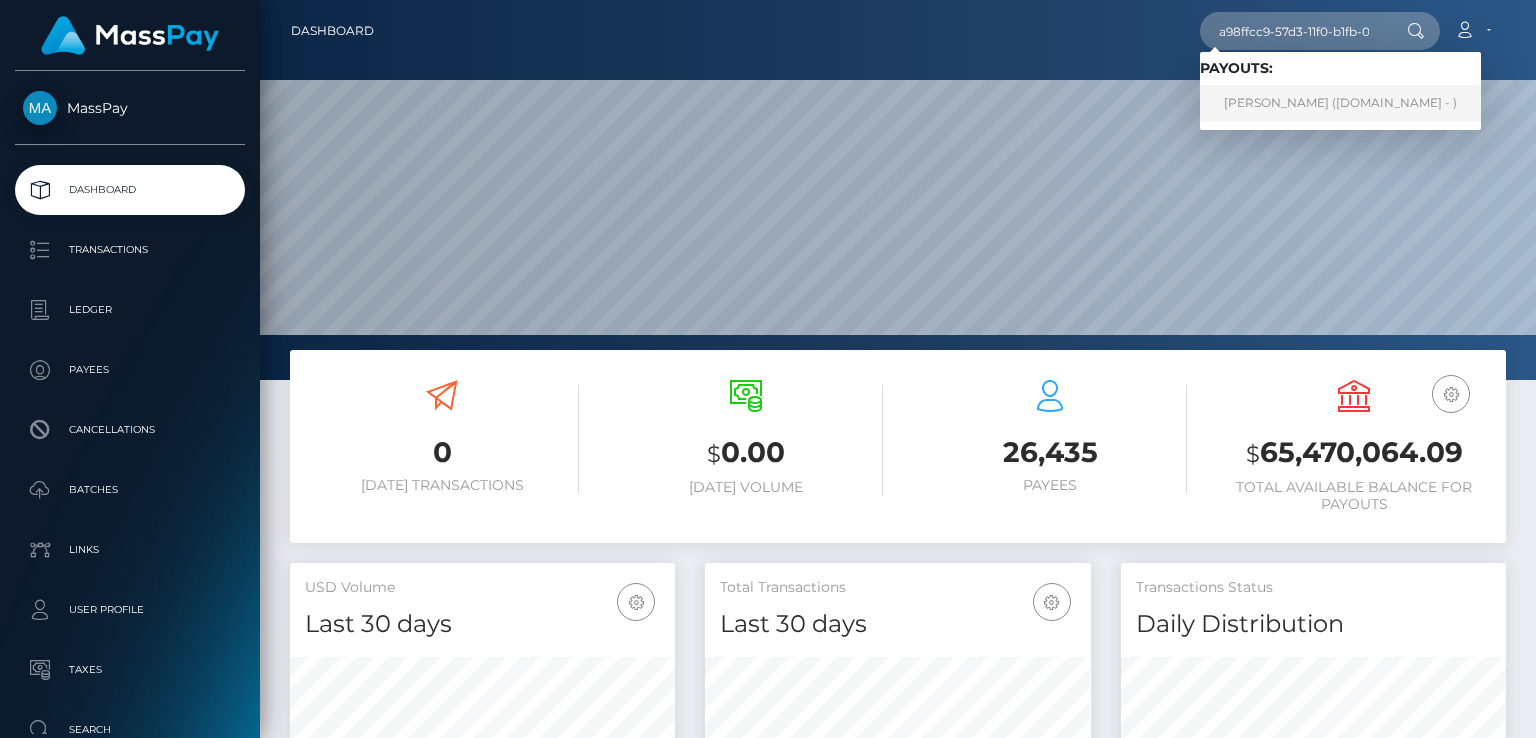 click on "jhonathan  munhoz (Skin.Land - )" at bounding box center [1340, 103] 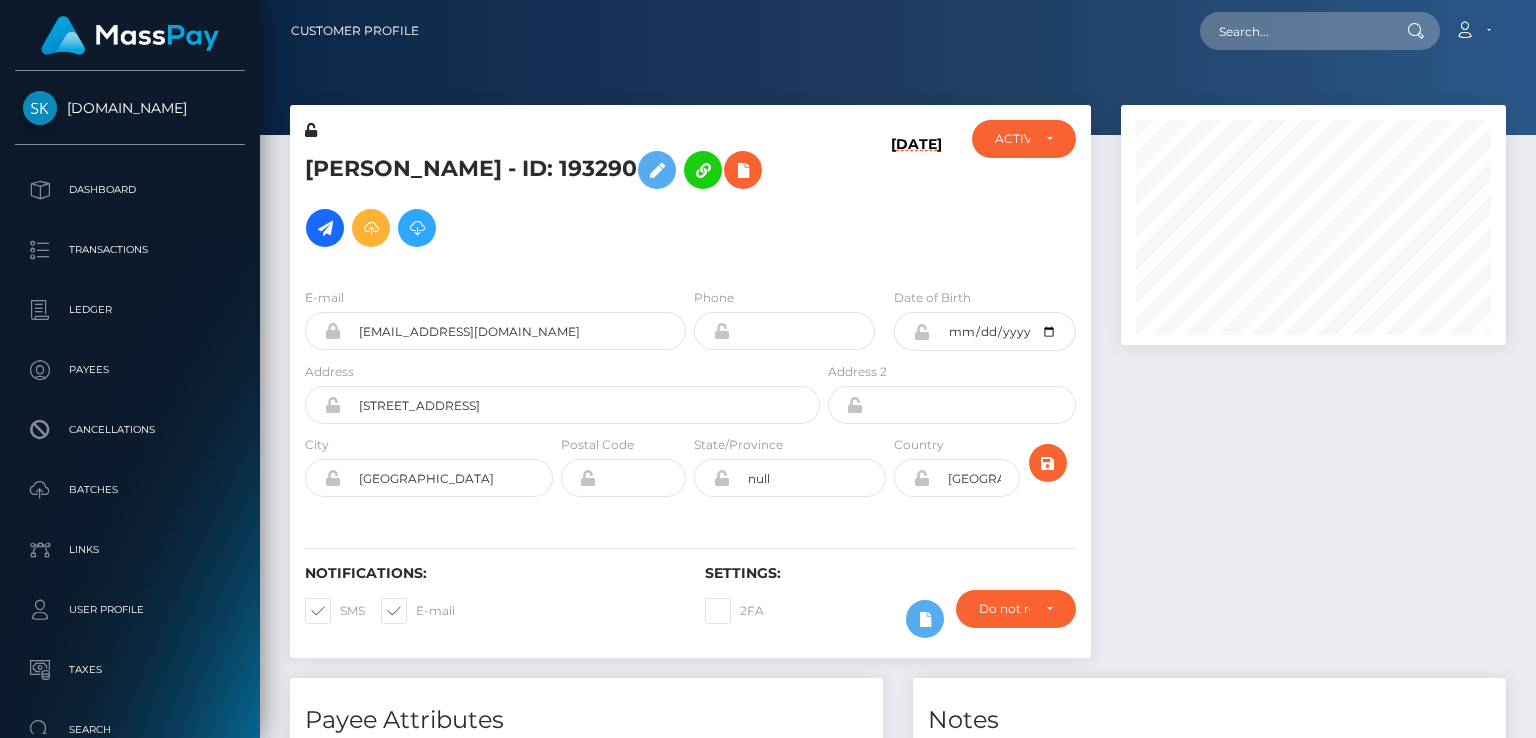 scroll, scrollTop: 0, scrollLeft: 0, axis: both 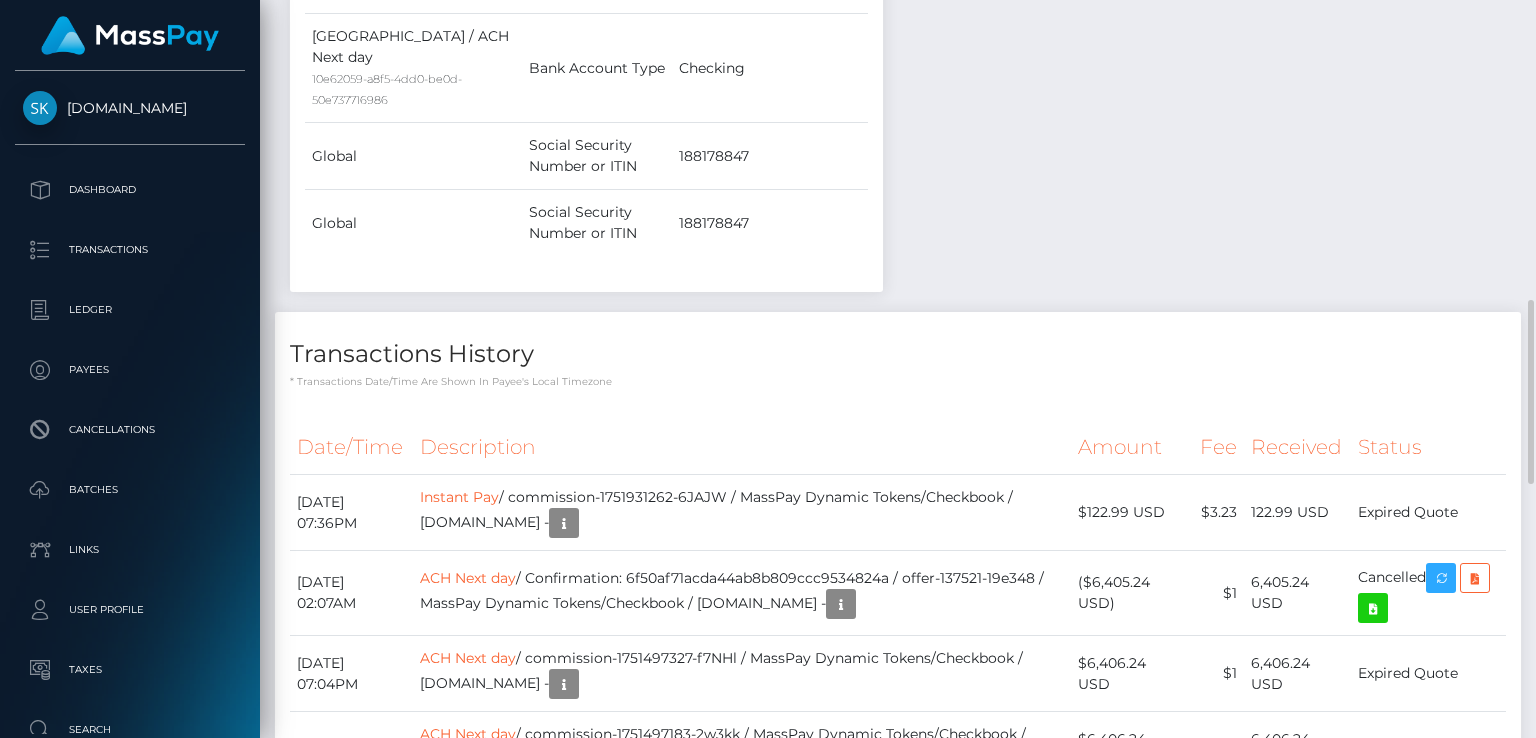 click on "Notes
Note Type
Compliance
Clear Compliance
General
Note Type" at bounding box center [1209, -105] 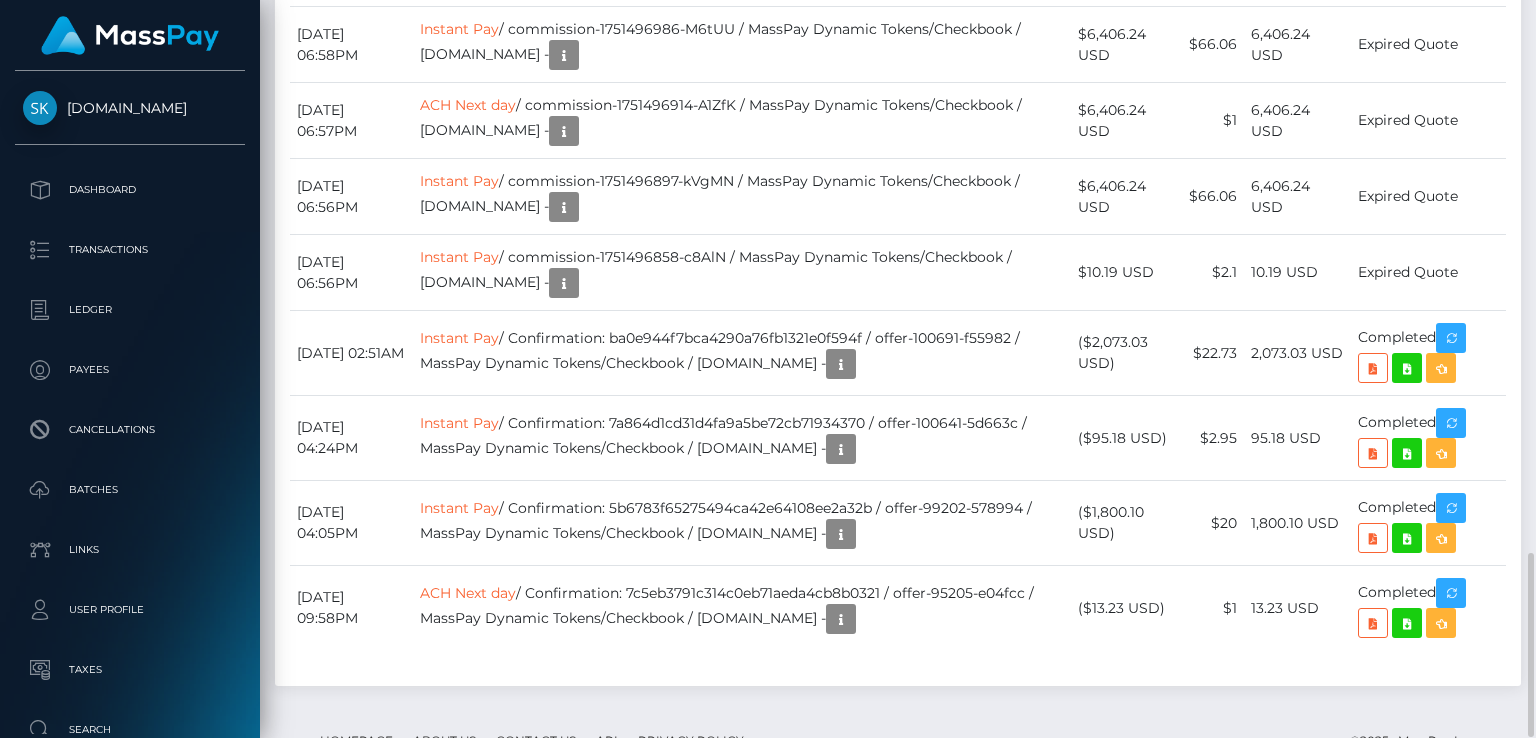 scroll, scrollTop: 1309, scrollLeft: 0, axis: vertical 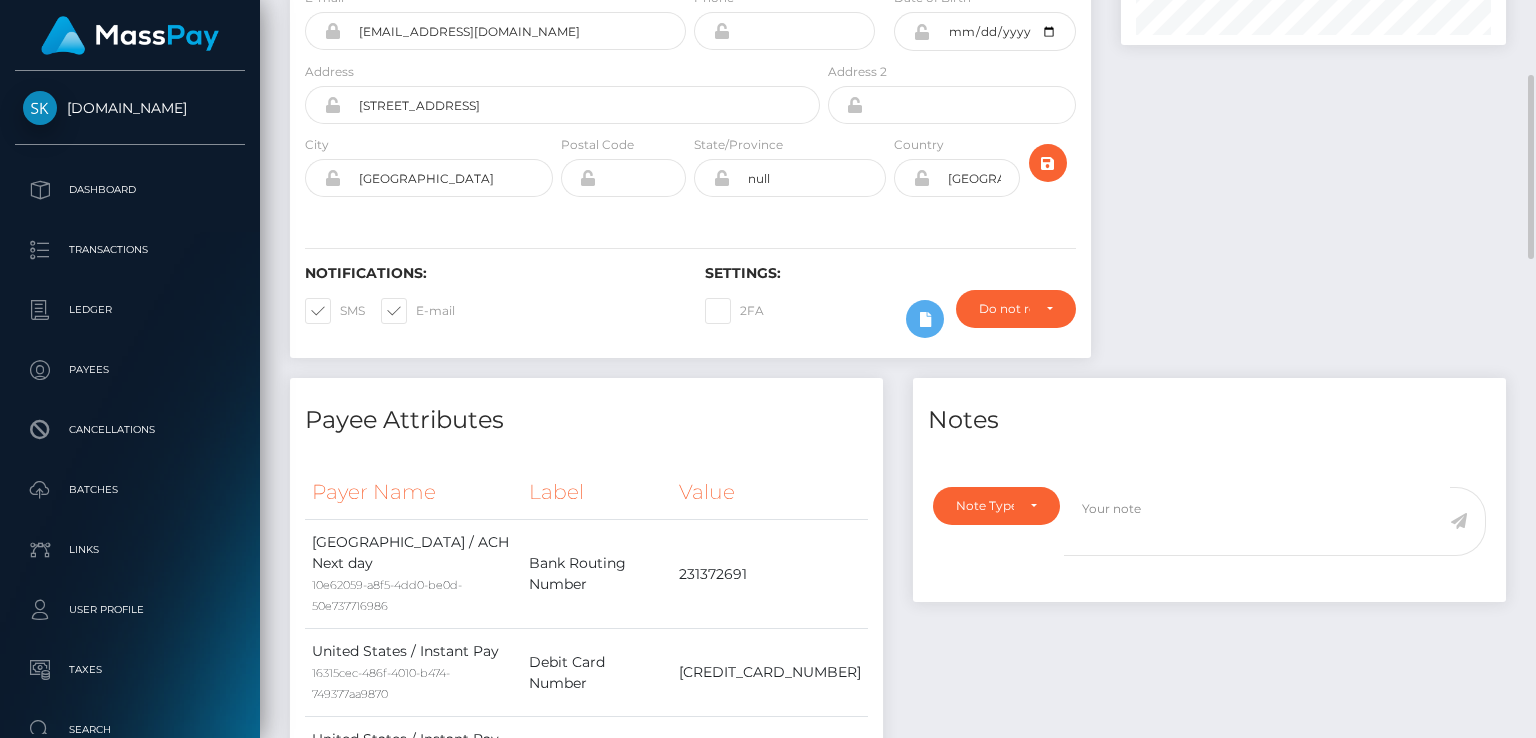 click on "Notes" at bounding box center (1209, 408) 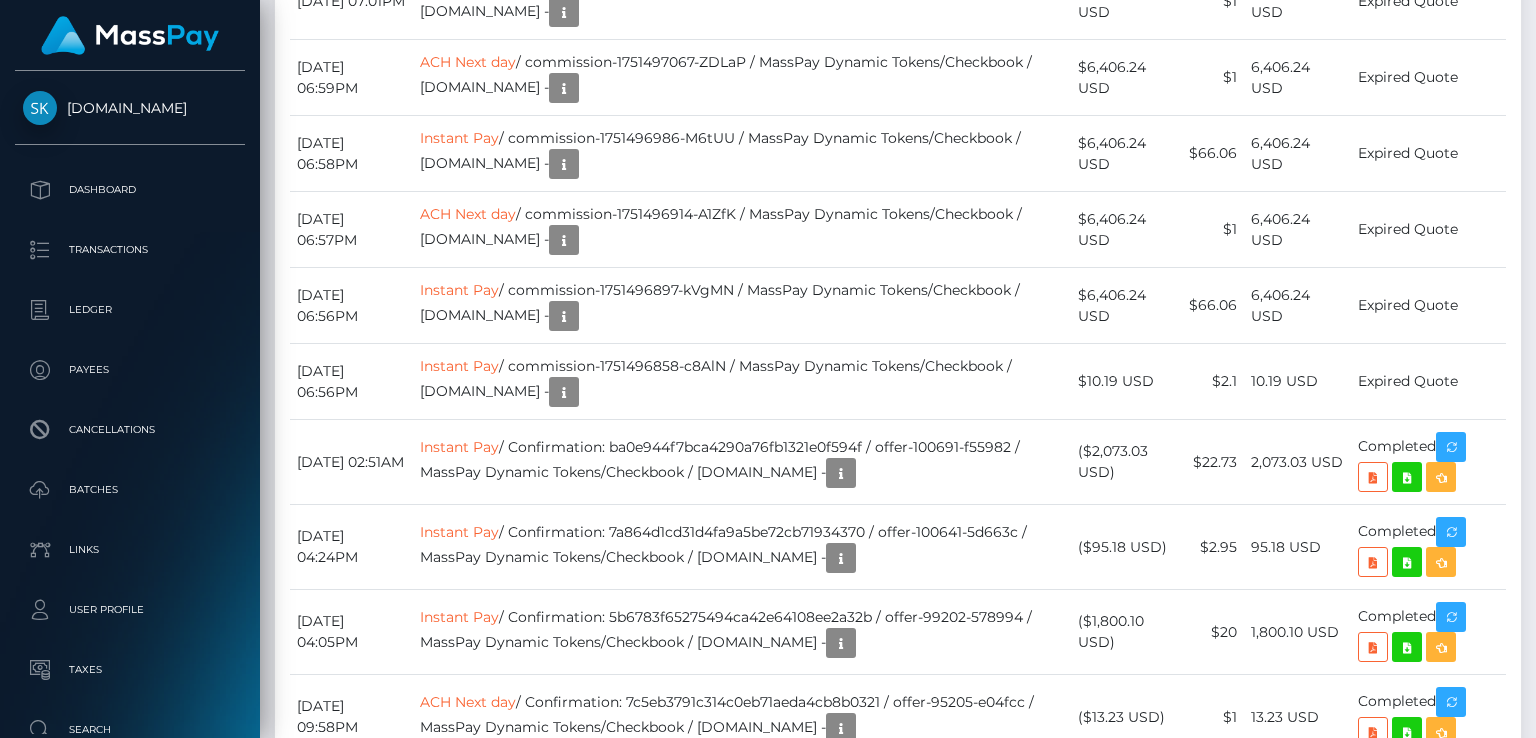 scroll, scrollTop: 1500, scrollLeft: 0, axis: vertical 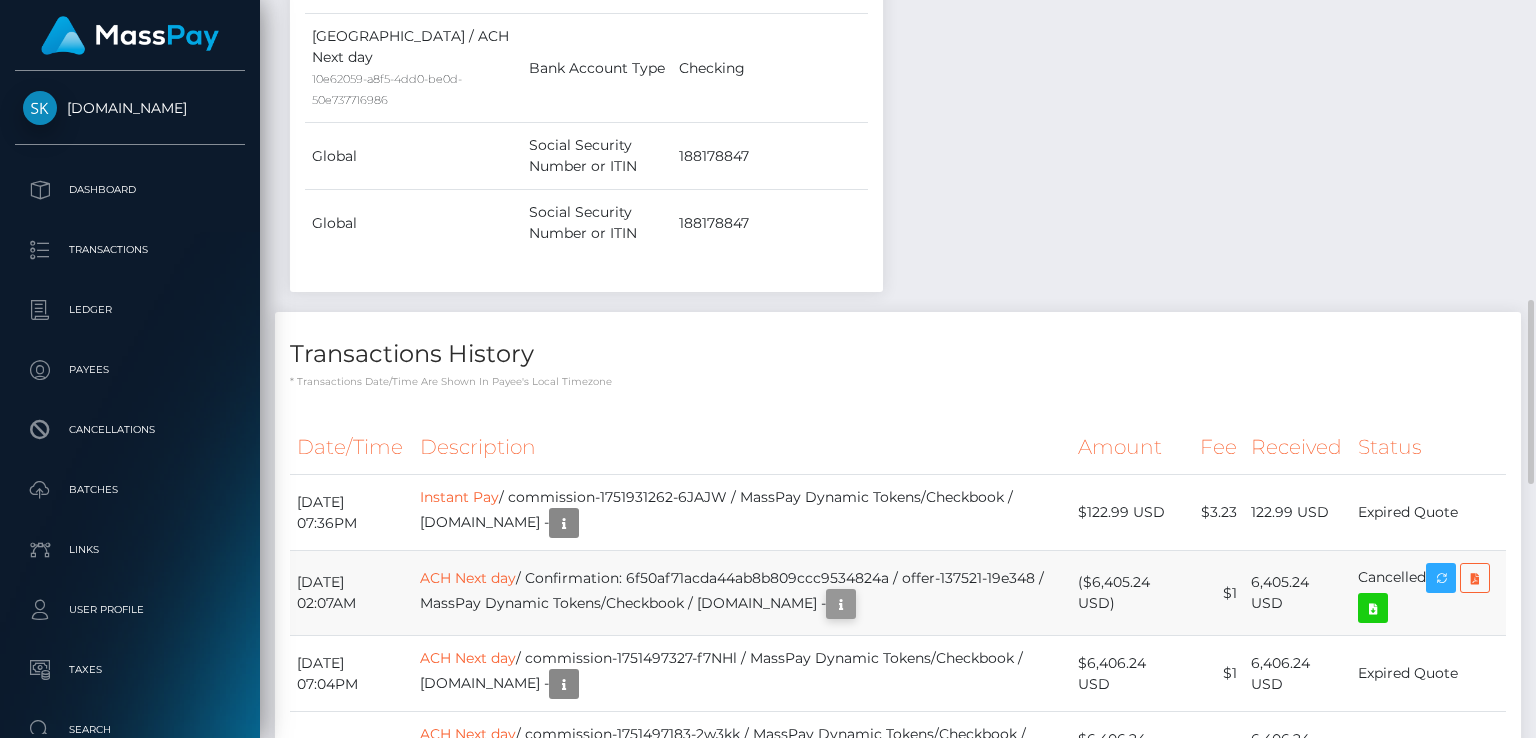 click on "Skin.Land
Dashboard
Transactions
Ledger
Payees" at bounding box center [768, 369] 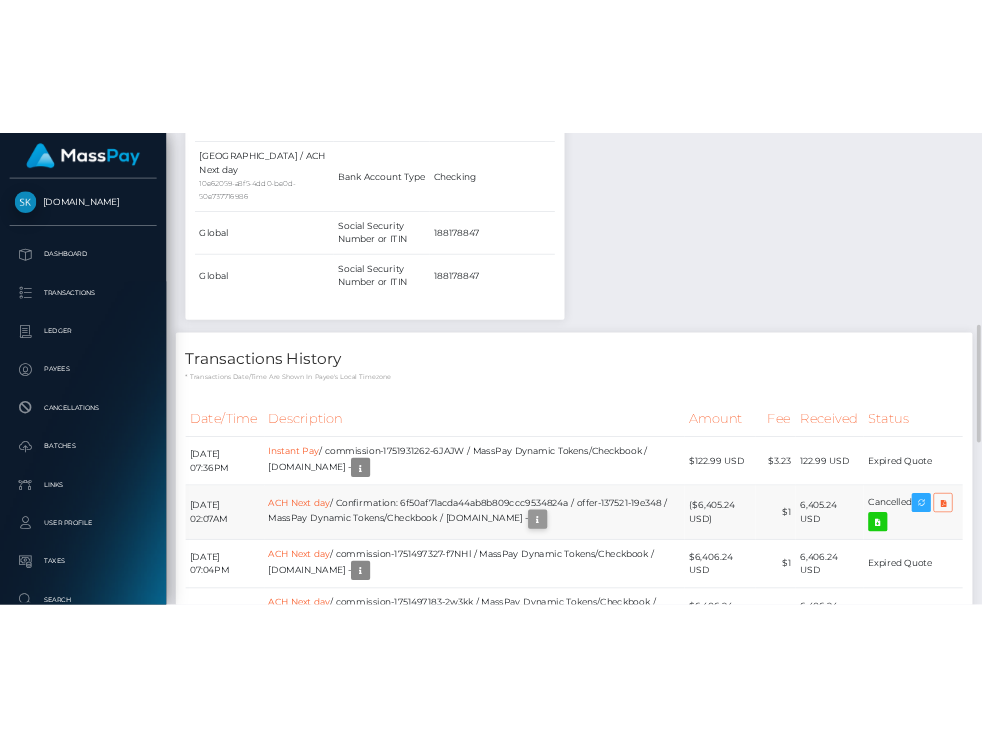 scroll, scrollTop: 240, scrollLeft: 384, axis: both 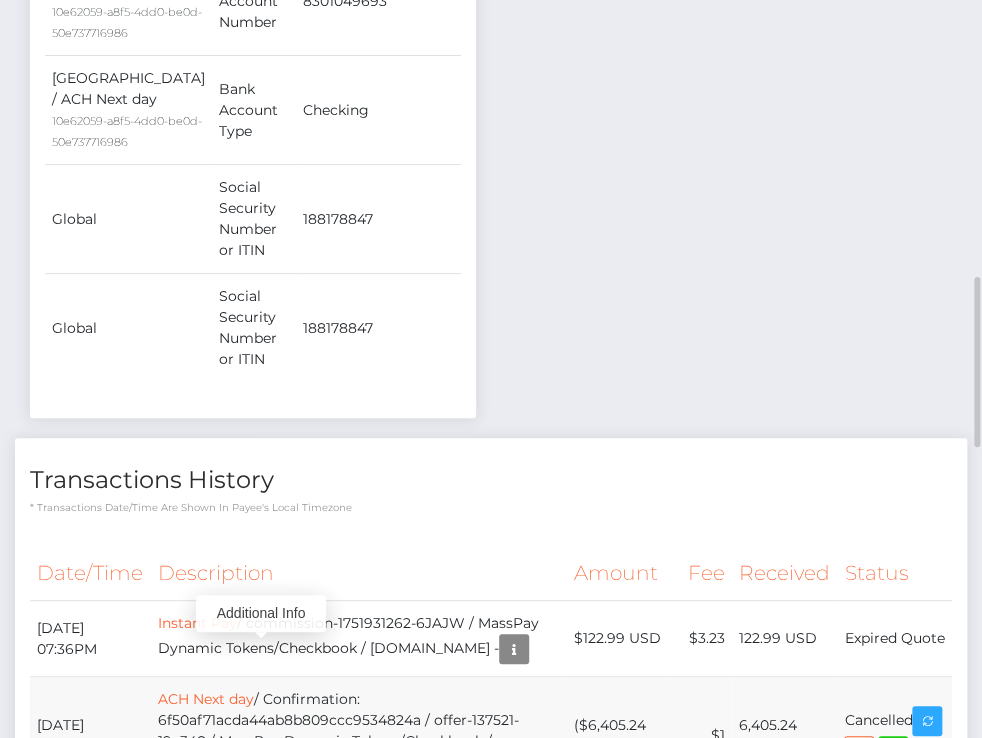 click at bounding box center [302, 767] 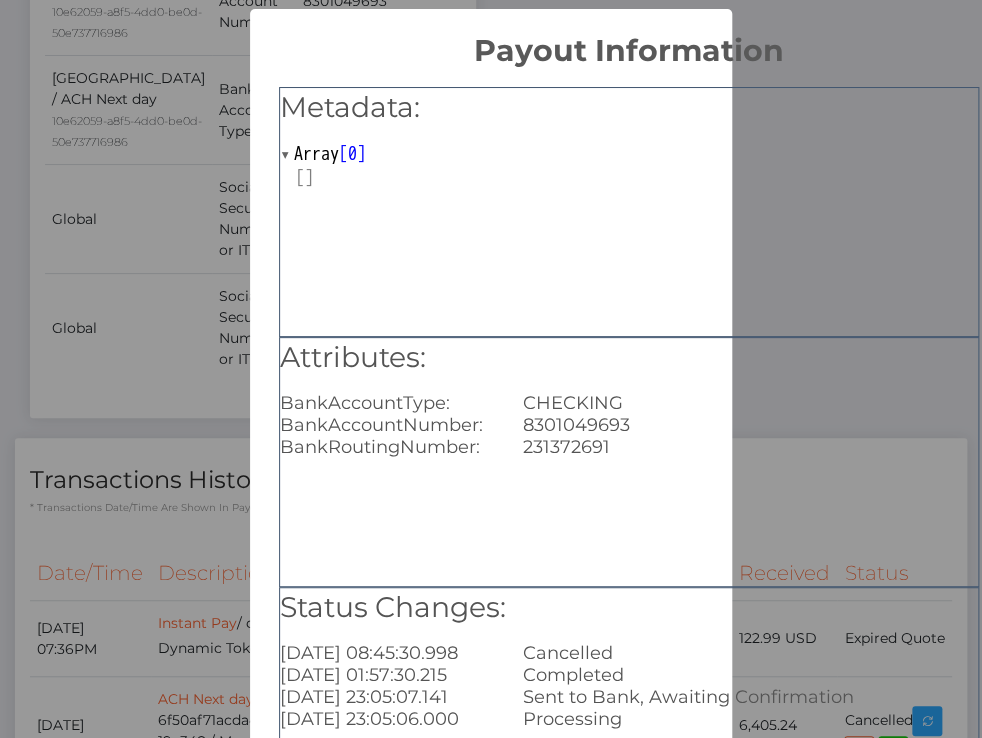 click on "× Payout Information Metadata: Array [ 0 ] Attributes: BankAccountType: CHECKING BankAccountNumber: 8301049693 BankRoutingNumber: 231372691 Status Changes: 2025-07-09 08:45:30.998 Cancelled 2025-07-07 01:57:30.215 Completed 2025-07-02 23:05:07.141 Sent to Bank, Awaiting Confirmation 2025-07-02 23:05:06.000 Processing OK No Cancel" at bounding box center [491, 369] 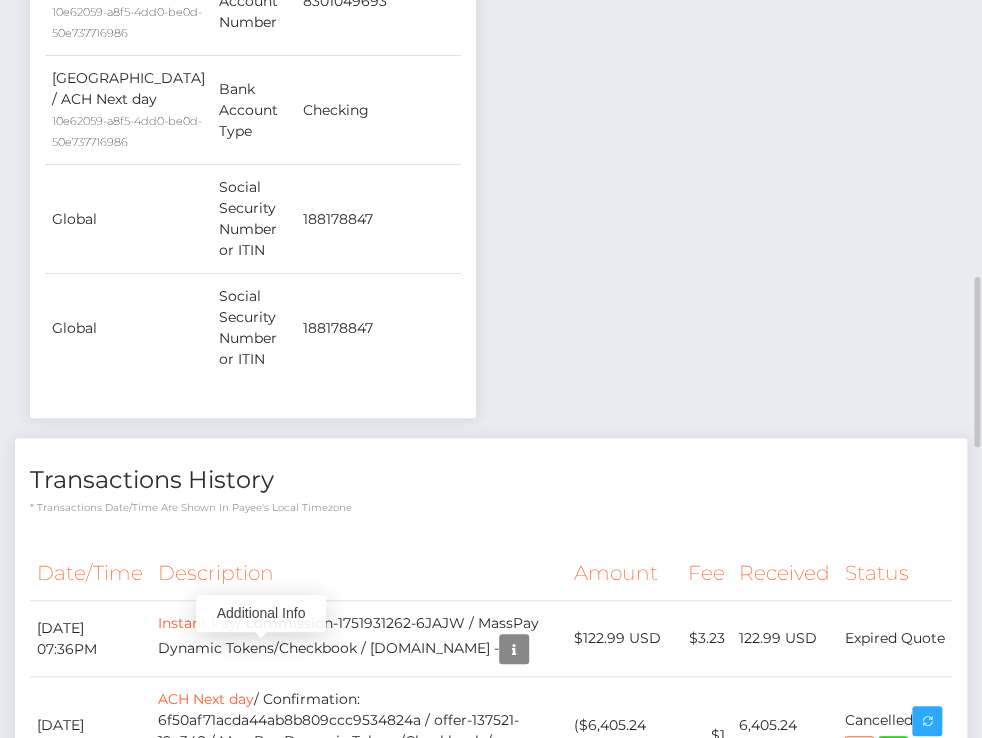 scroll, scrollTop: 240, scrollLeft: 287, axis: both 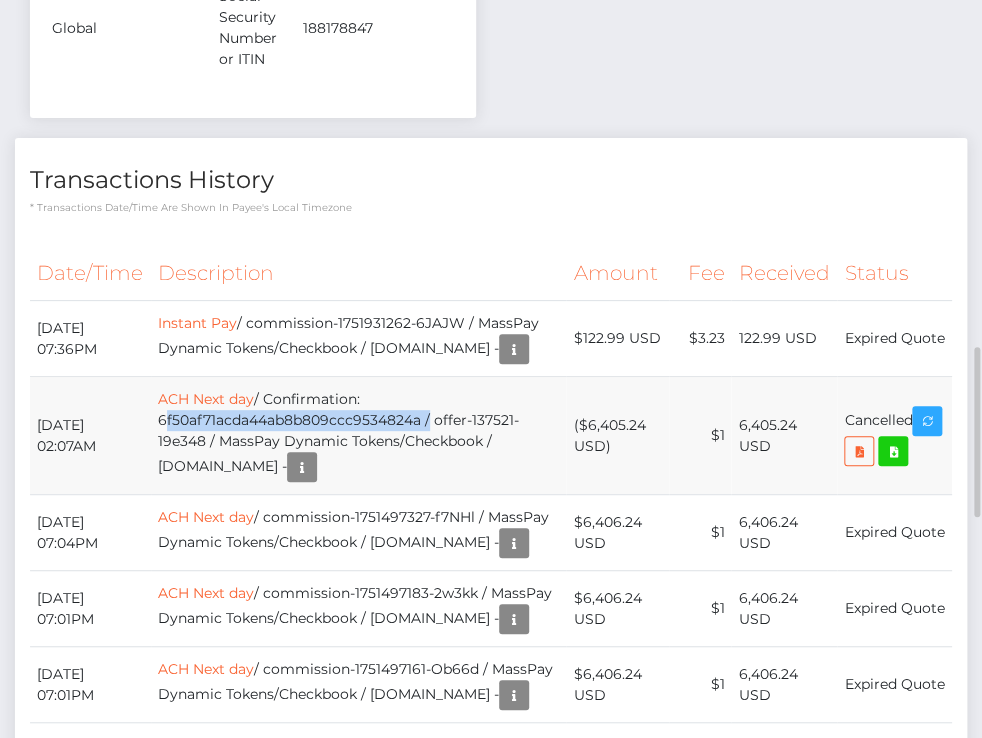 drag, startPoint x: 166, startPoint y: 305, endPoint x: 432, endPoint y: 307, distance: 266.0075 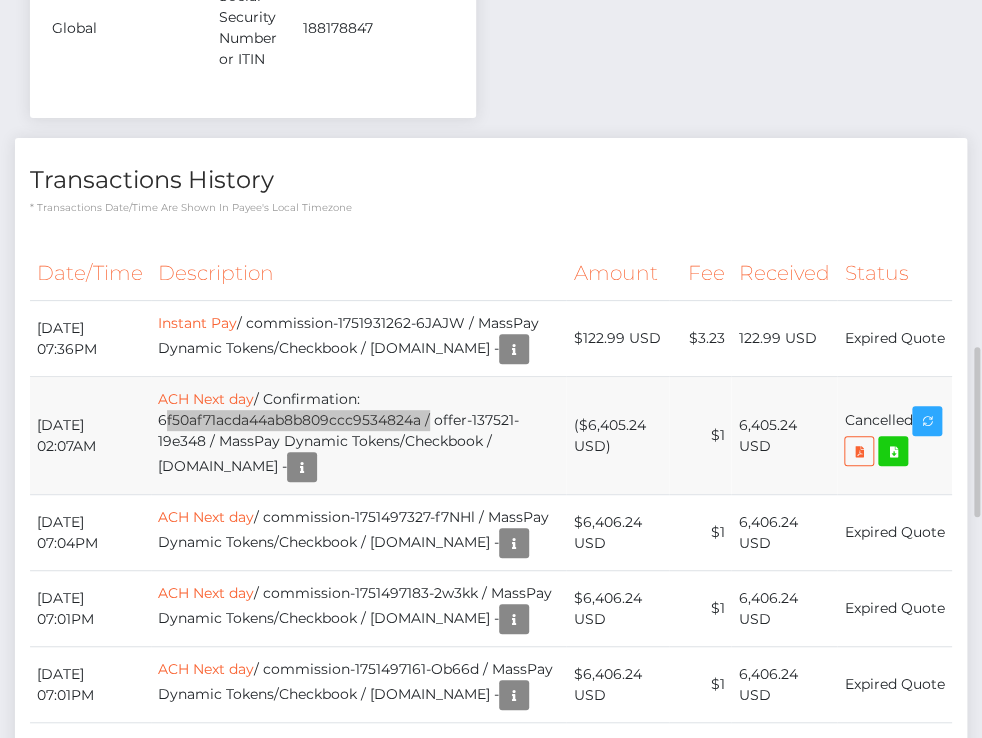 scroll, scrollTop: 240, scrollLeft: 287, axis: both 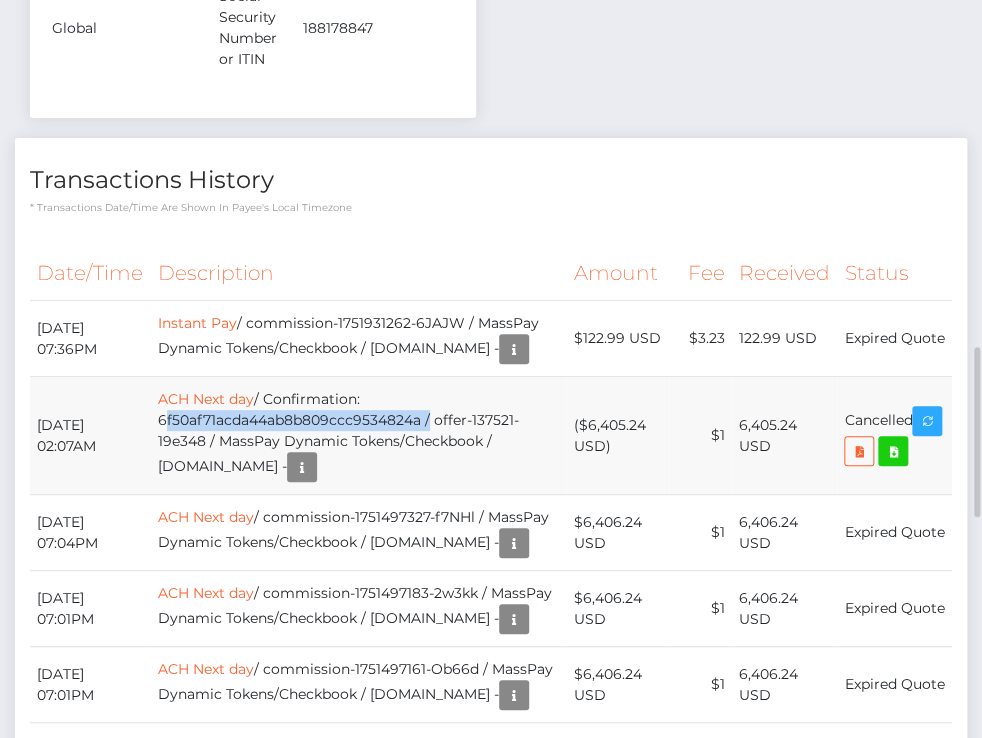 drag, startPoint x: 580, startPoint y: 309, endPoint x: 645, endPoint y: 313, distance: 65.12296 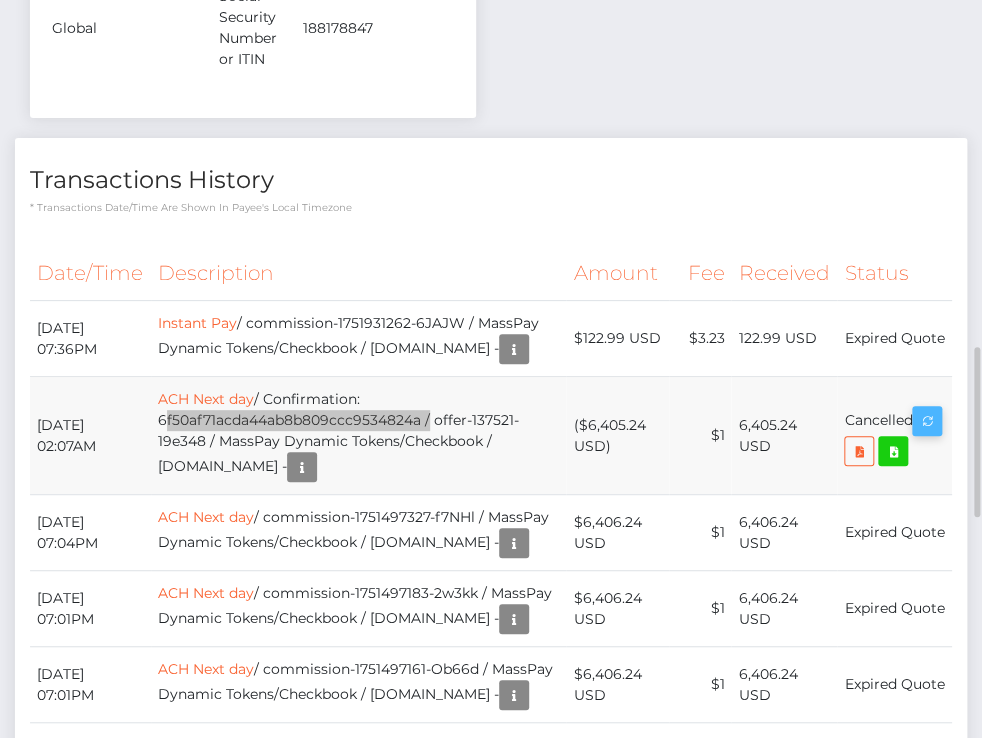 scroll, scrollTop: 240, scrollLeft: 287, axis: both 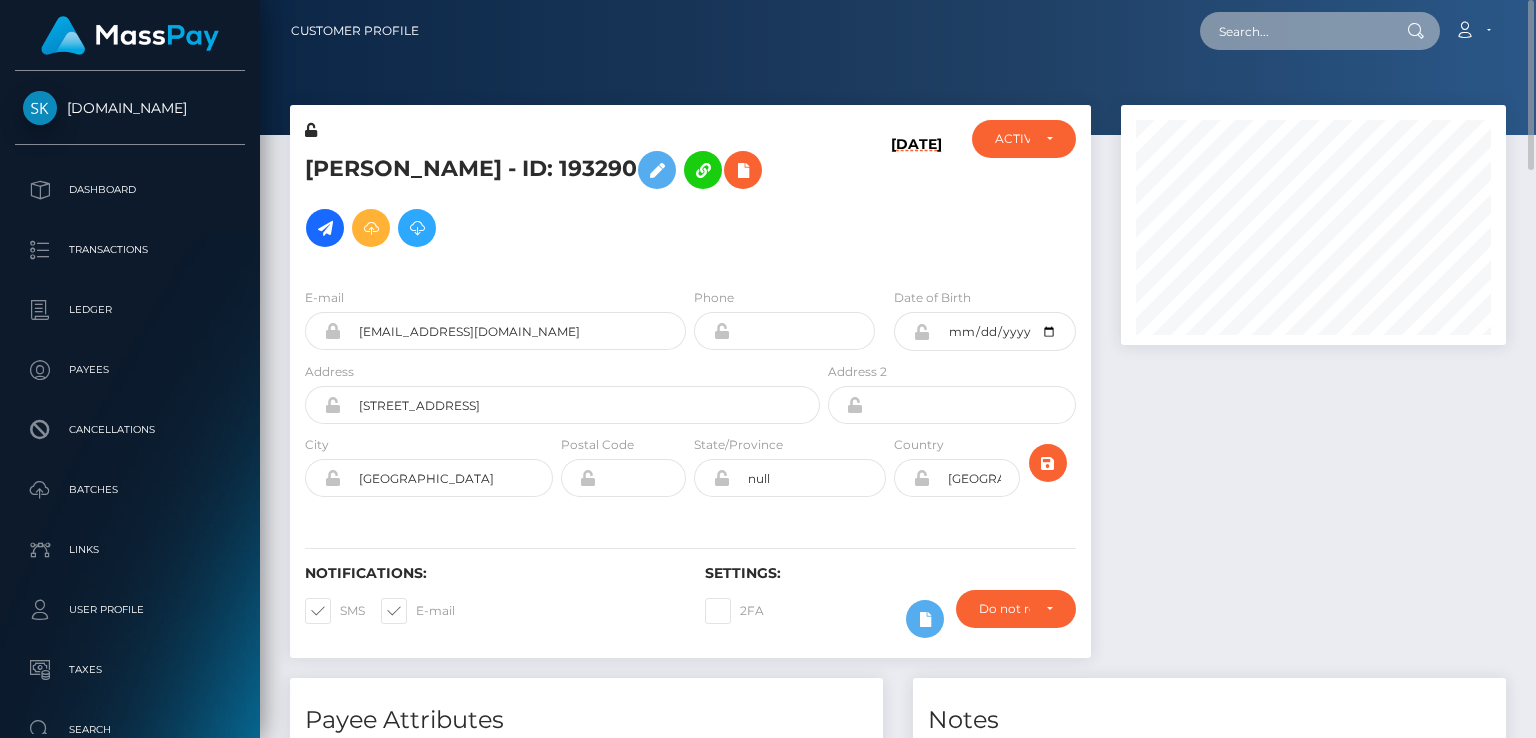 paste on "MSP1adc8154f9f6505" 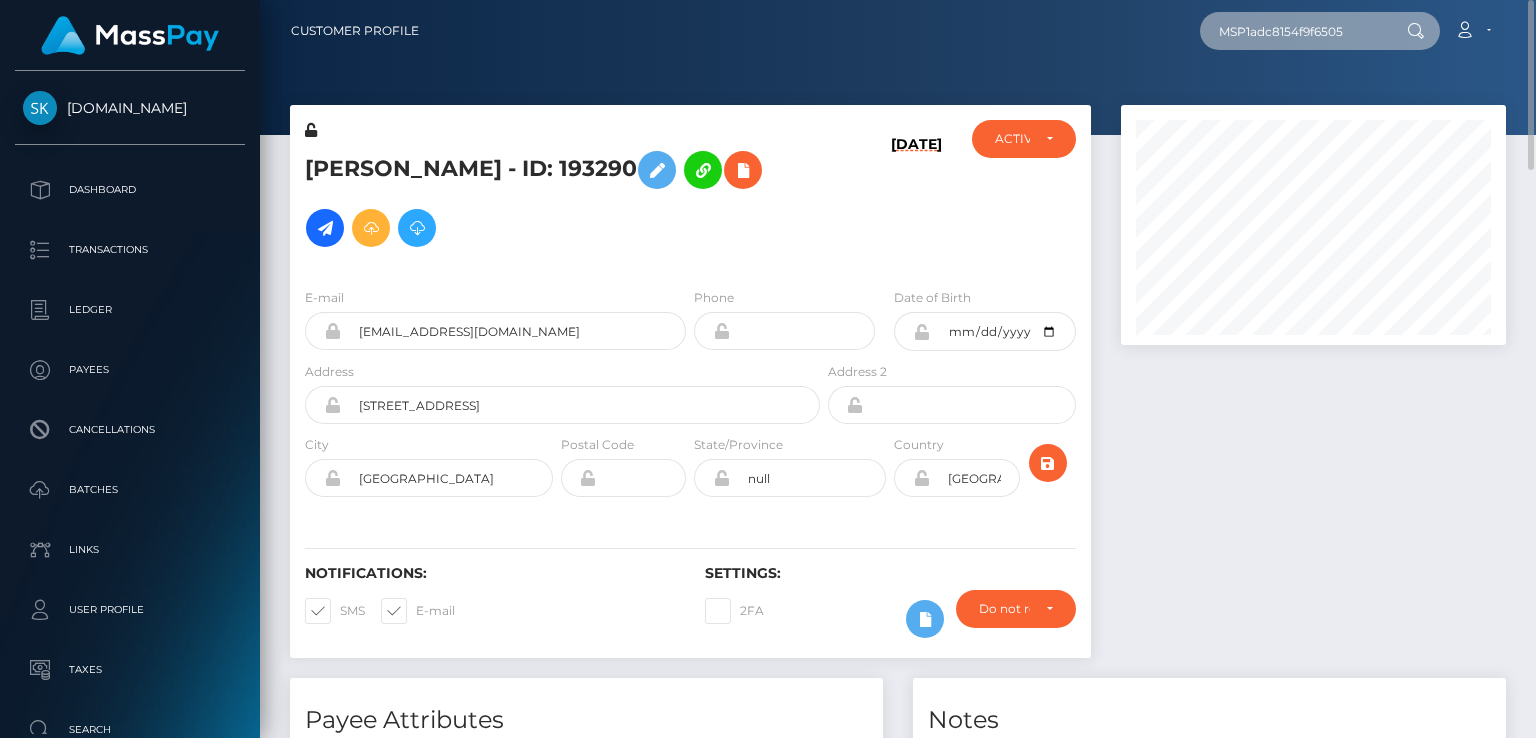 type on "MSP1adc8154f9f6505" 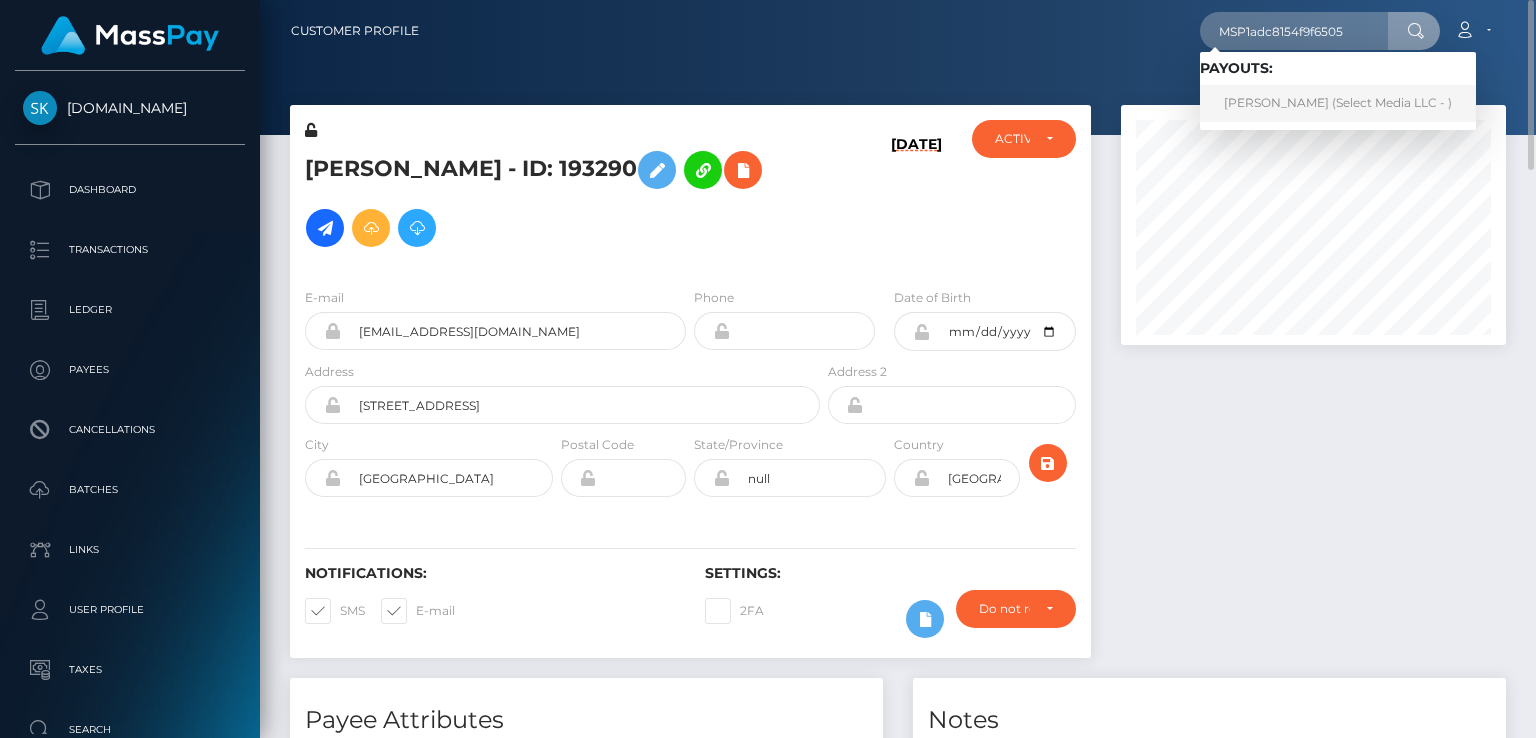 click on "Andrea  Montañez  (Select Media LLC - )" at bounding box center [1338, 103] 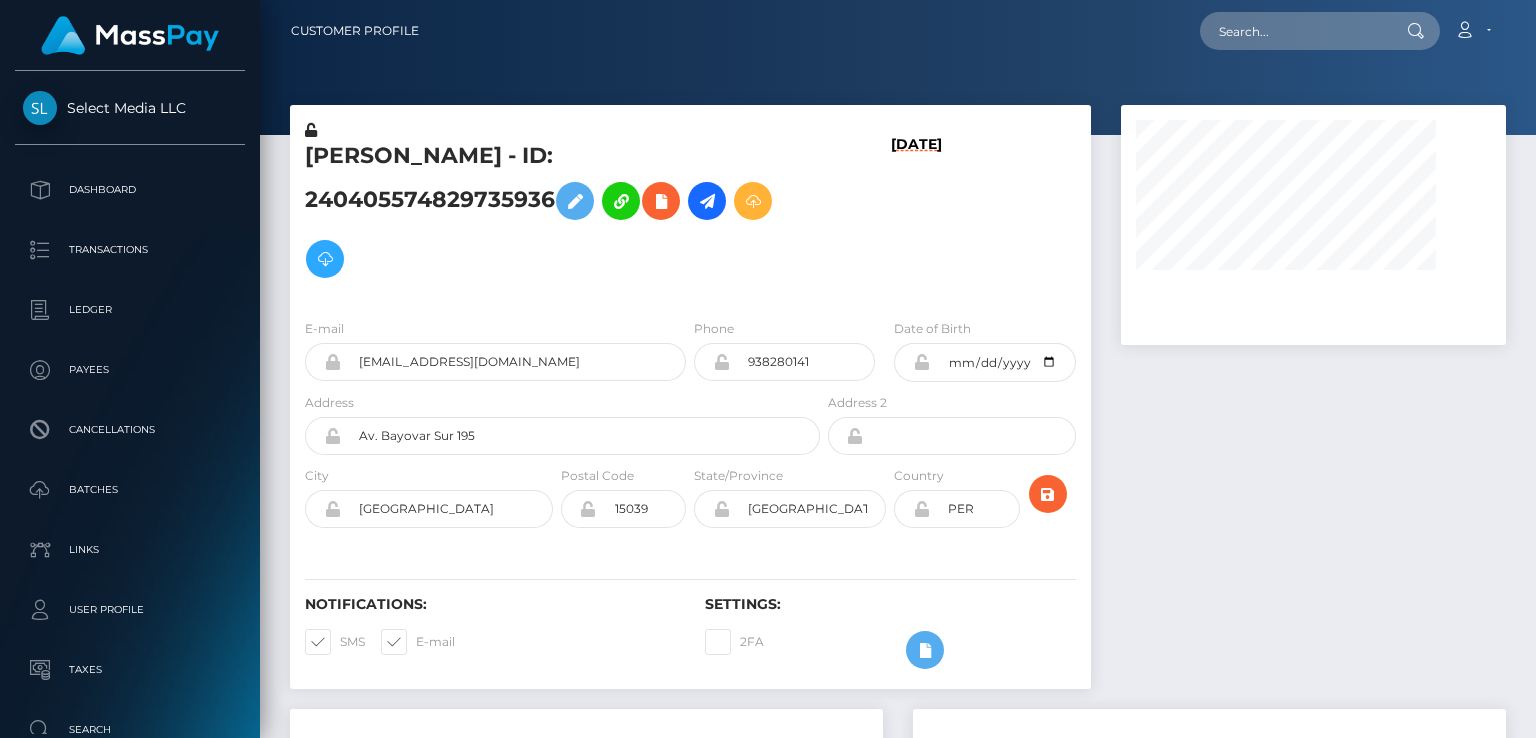 scroll, scrollTop: 0, scrollLeft: 0, axis: both 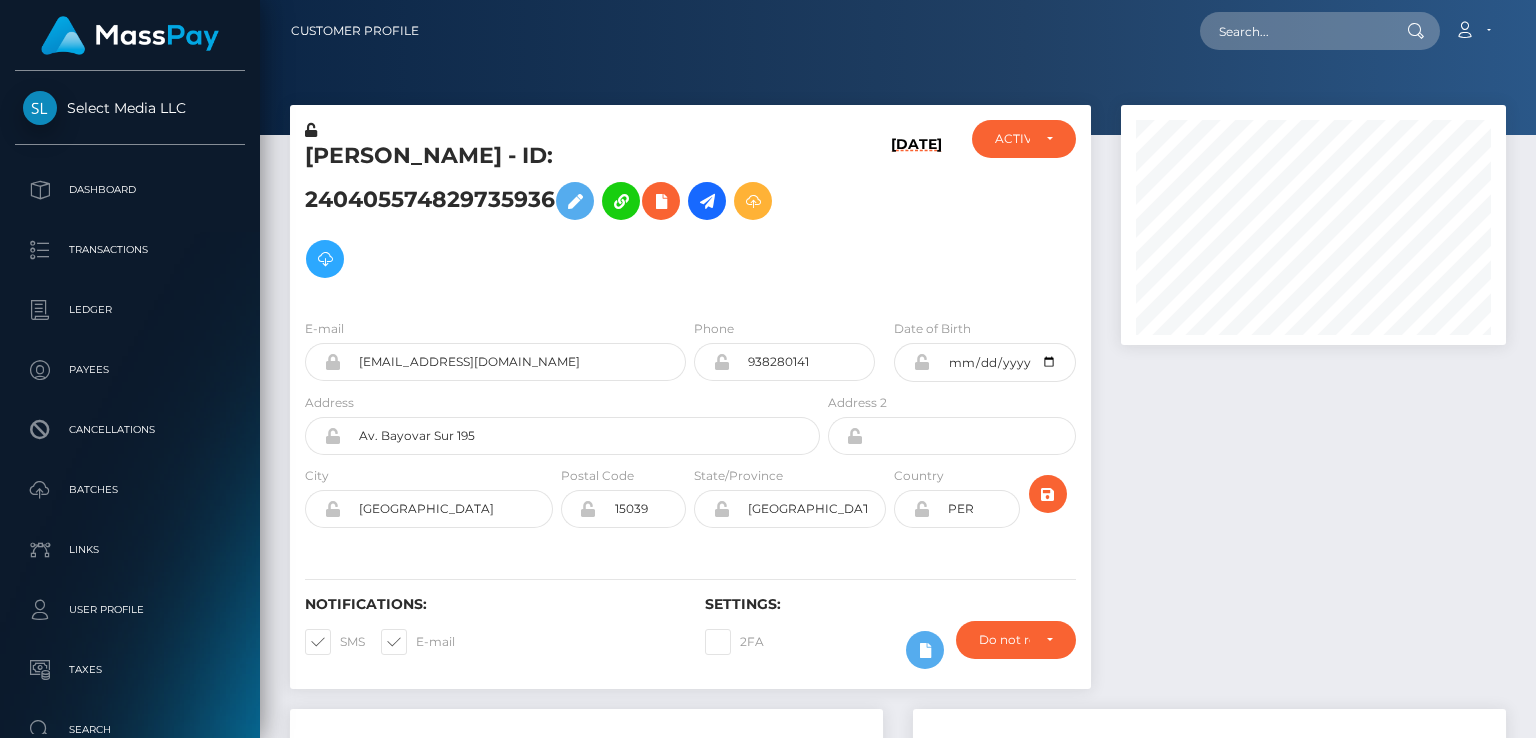 click on "06/22/25" at bounding box center [916, 215] 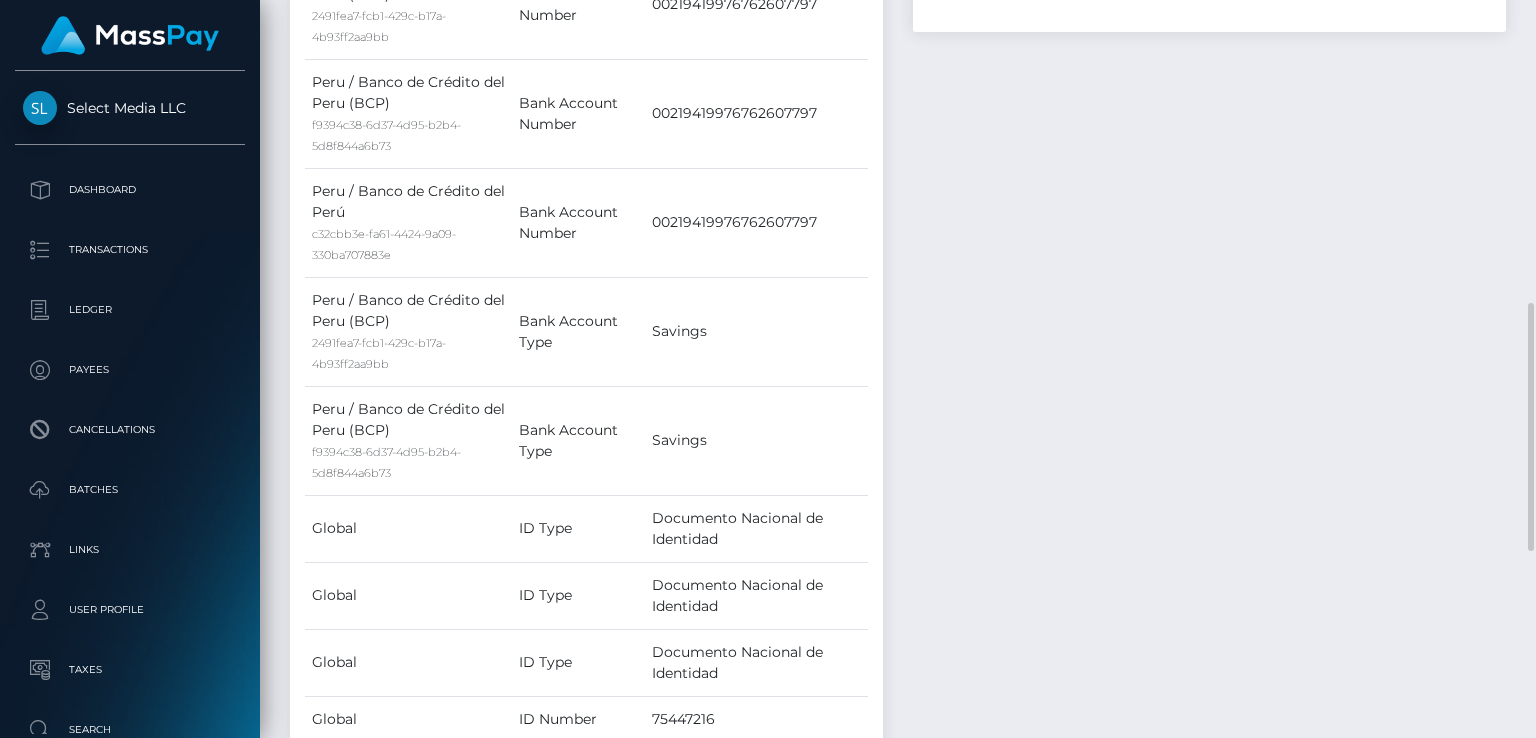 scroll, scrollTop: 1452, scrollLeft: 0, axis: vertical 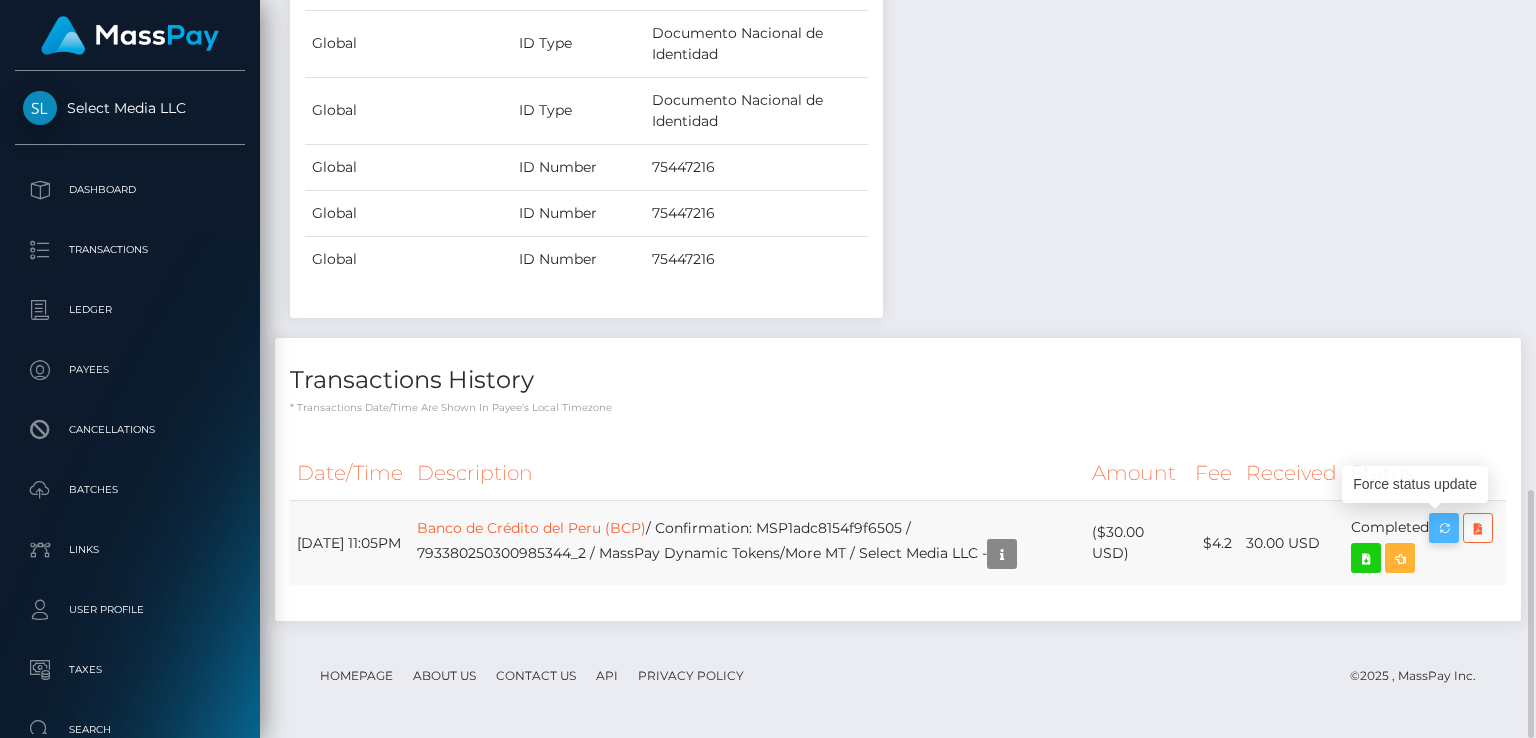 click at bounding box center [1444, 528] 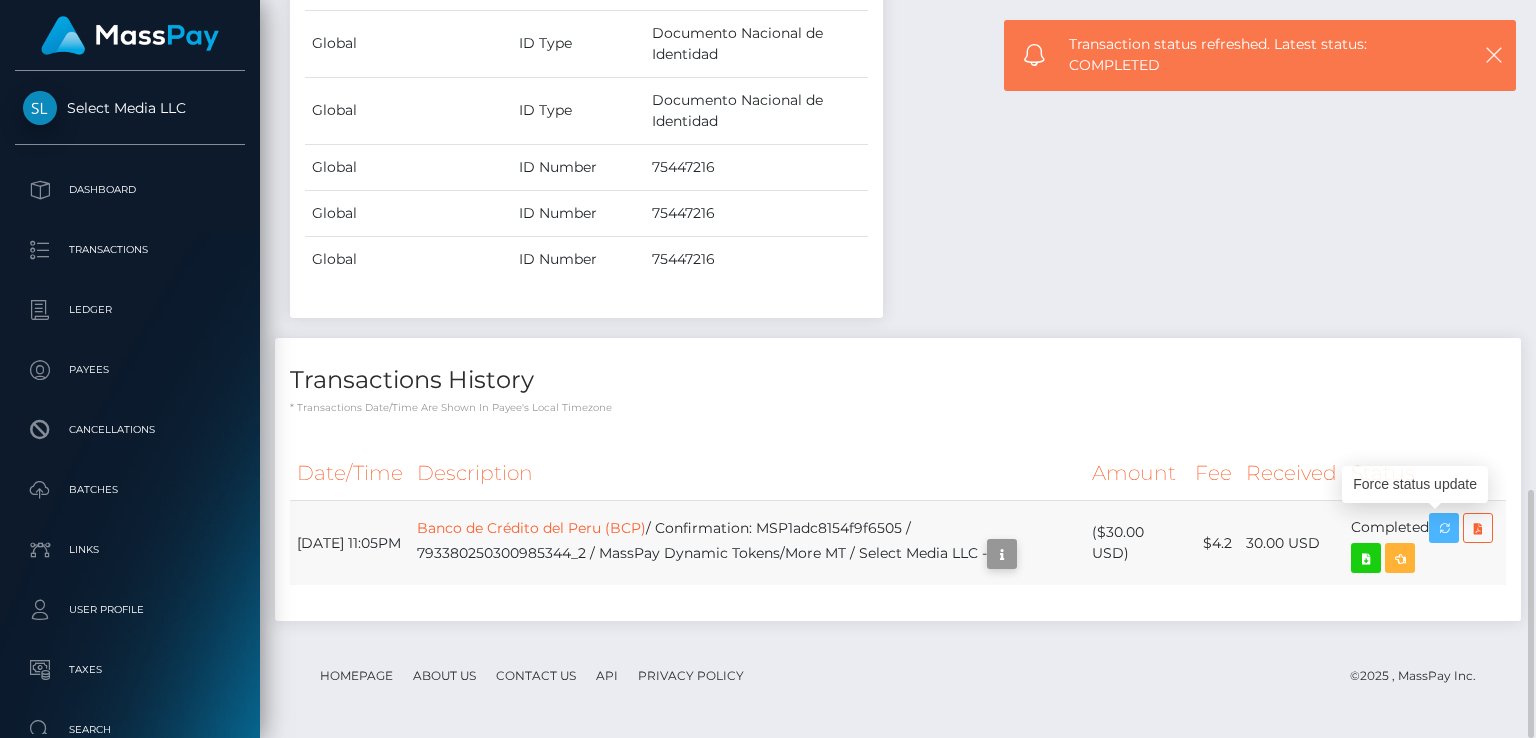 scroll, scrollTop: 240, scrollLeft: 384, axis: both 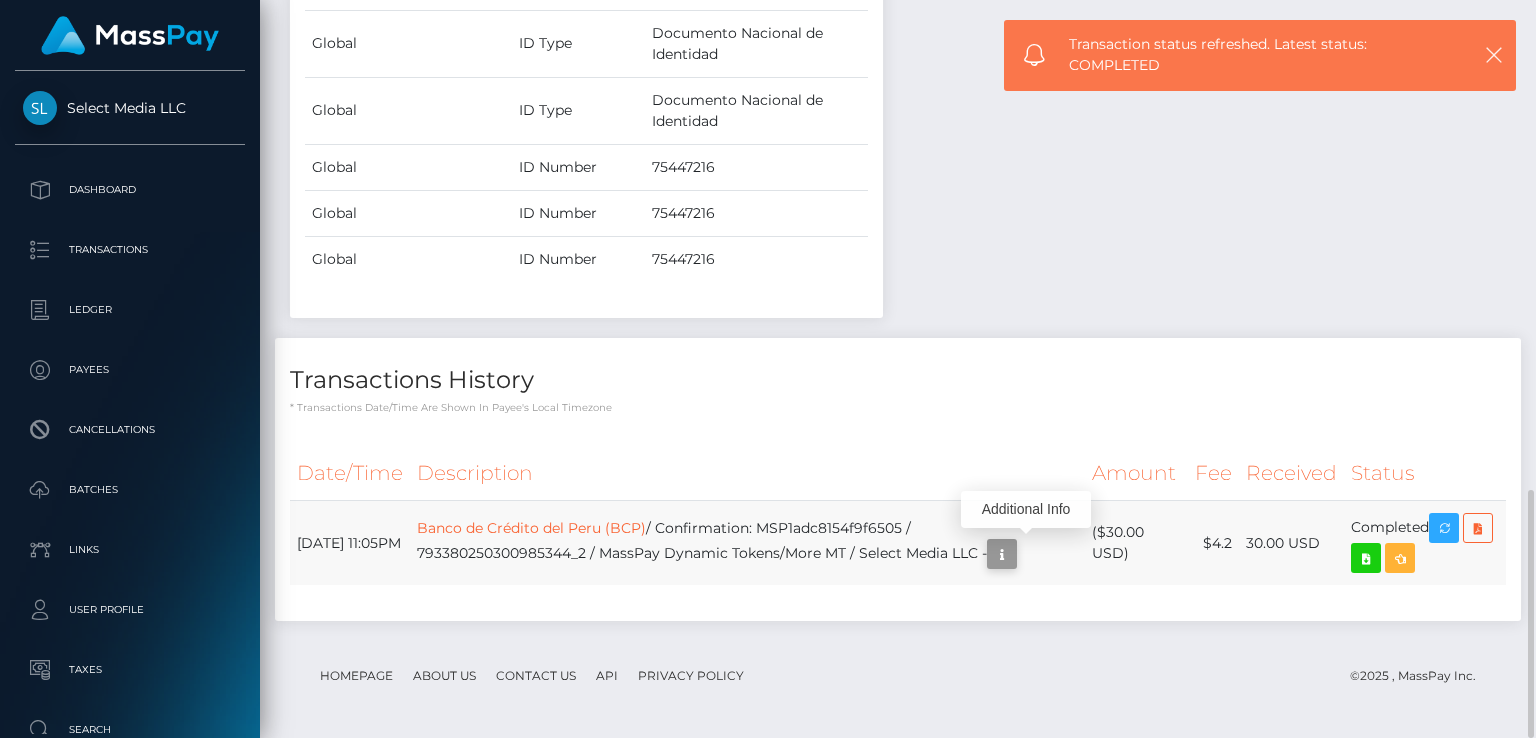 click at bounding box center [1002, 554] 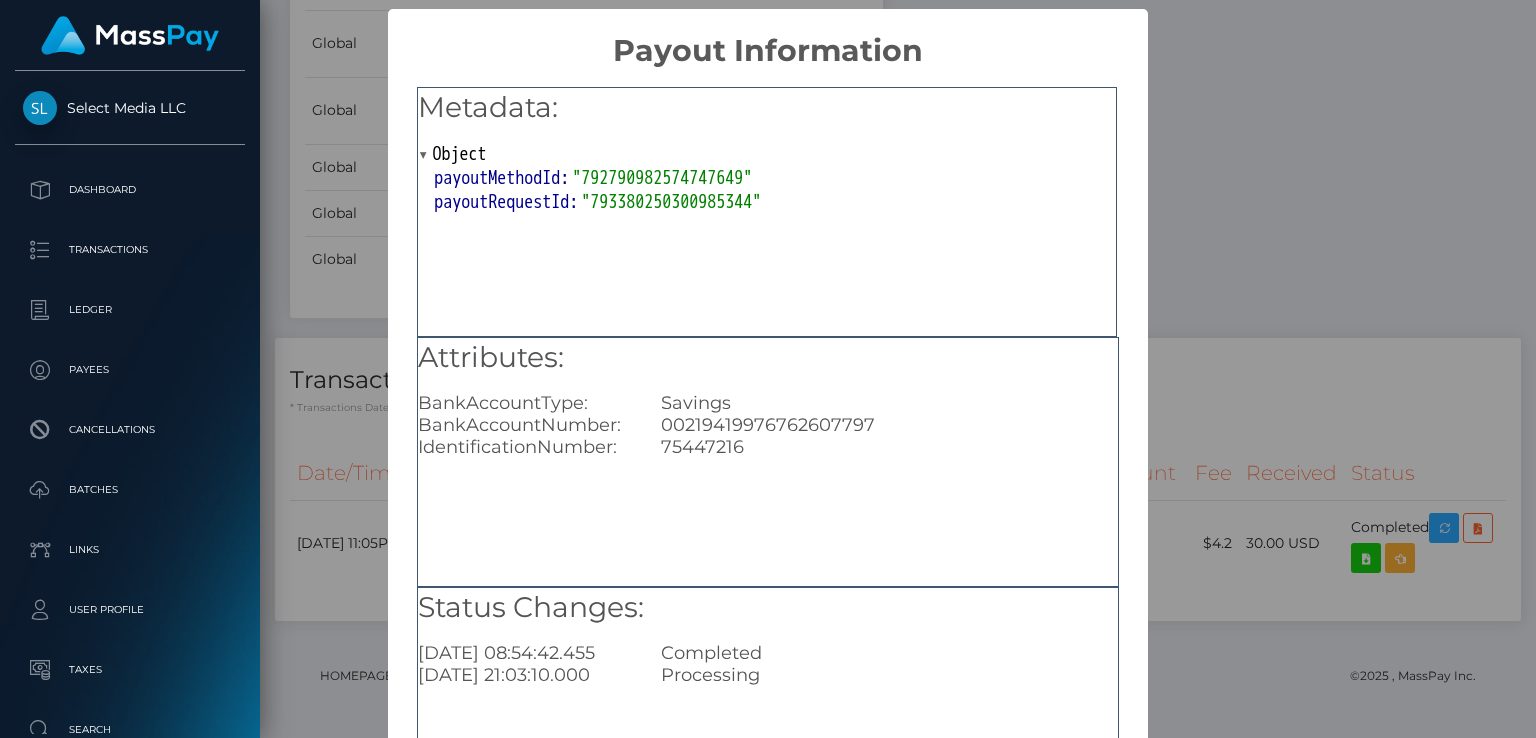 click on "× Payout Information Metadata: Object payoutMethodId: "792790982574747649" payoutRequestId: "793380250300985344" Attributes: BankAccountType: Savings BankAccountNumber: 00219419976762607797 IdentificationNumber: 75447216 Status Changes: 2025-06-23 08:54:42.455 Completed 2025-06-22 21:03:10.000 Processing OK No Cancel" at bounding box center (768, 369) 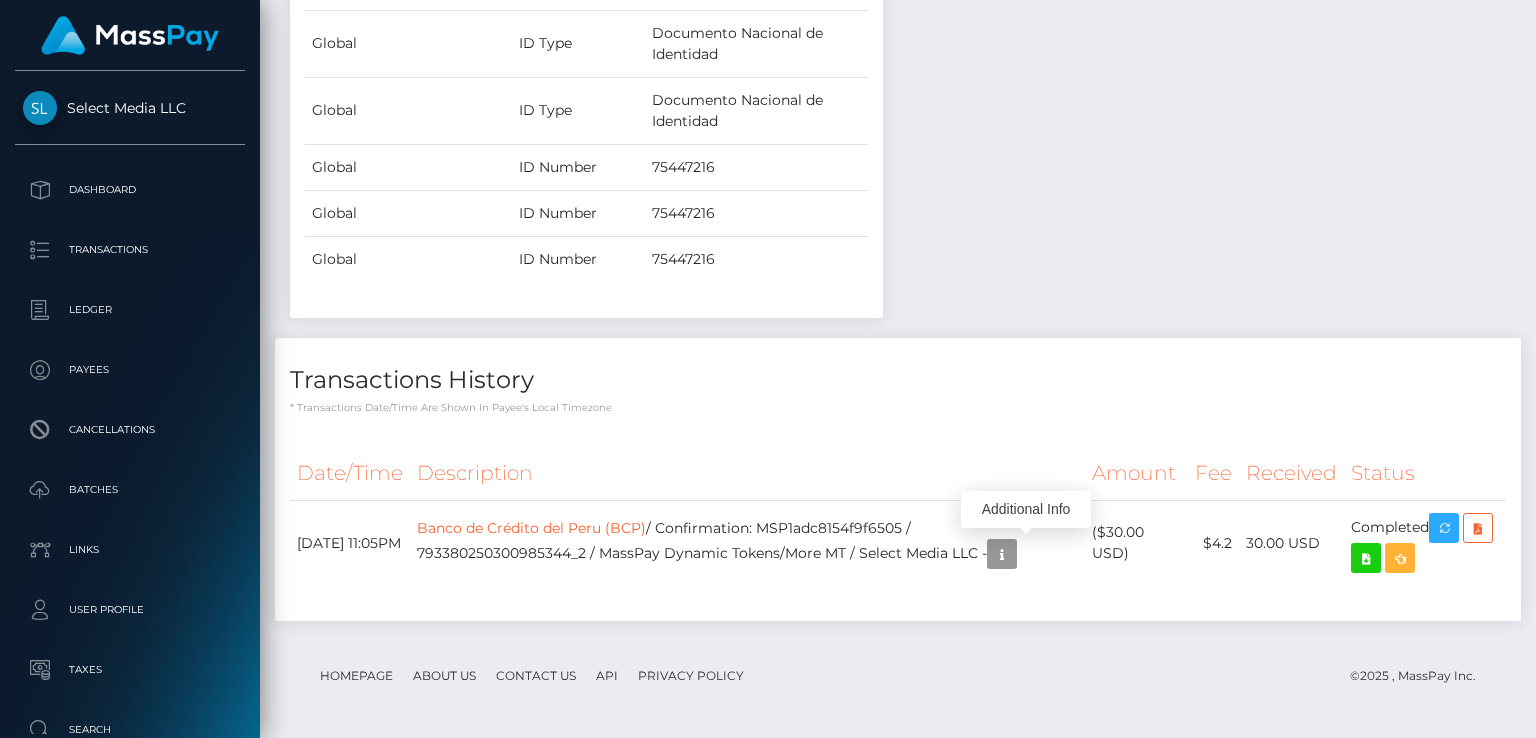 scroll, scrollTop: 240, scrollLeft: 384, axis: both 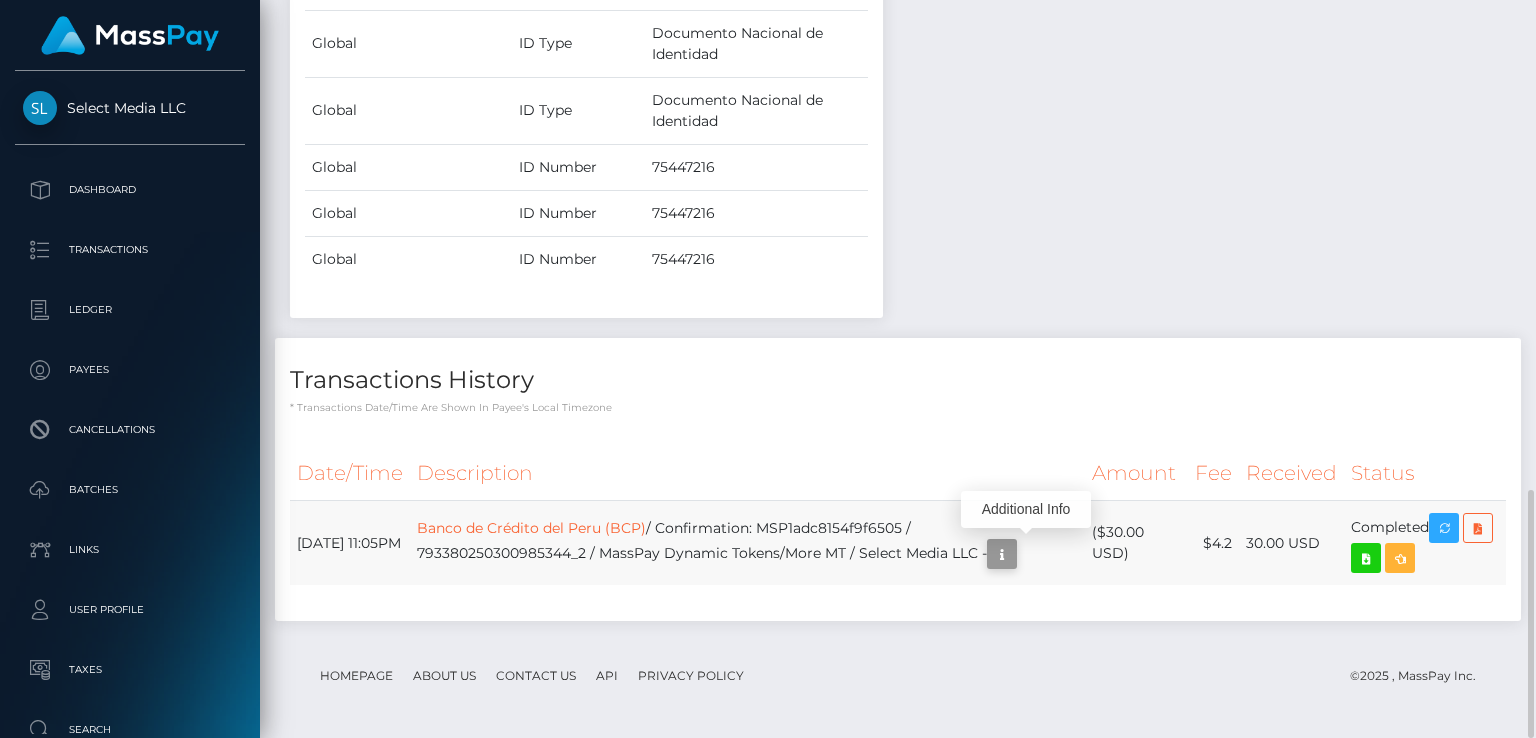 click at bounding box center (1002, 554) 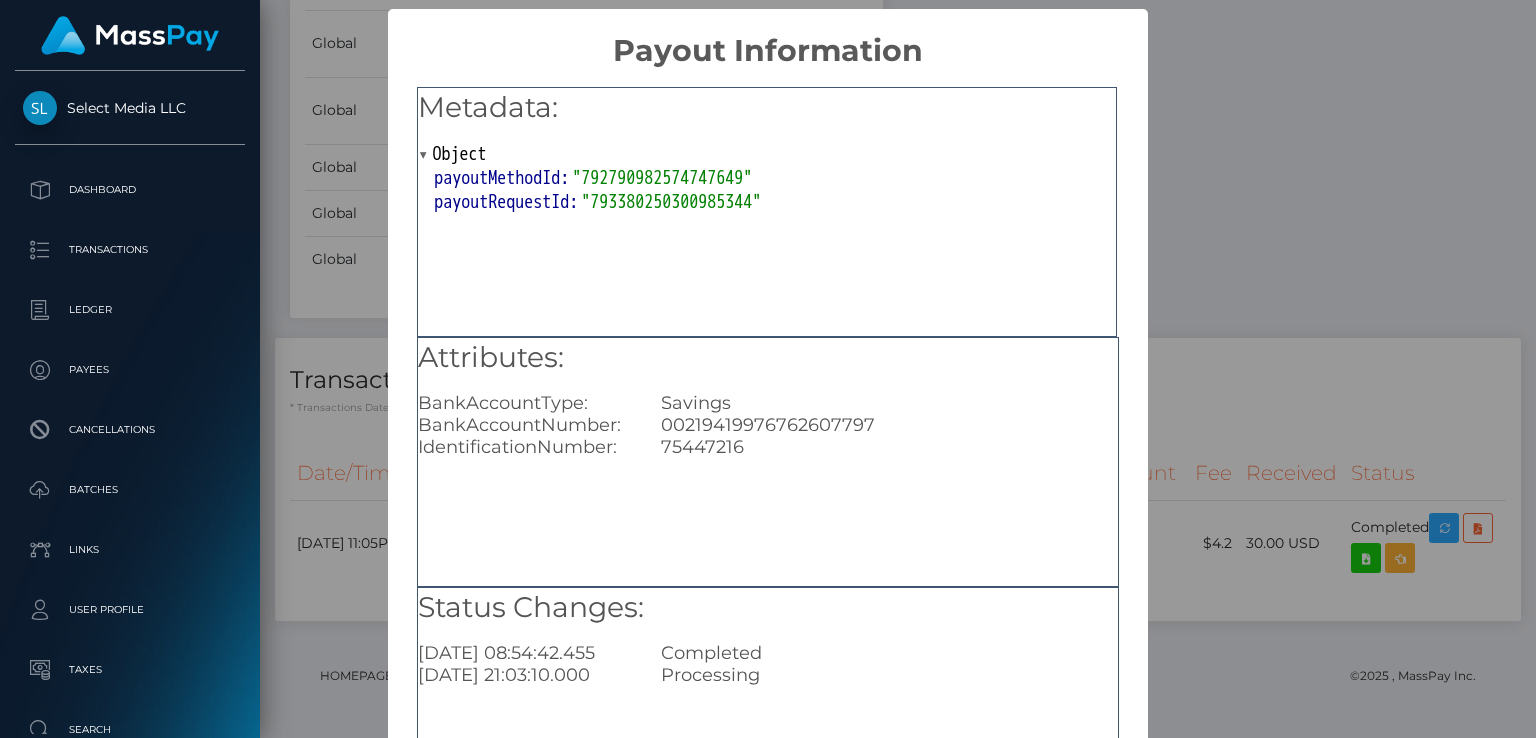 click on "× Payout Information Metadata: Object payoutMethodId: "792790982574747649" payoutRequestId: "793380250300985344" Attributes: BankAccountType: Savings BankAccountNumber: 00219419976762607797 IdentificationNumber: 75447216 Status Changes: 2025-06-23 08:54:42.455 Completed 2025-06-22 21:03:10.000 Processing OK No Cancel" at bounding box center [768, 369] 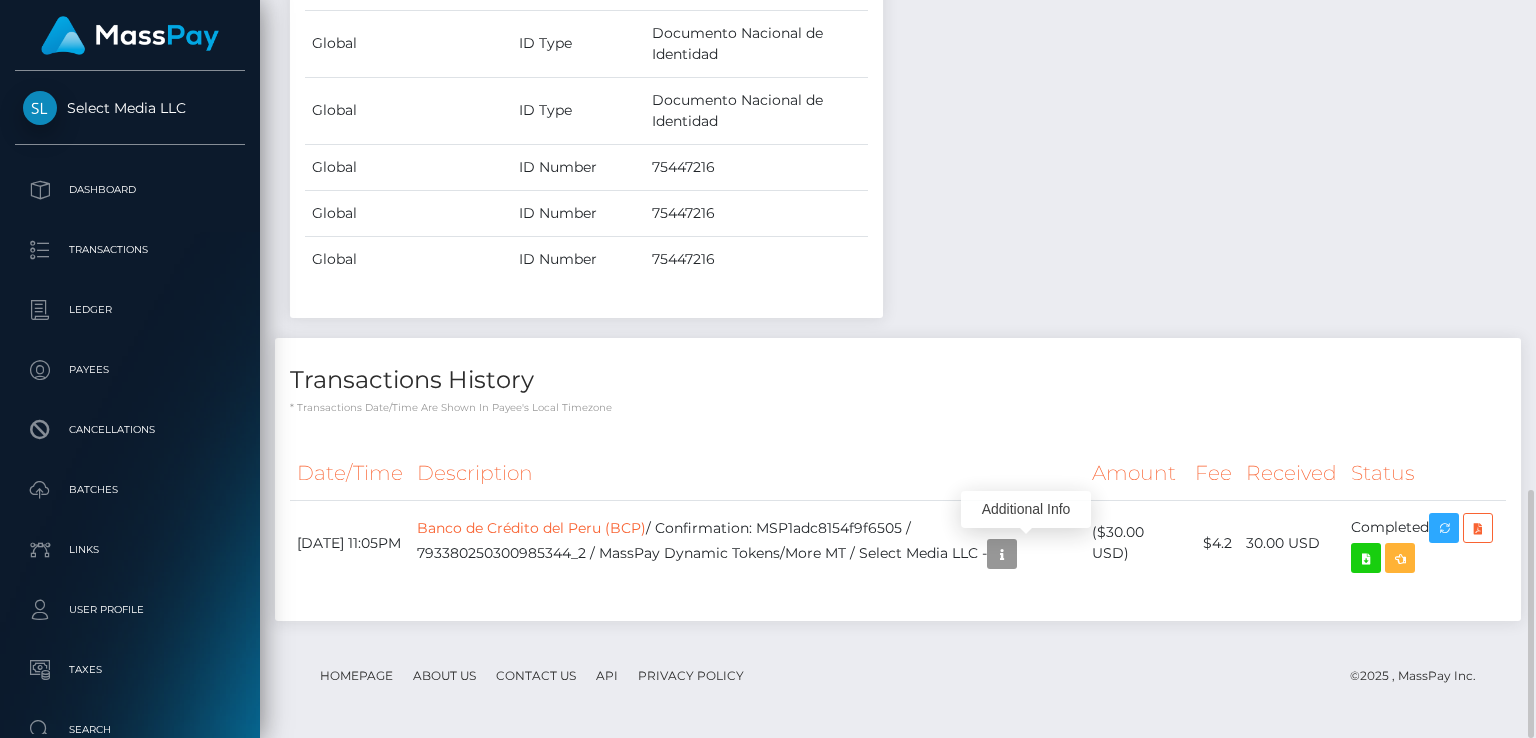 scroll, scrollTop: 240, scrollLeft: 384, axis: both 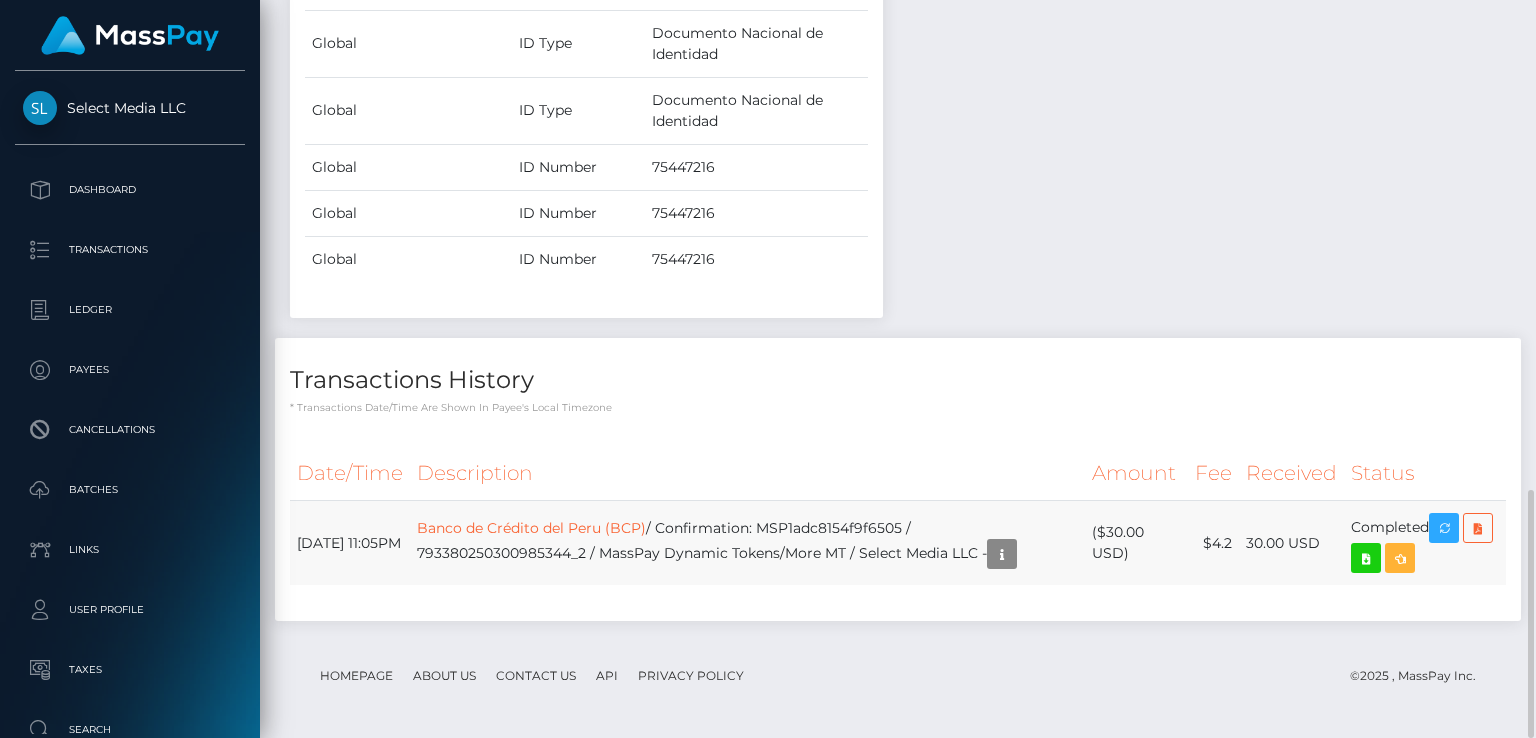 click on "Banco de Crédito del Peru (BCP)  / Confirmation: MSP1adc8154f9f6505 / 793380250300985344_2  / MassPay Dynamic Tokens/More MT / Select Media LLC -" at bounding box center (747, 543) 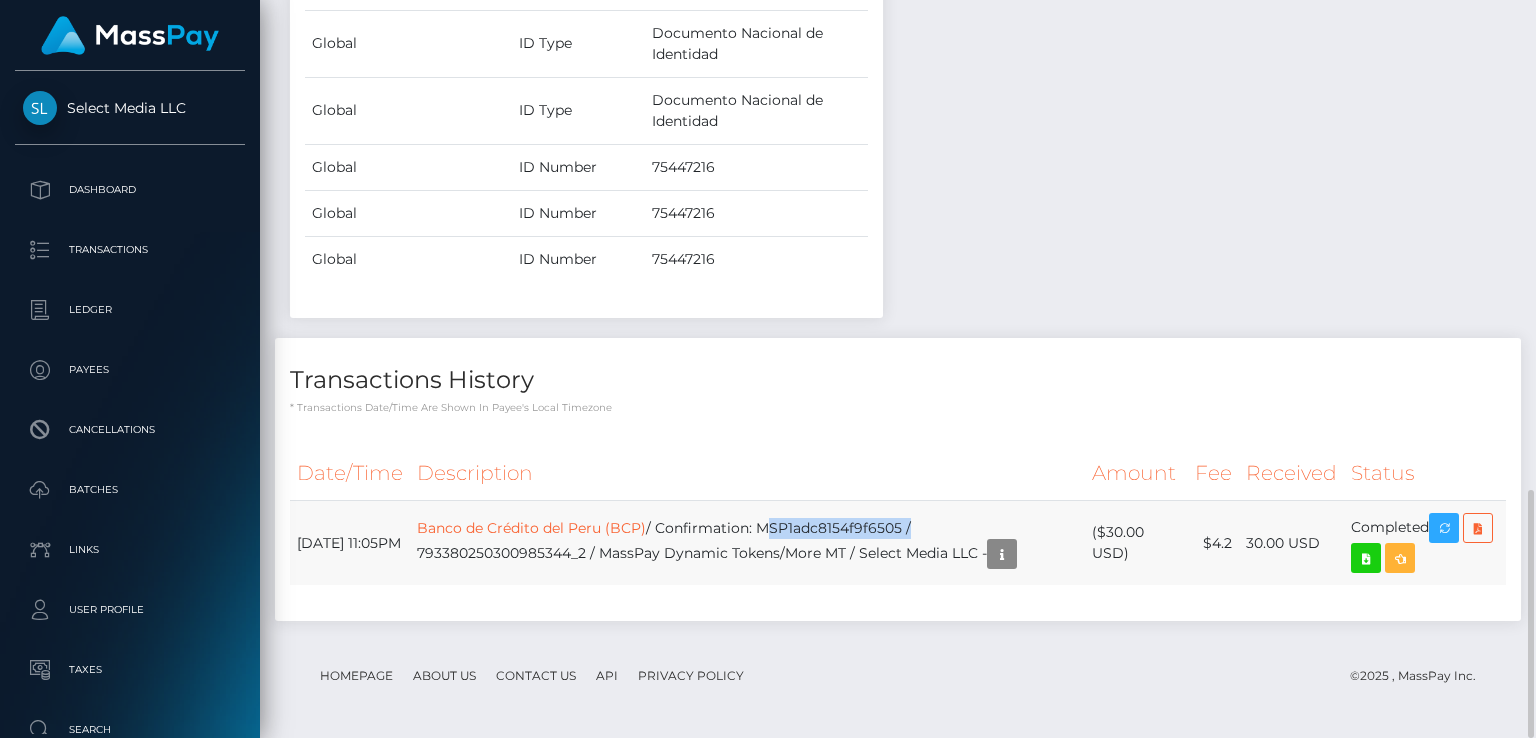 click on "Banco de Crédito del Peru (BCP)  / Confirmation: MSP1adc8154f9f6505 / 793380250300985344_2  / MassPay Dynamic Tokens/More MT / Select Media LLC -" at bounding box center (747, 543) 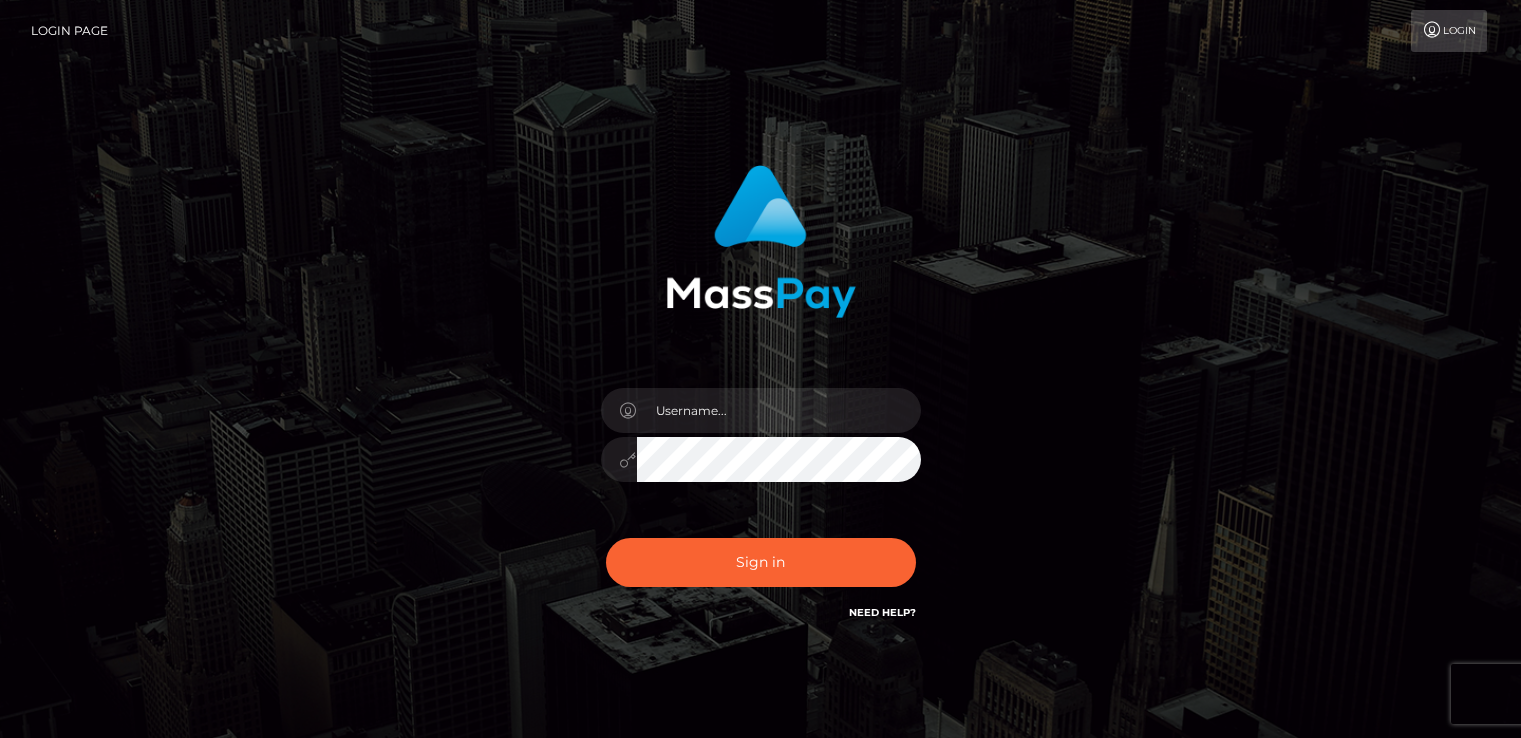 scroll, scrollTop: 0, scrollLeft: 0, axis: both 